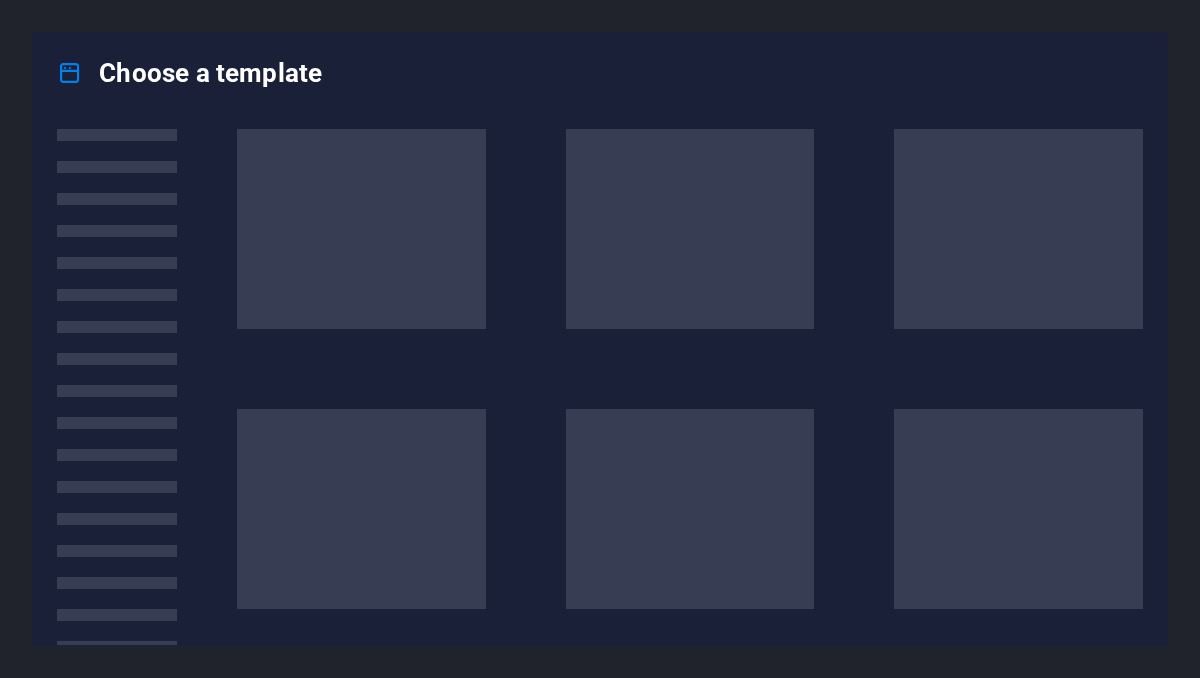 scroll, scrollTop: 0, scrollLeft: 0, axis: both 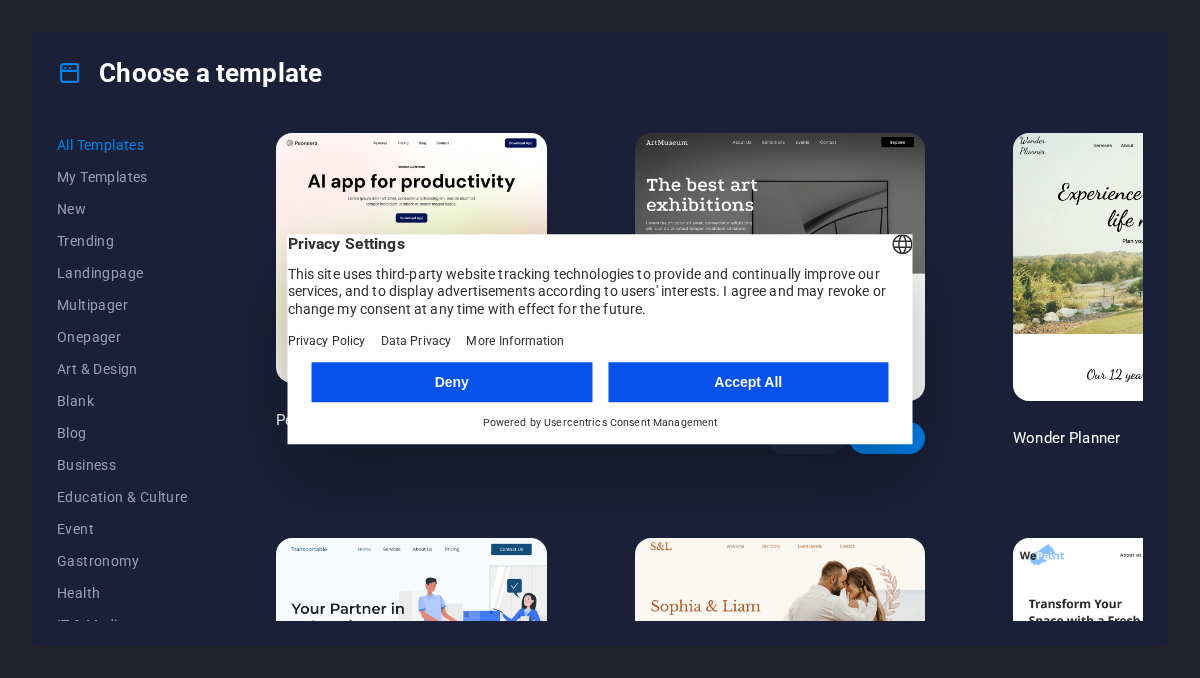 click on "Accept All" at bounding box center (748, 382) 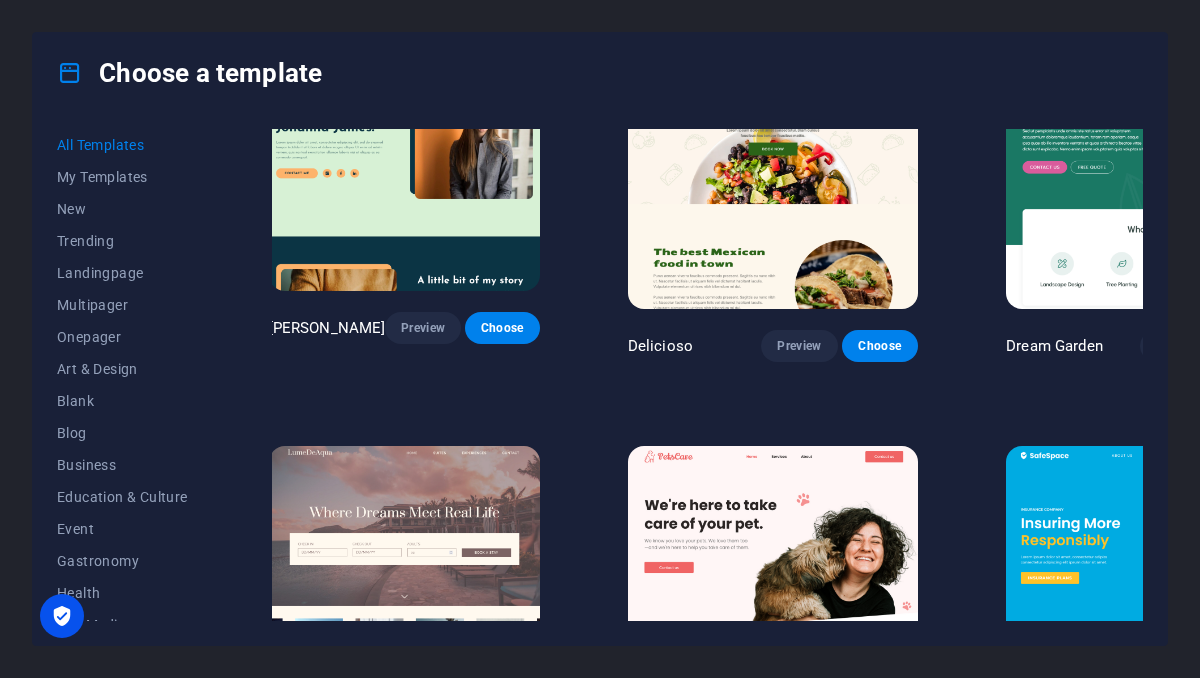 scroll, scrollTop: 2497, scrollLeft: 7, axis: both 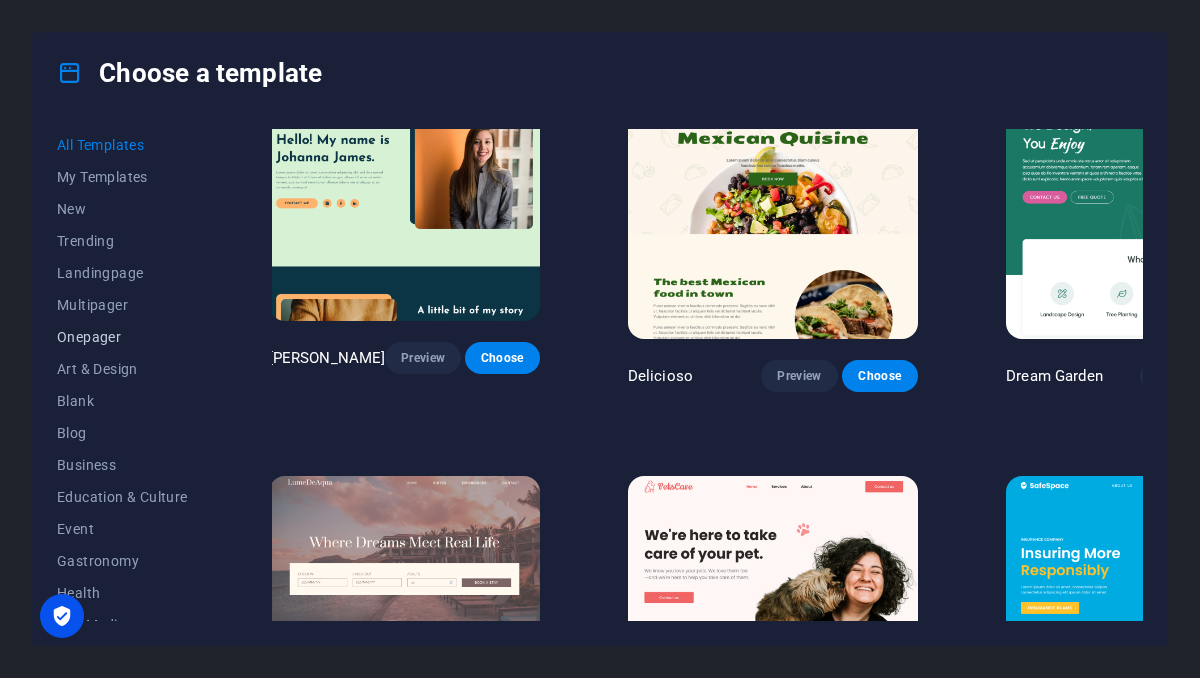 click on "Onepager" at bounding box center (122, 337) 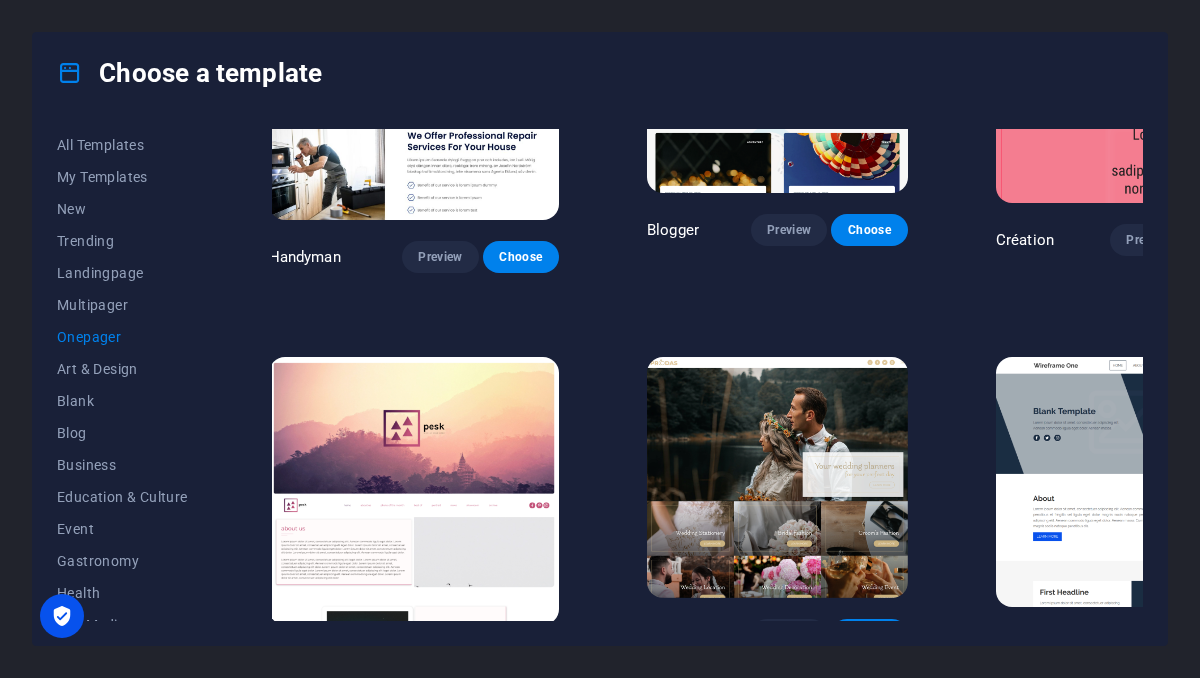 scroll, scrollTop: 2217, scrollLeft: 7, axis: both 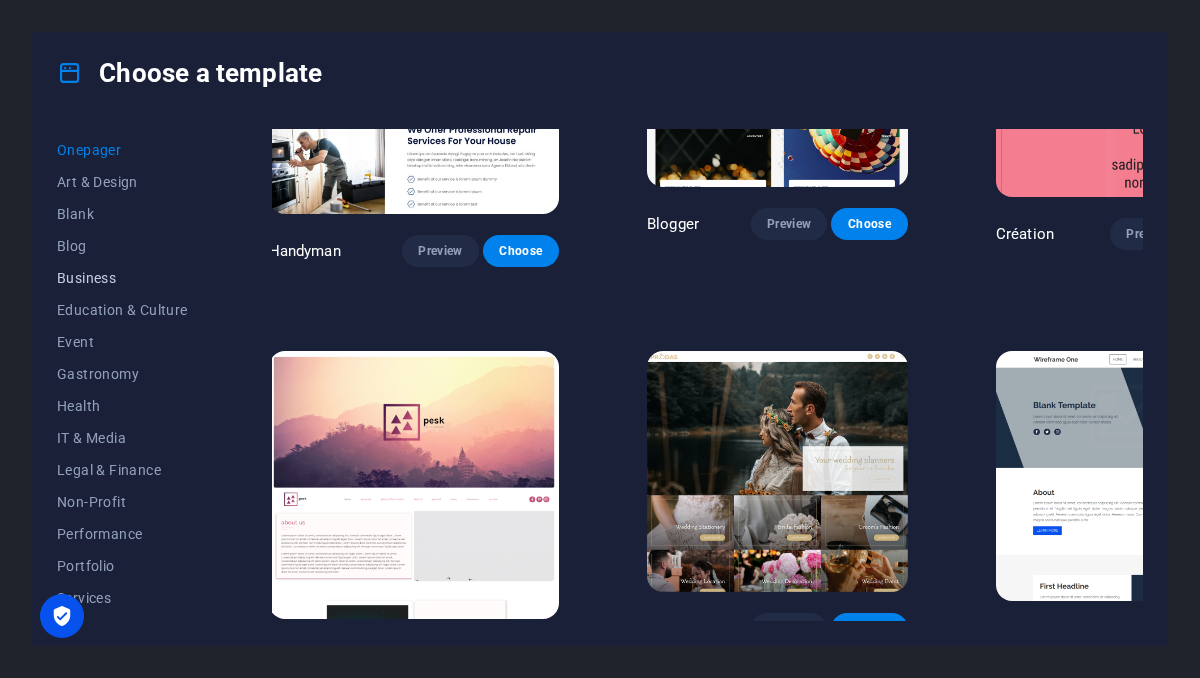 click on "Business" at bounding box center [122, 278] 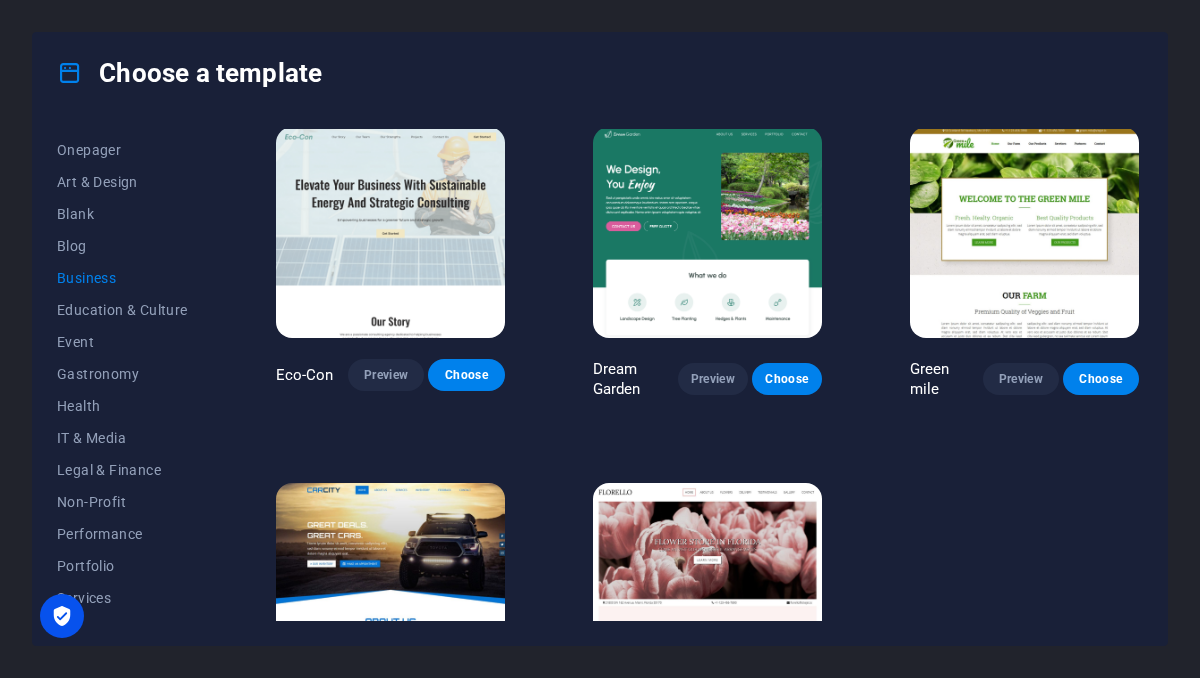 scroll, scrollTop: 0, scrollLeft: 0, axis: both 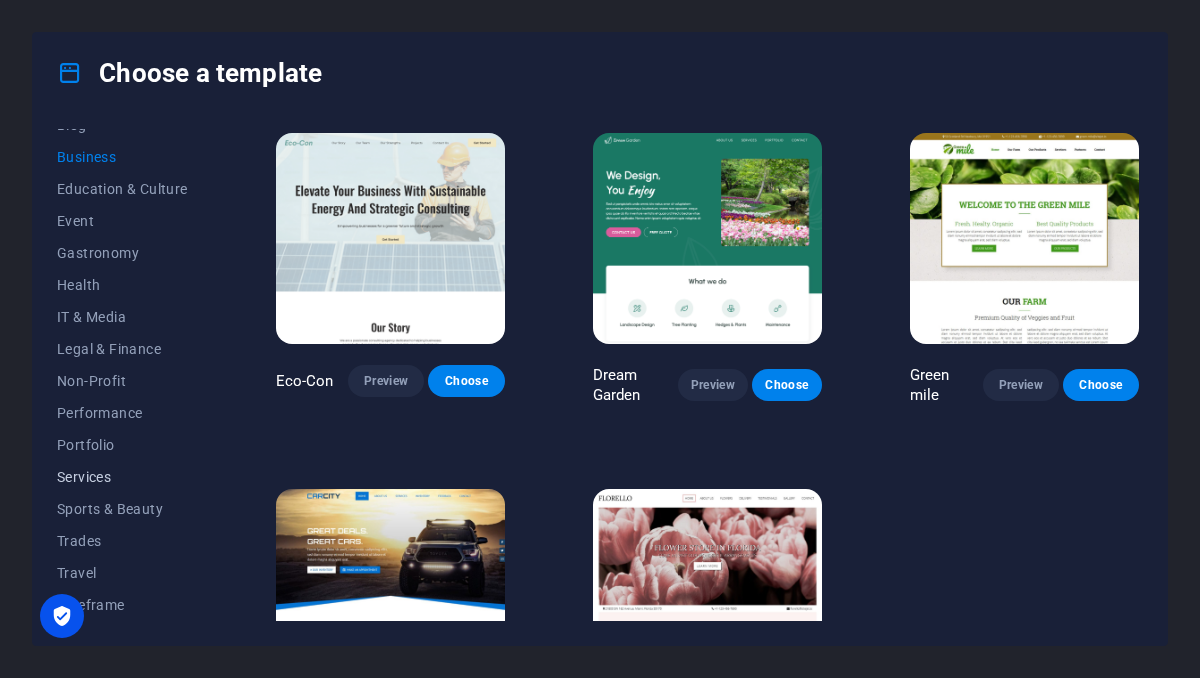 click on "Services" at bounding box center (122, 477) 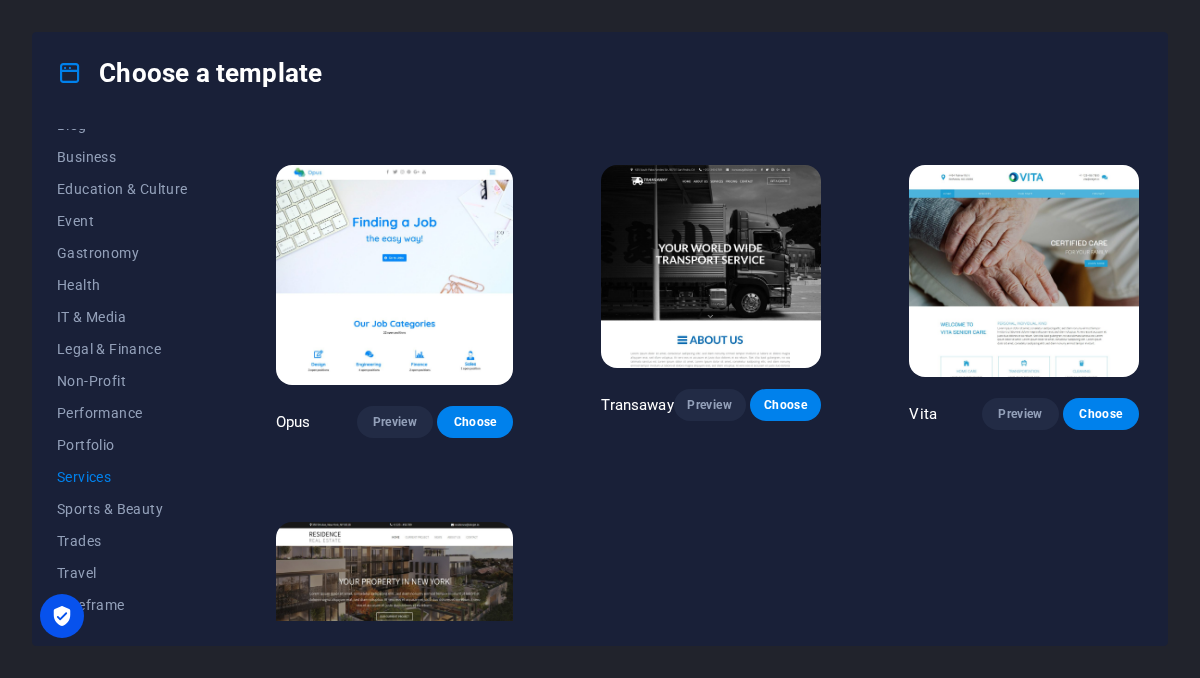 scroll, scrollTop: 1939, scrollLeft: 0, axis: vertical 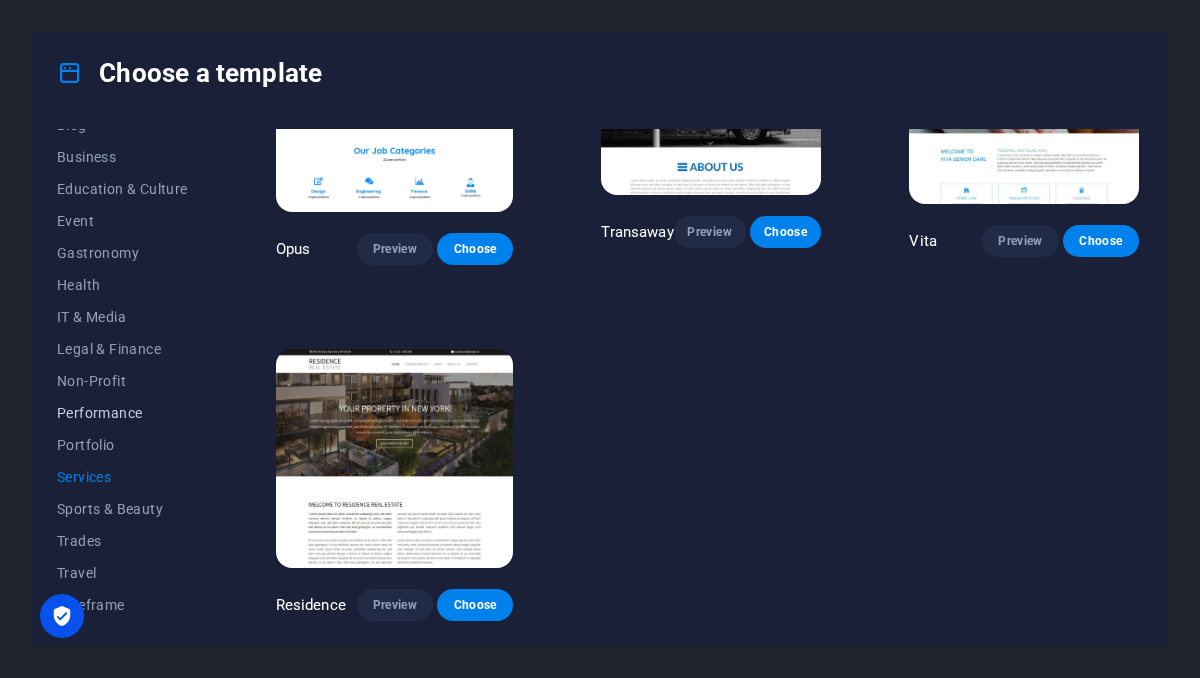 click on "Performance" at bounding box center (122, 413) 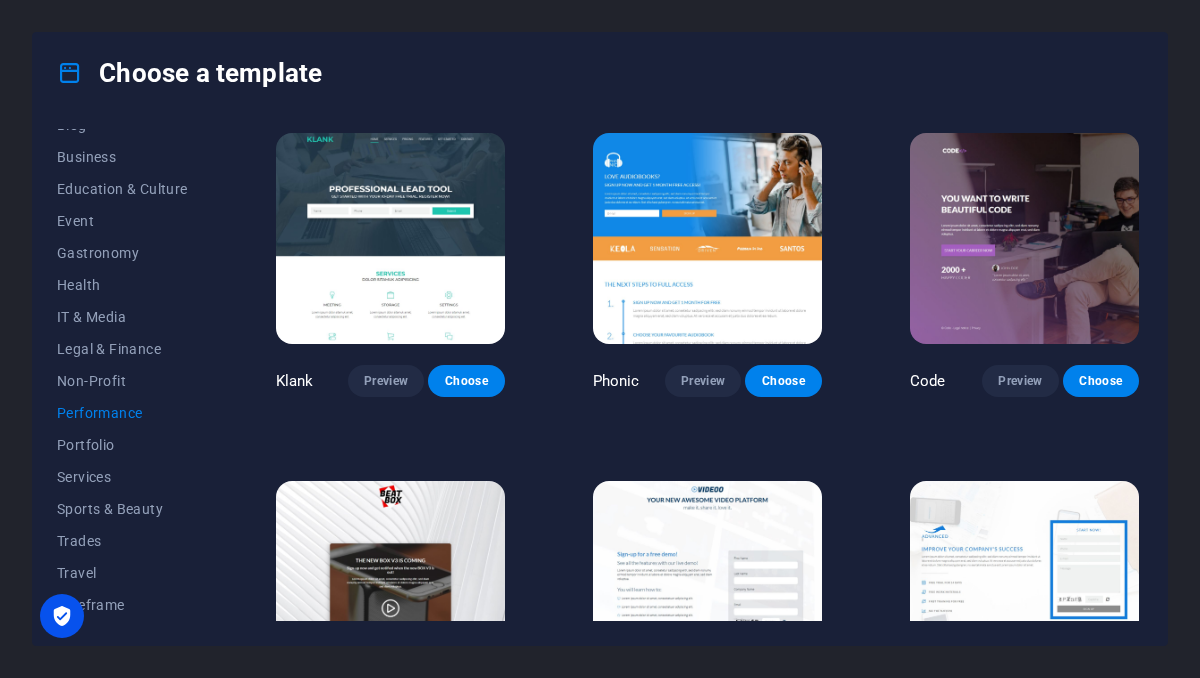 scroll, scrollTop: 1516, scrollLeft: 0, axis: vertical 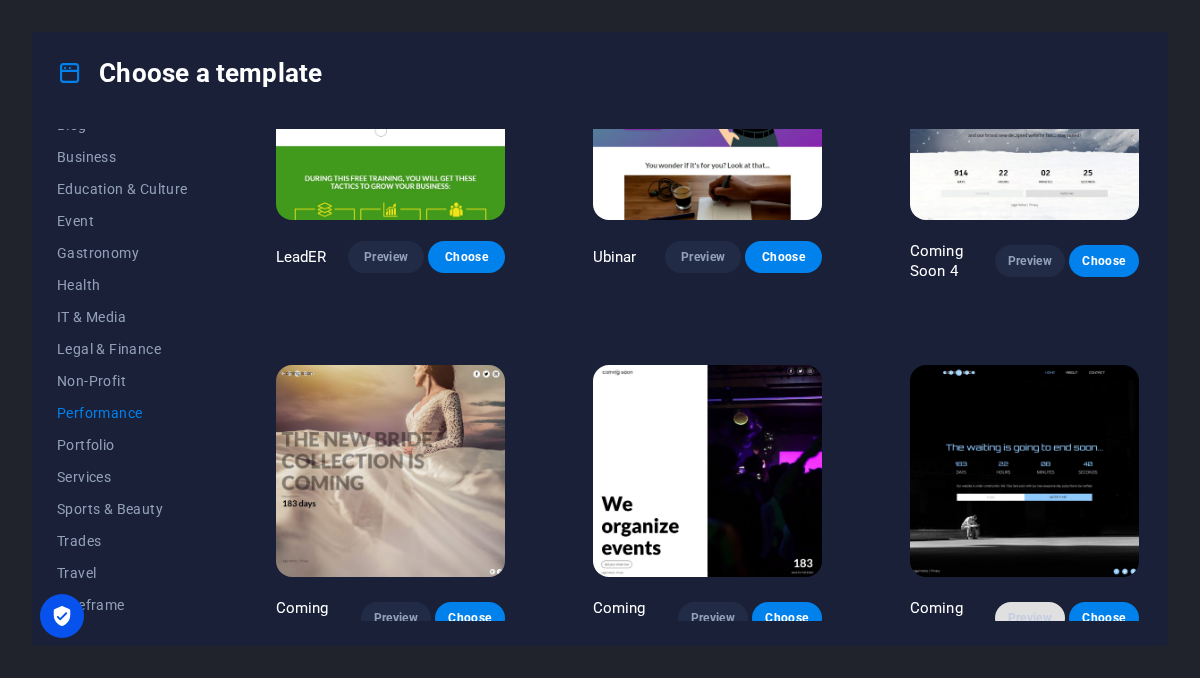 click on "Preview" at bounding box center (1030, 618) 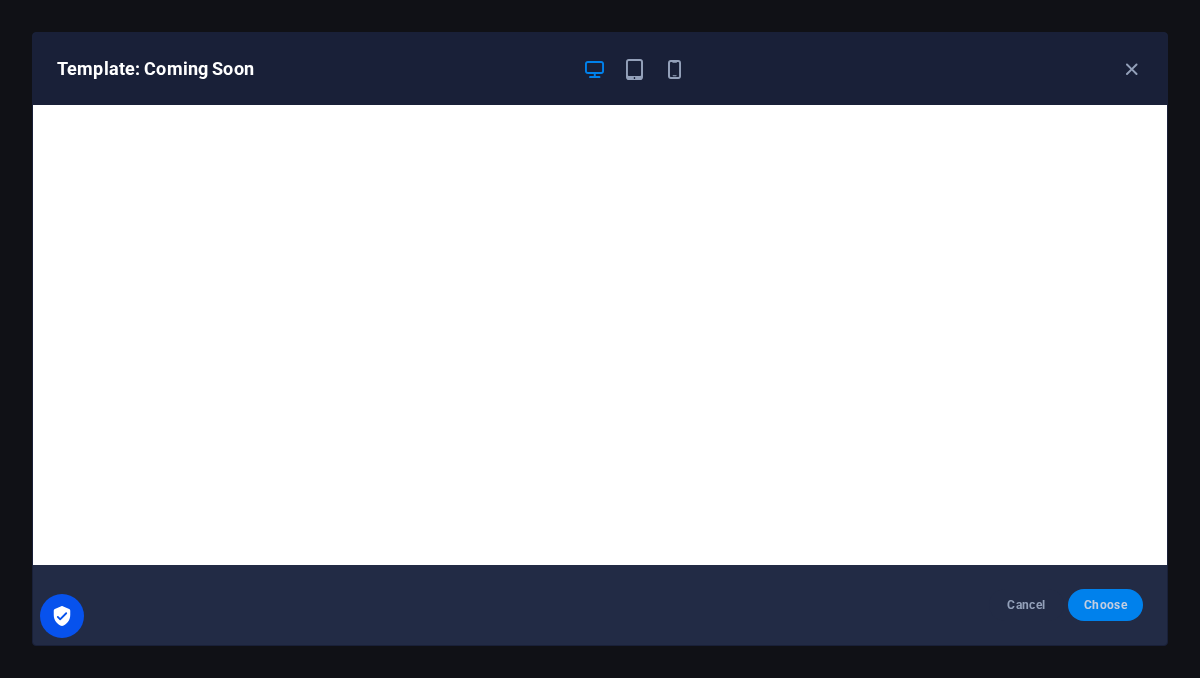 click on "Choose" at bounding box center (1105, 605) 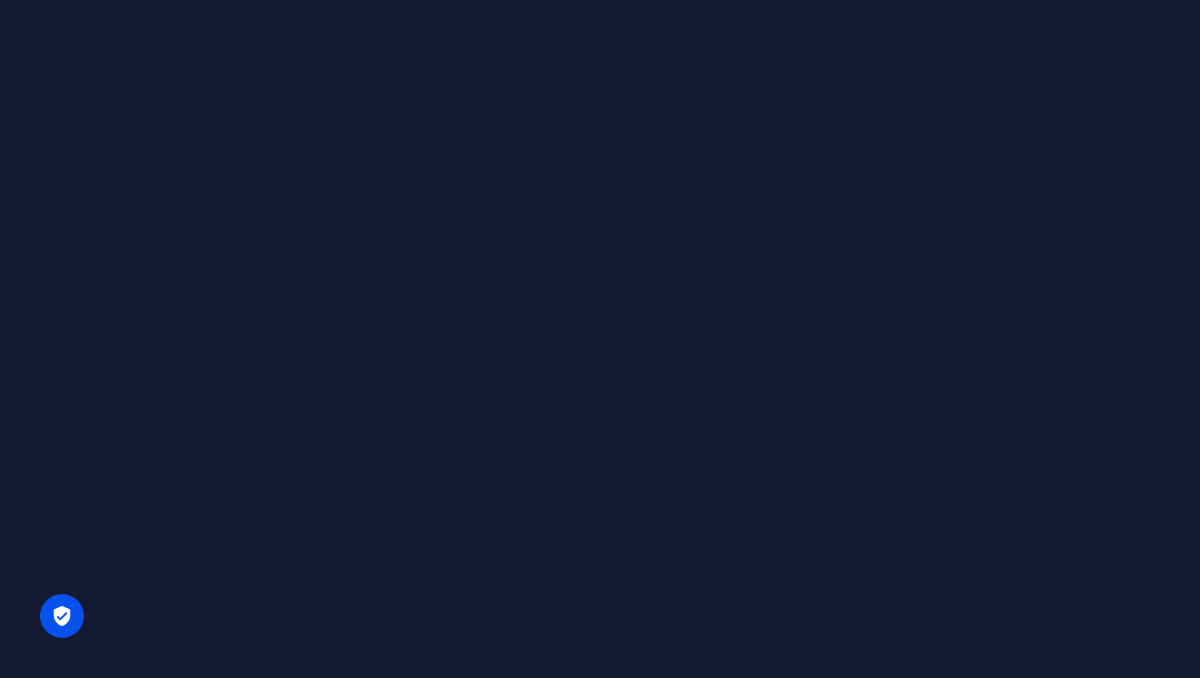 scroll, scrollTop: 0, scrollLeft: 0, axis: both 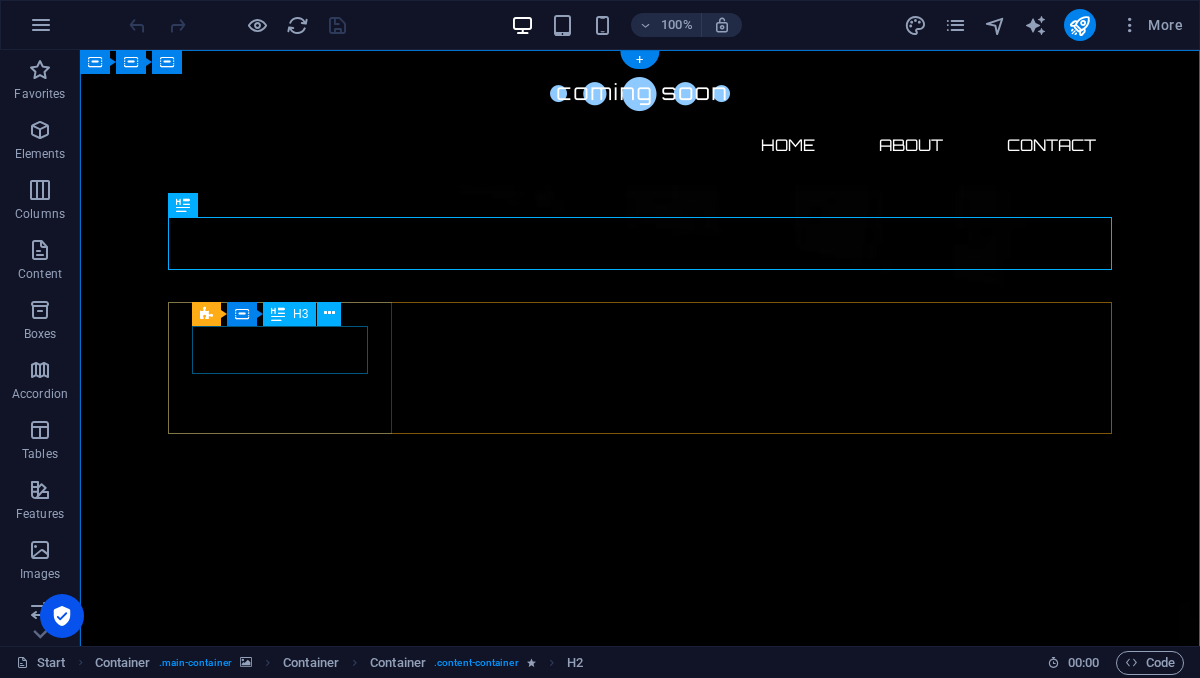 click on "0" at bounding box center (280, 2430) 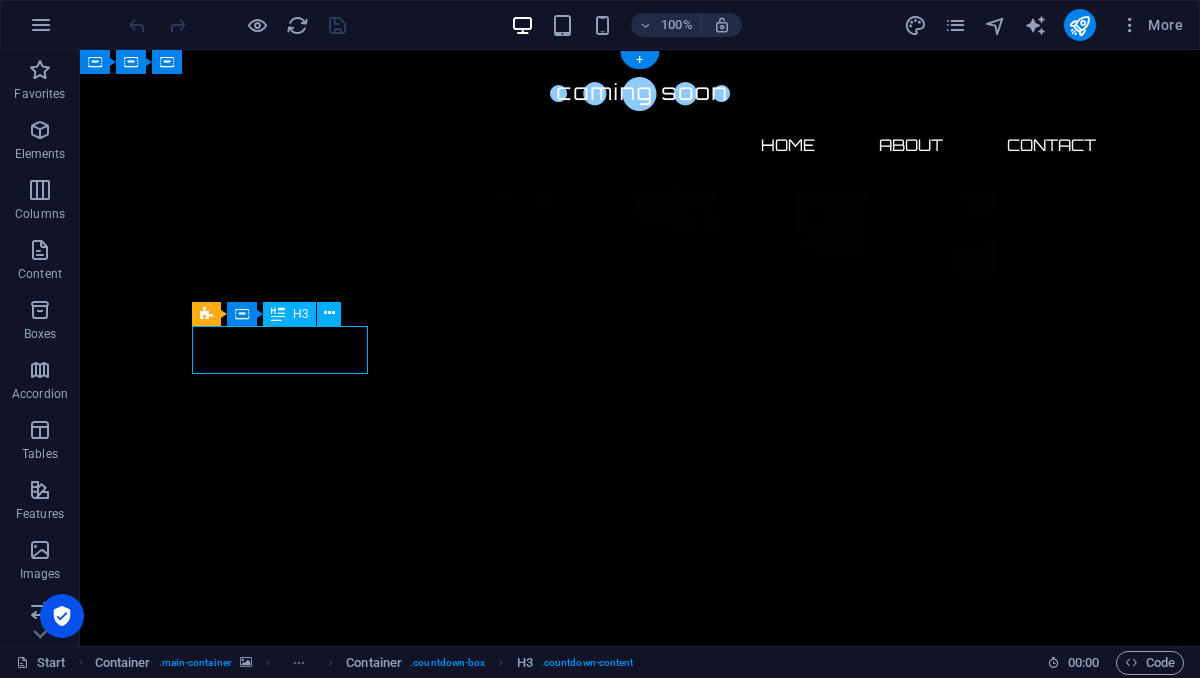 click on "0" at bounding box center (280, 2430) 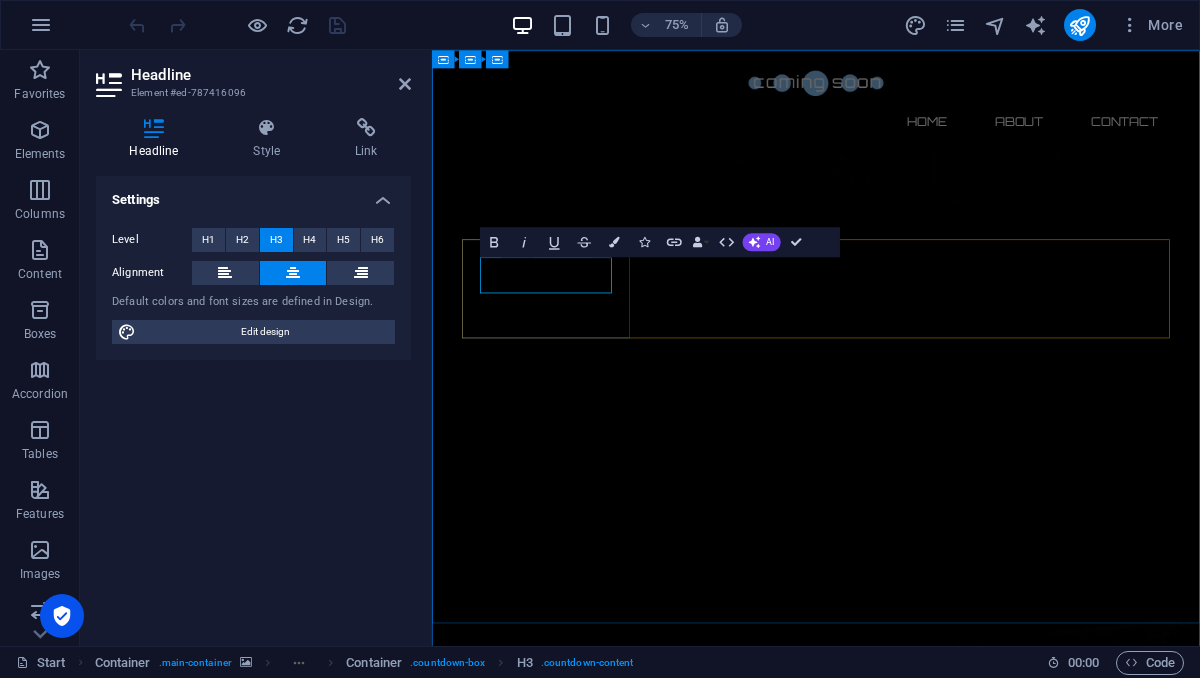 type 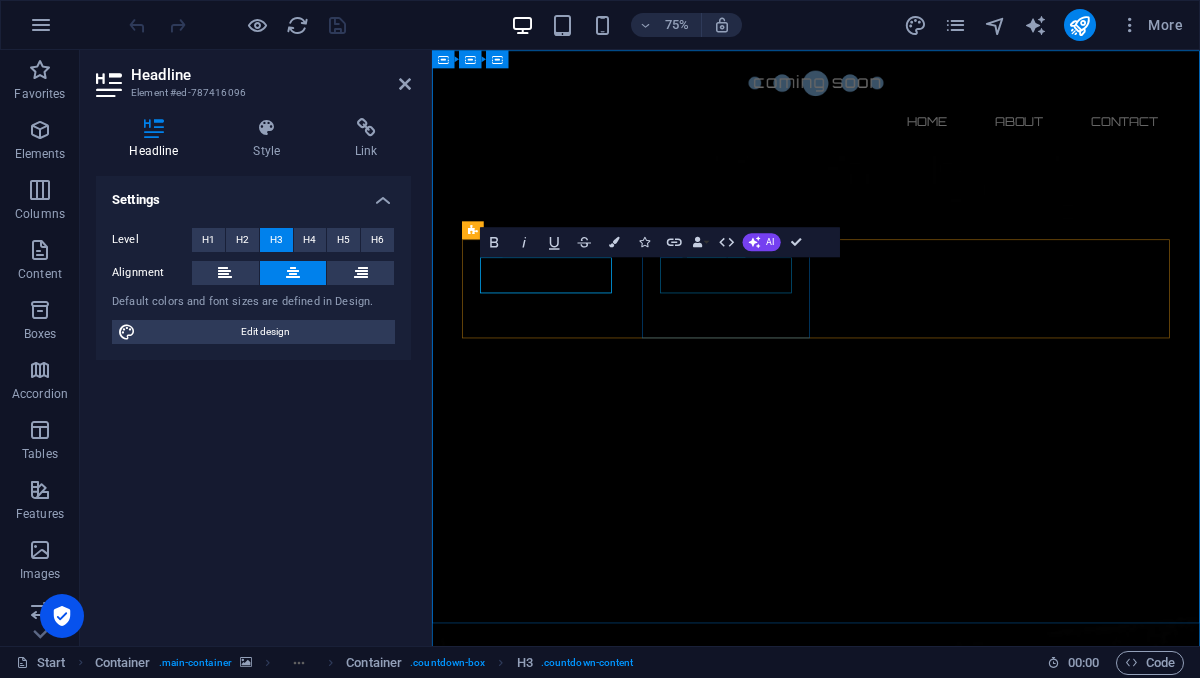 click on "0" at bounding box center (584, 2570) 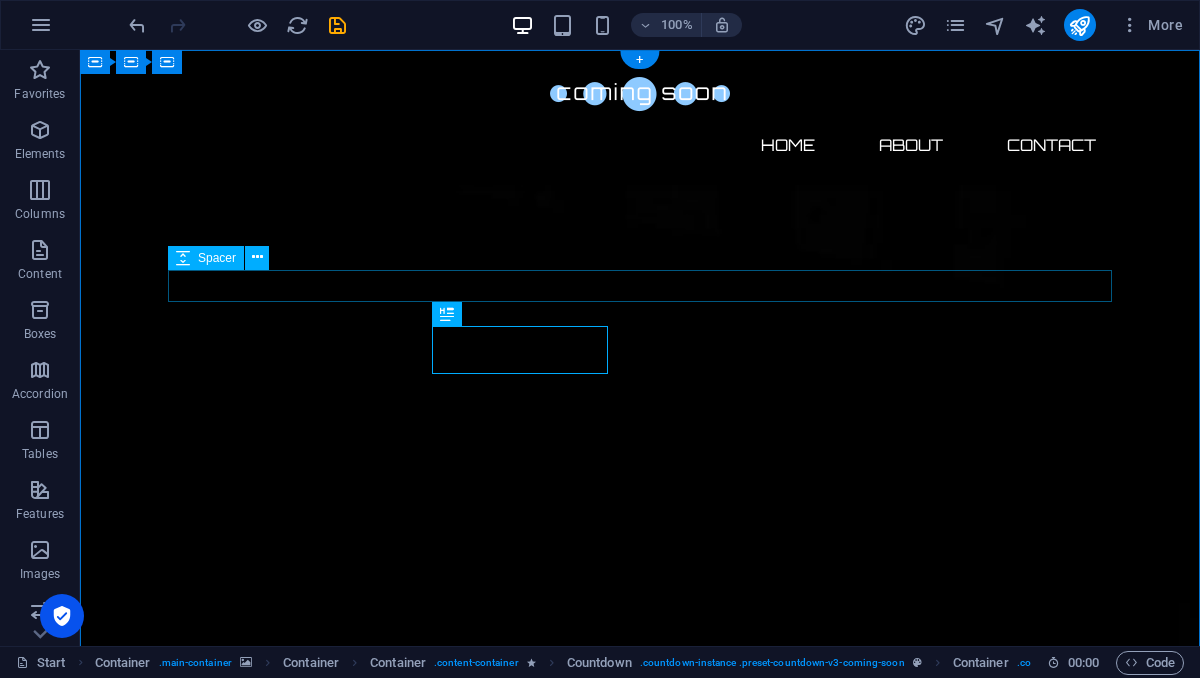 click at bounding box center [640, 2374] 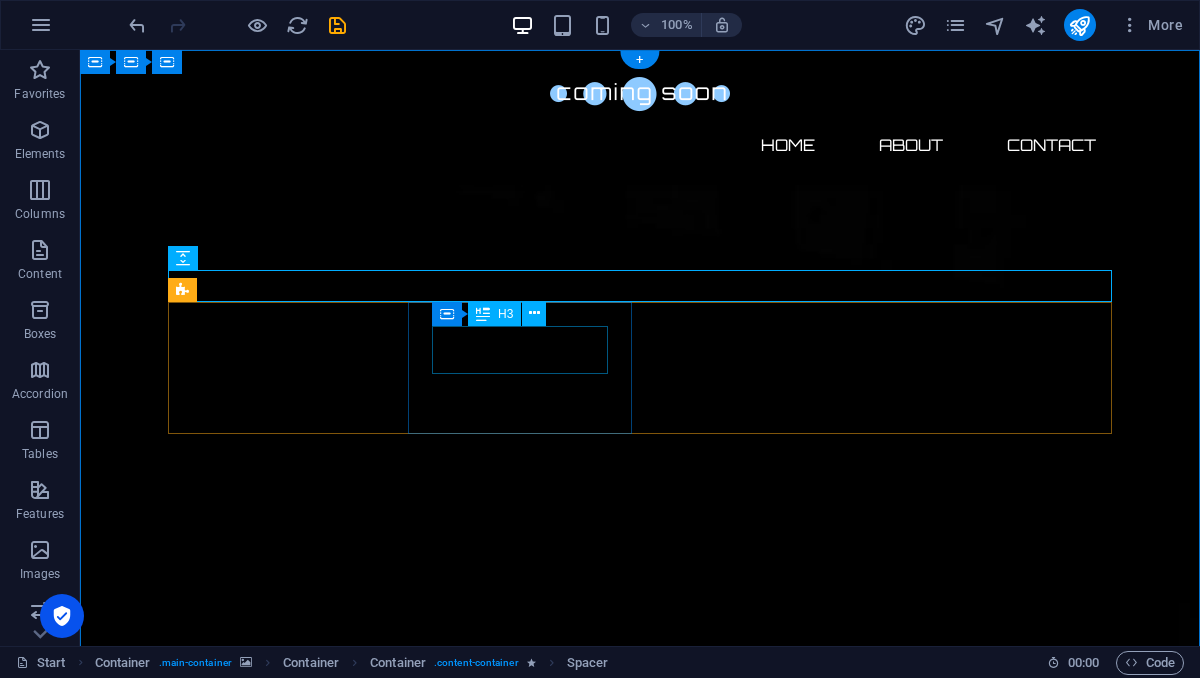 click on "0" at bounding box center (280, 2570) 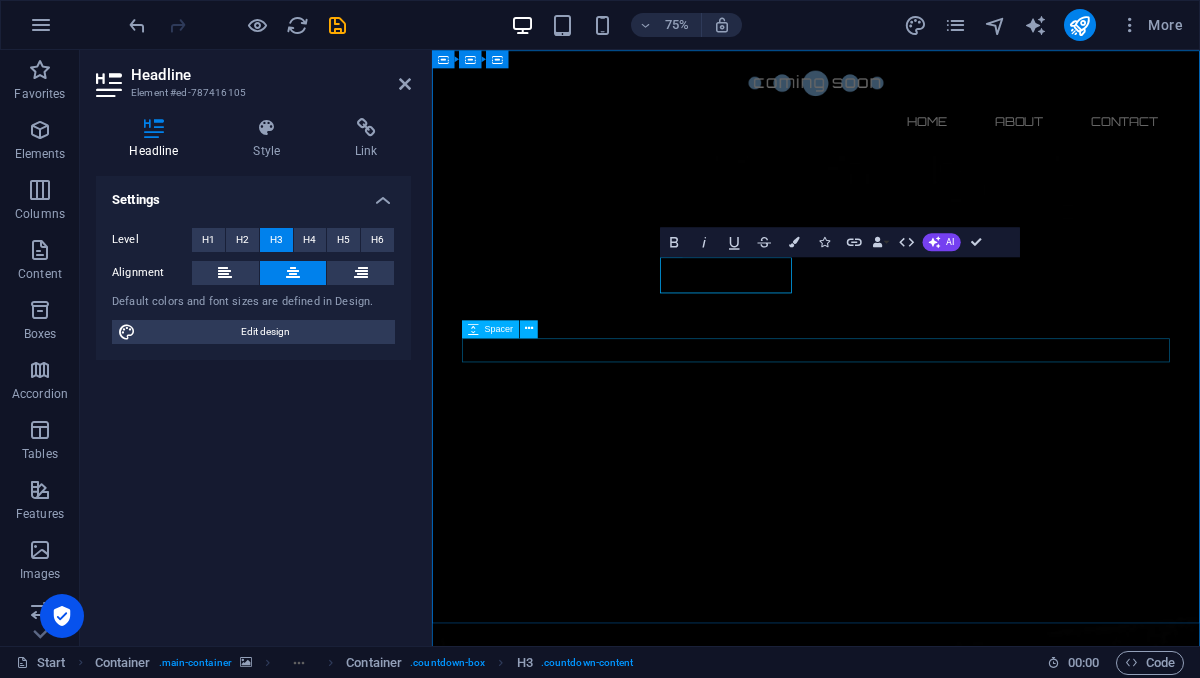 type 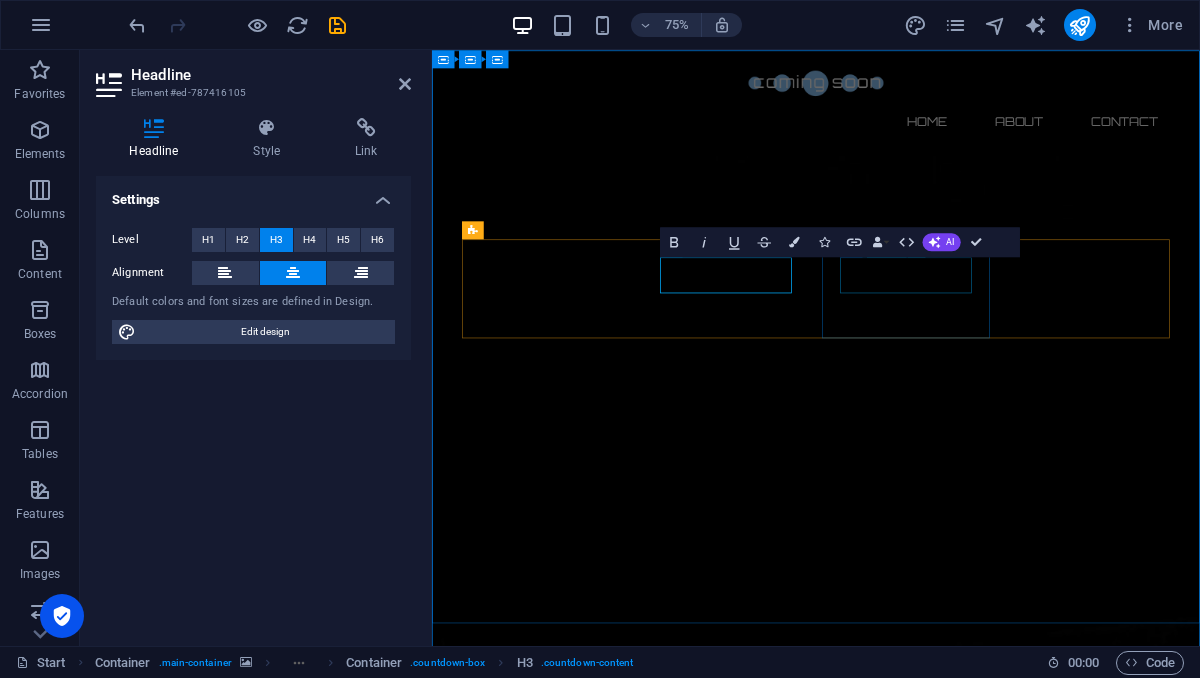 click on "0" at bounding box center [584, 2710] 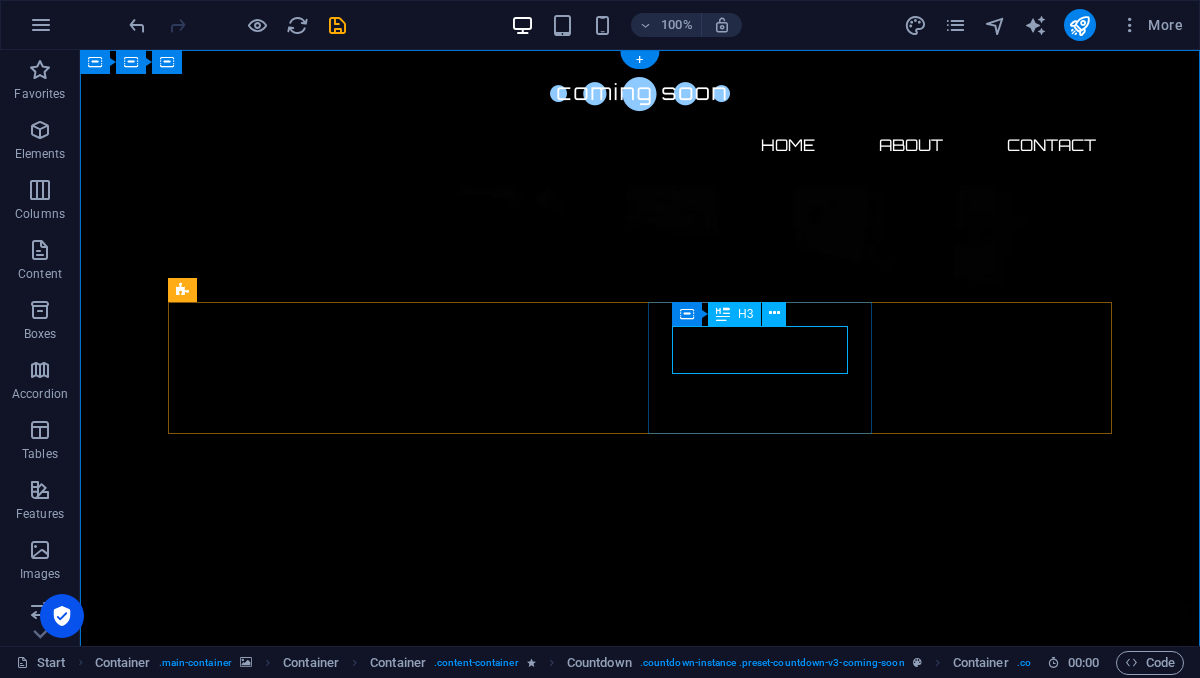 click on "0" at bounding box center (280, 2710) 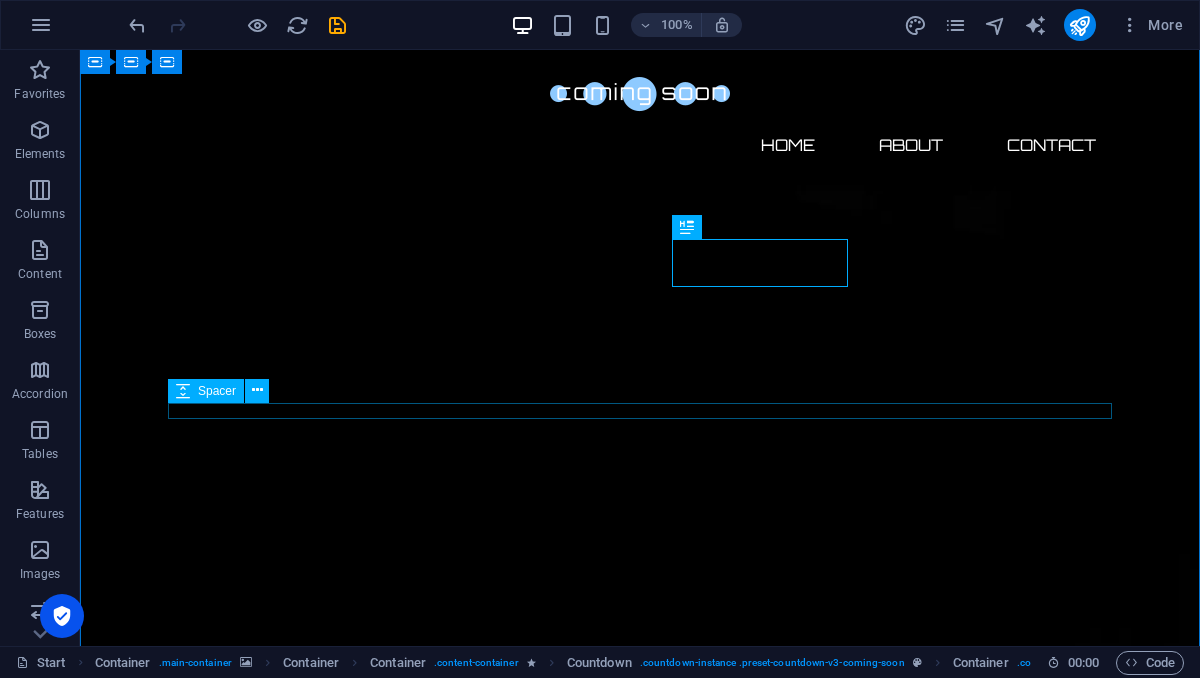 scroll, scrollTop: 0, scrollLeft: 0, axis: both 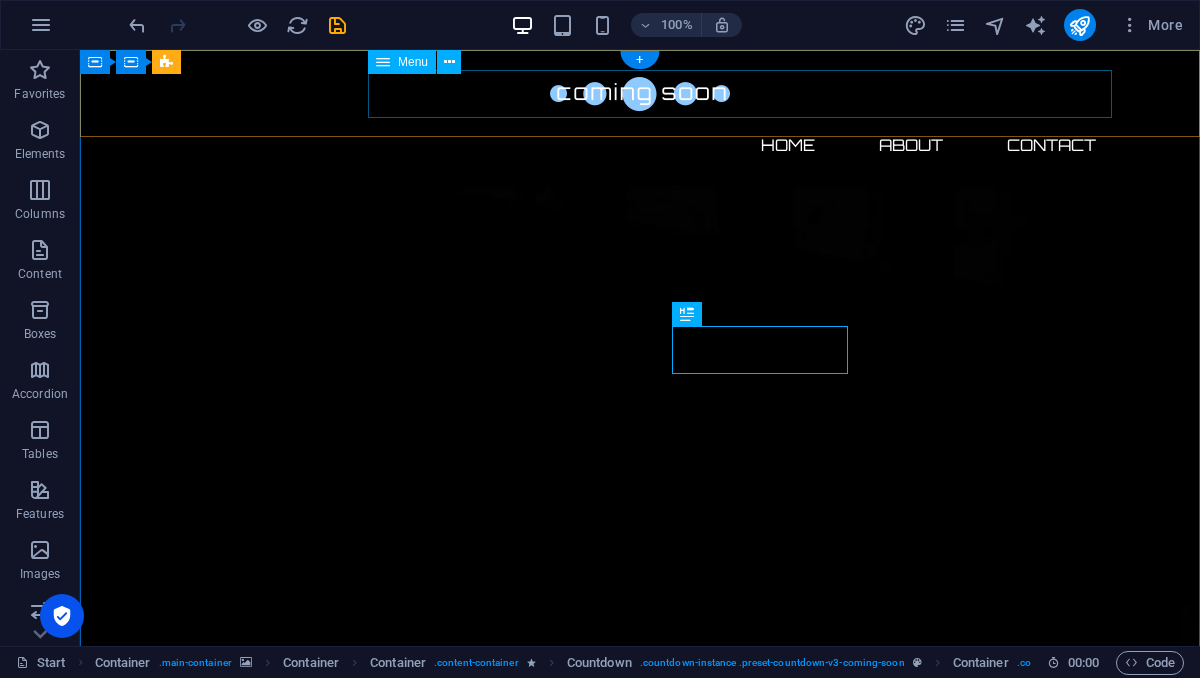 click on "Home About Contact" at bounding box center (640, 145) 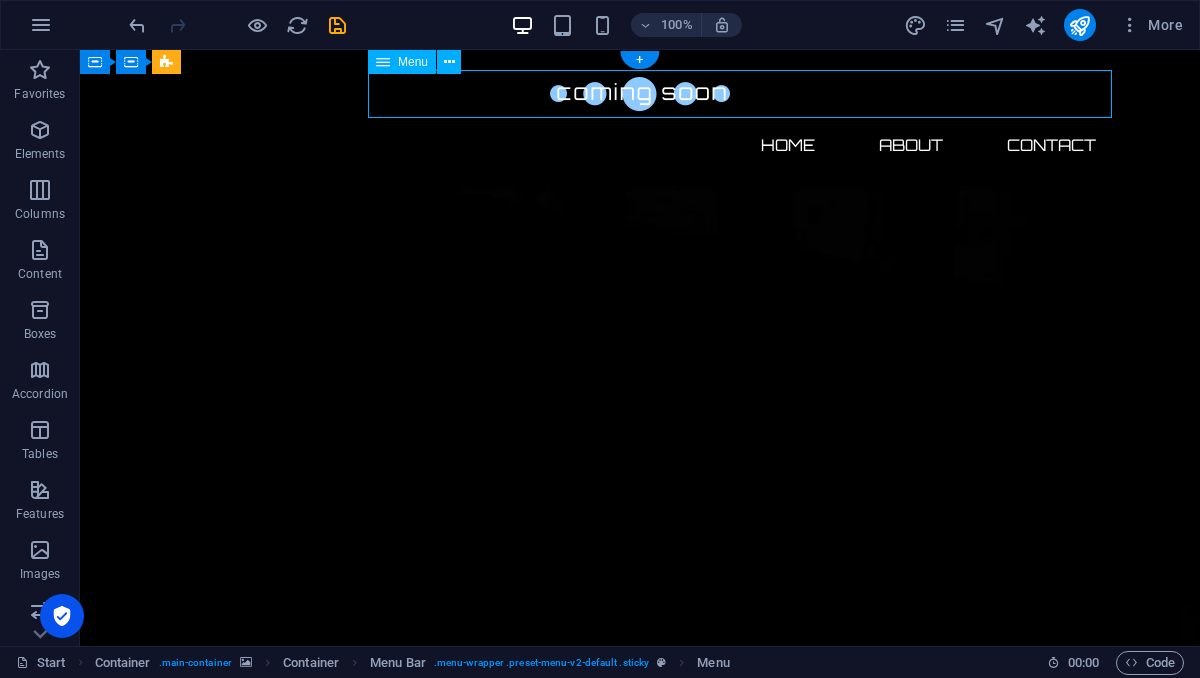 click on "Home About Contact" at bounding box center [640, 145] 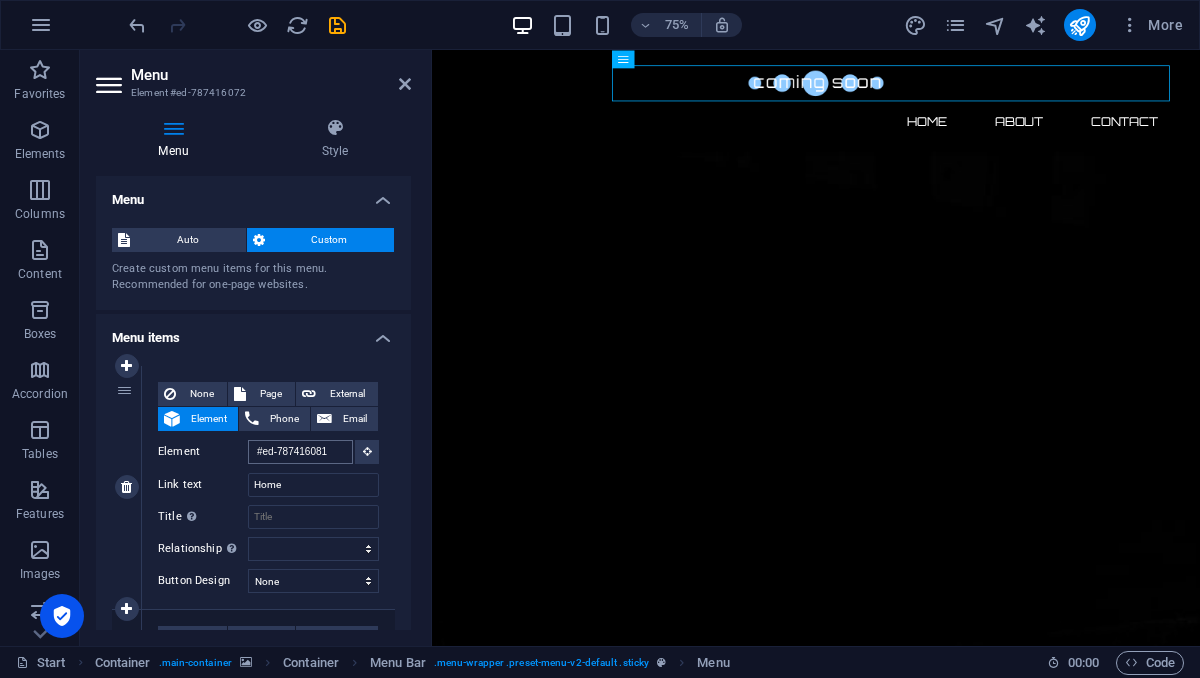 scroll, scrollTop: 28, scrollLeft: 0, axis: vertical 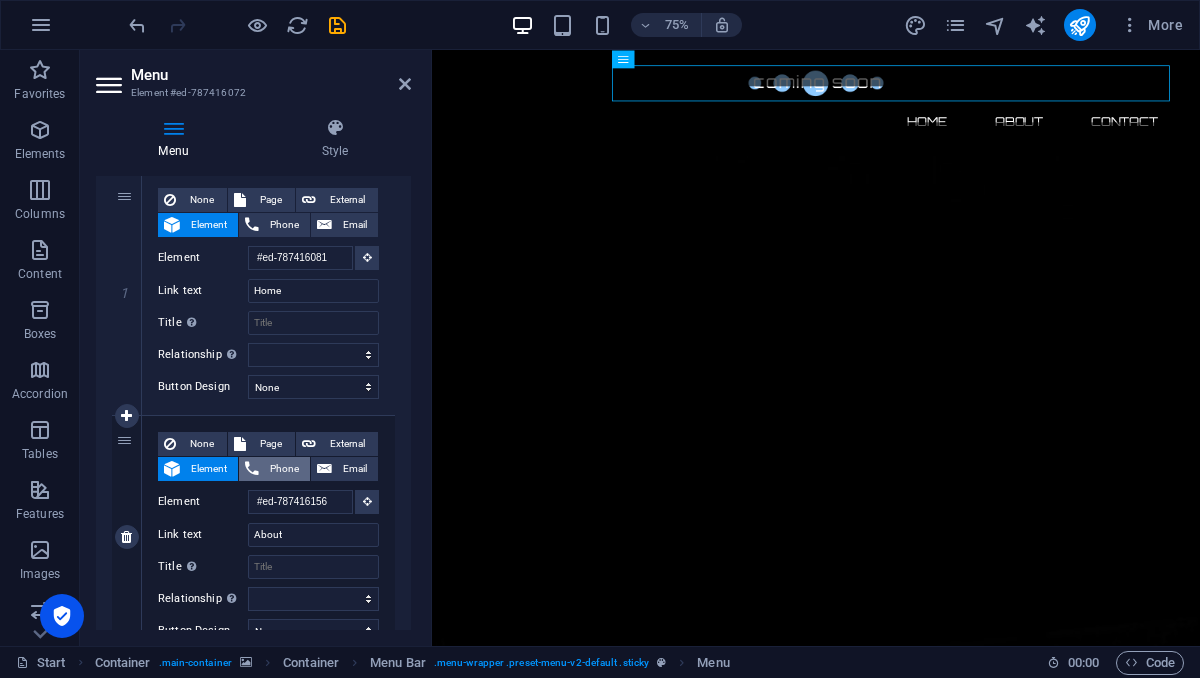 click on "Phone" at bounding box center (284, 469) 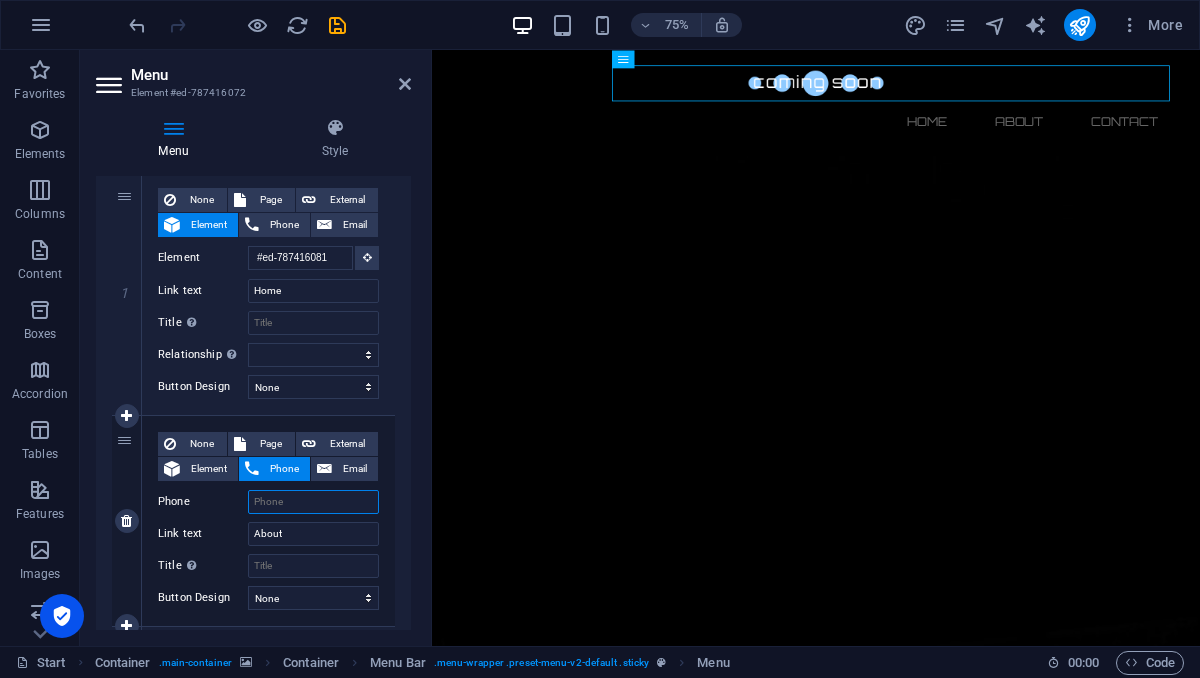 click on "Phone" at bounding box center (313, 502) 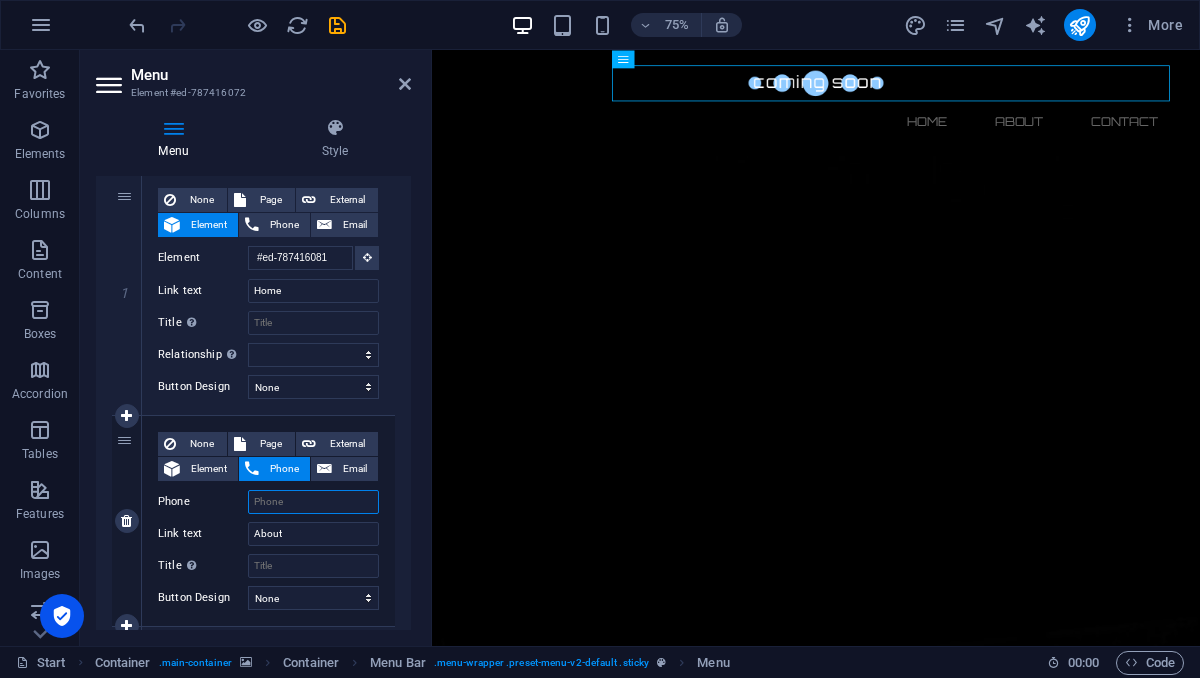 paste on "[PHONE_NUMBER]" 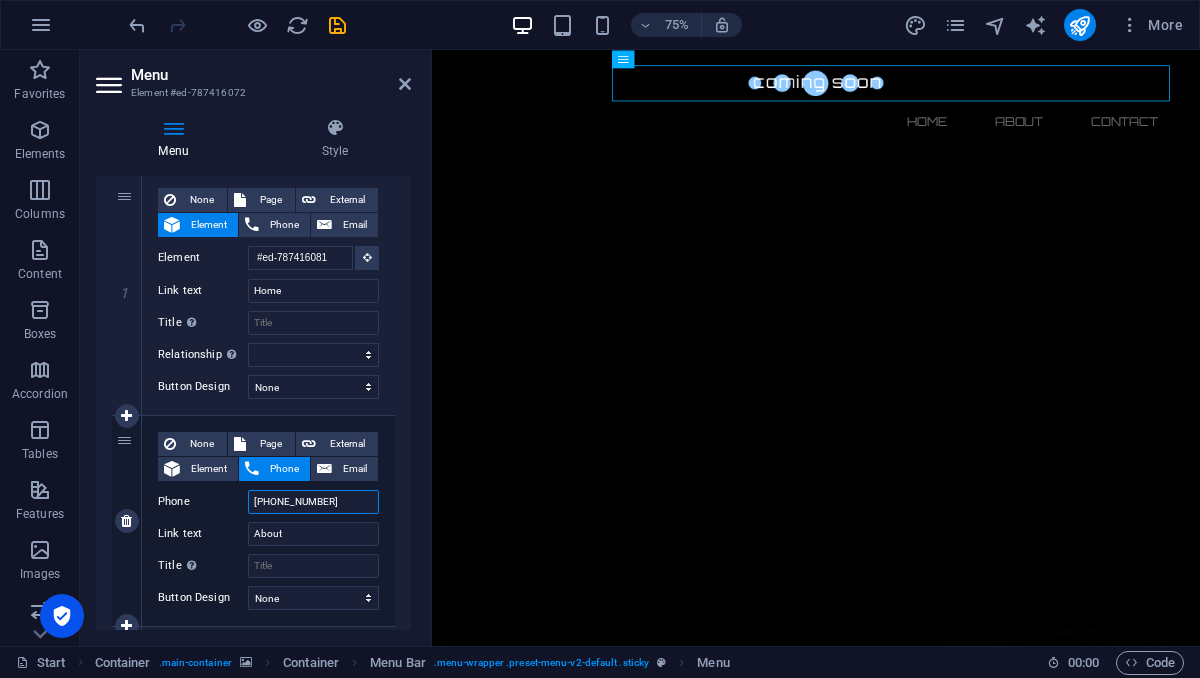 select 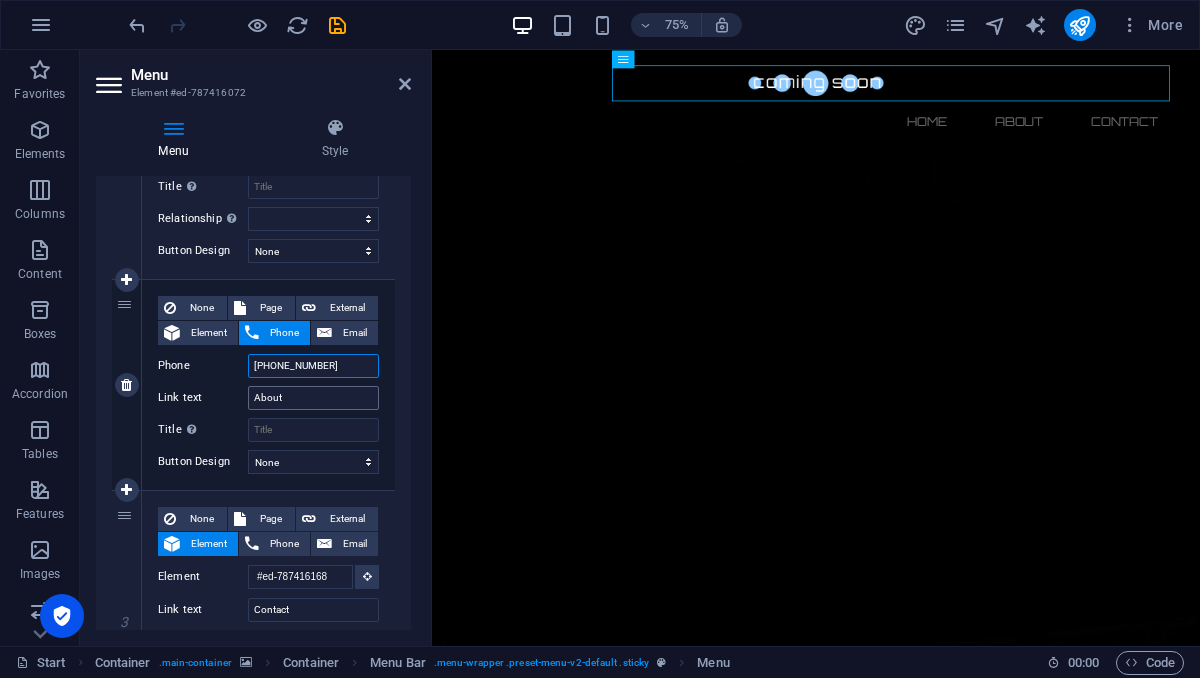 scroll, scrollTop: 337, scrollLeft: 0, axis: vertical 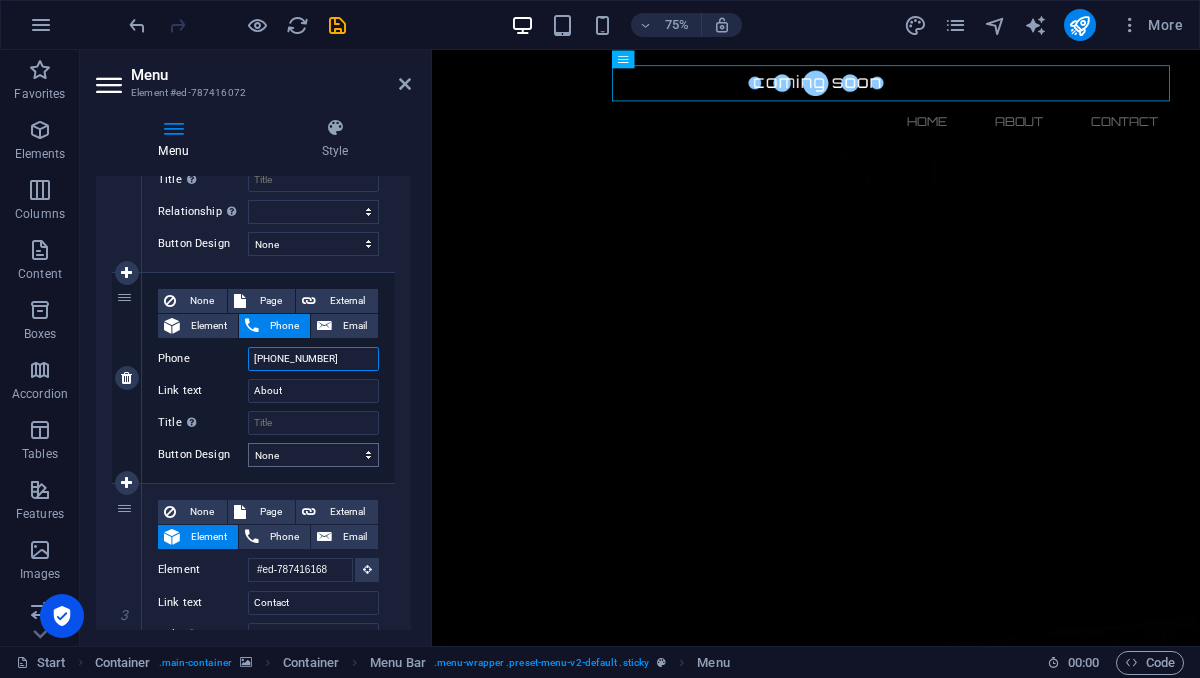 type on "[PHONE_NUMBER]" 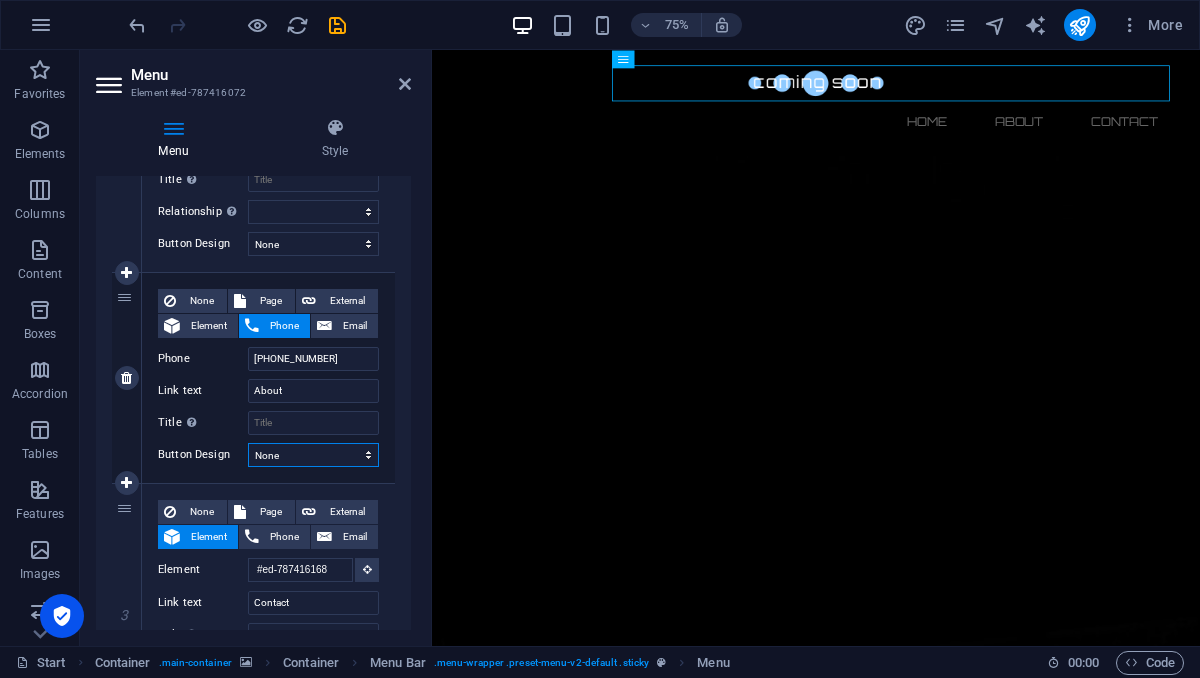 click on "None Default Primary Secondary" at bounding box center (313, 455) 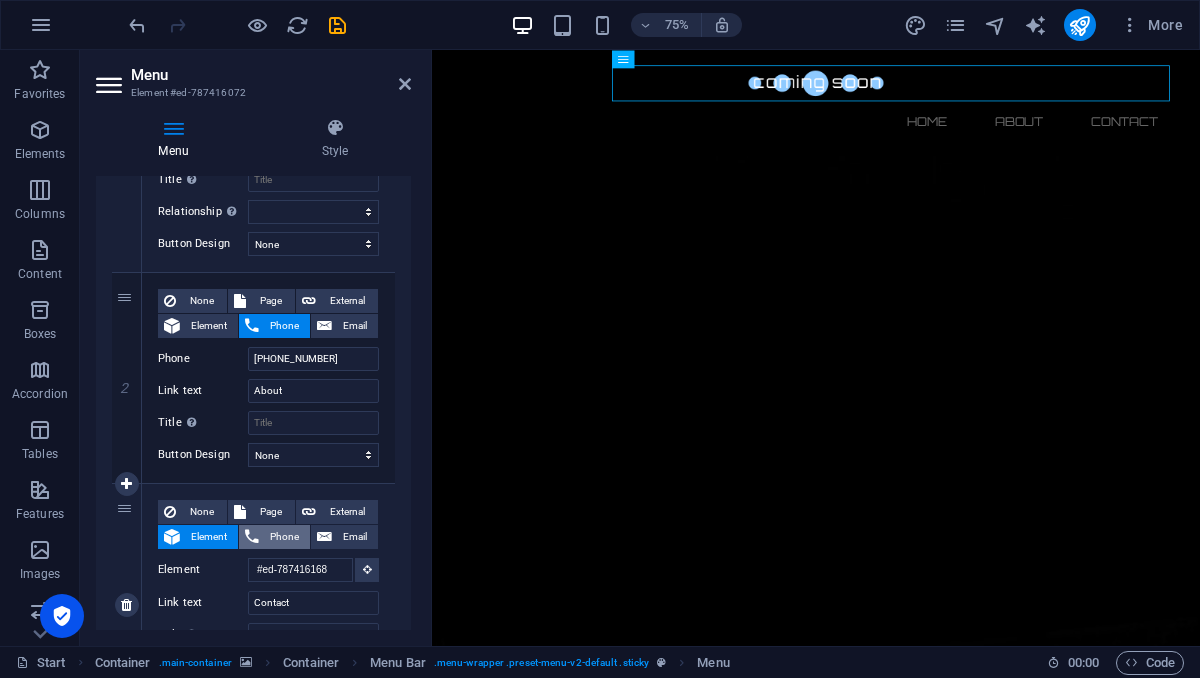 click on "Phone" at bounding box center (284, 537) 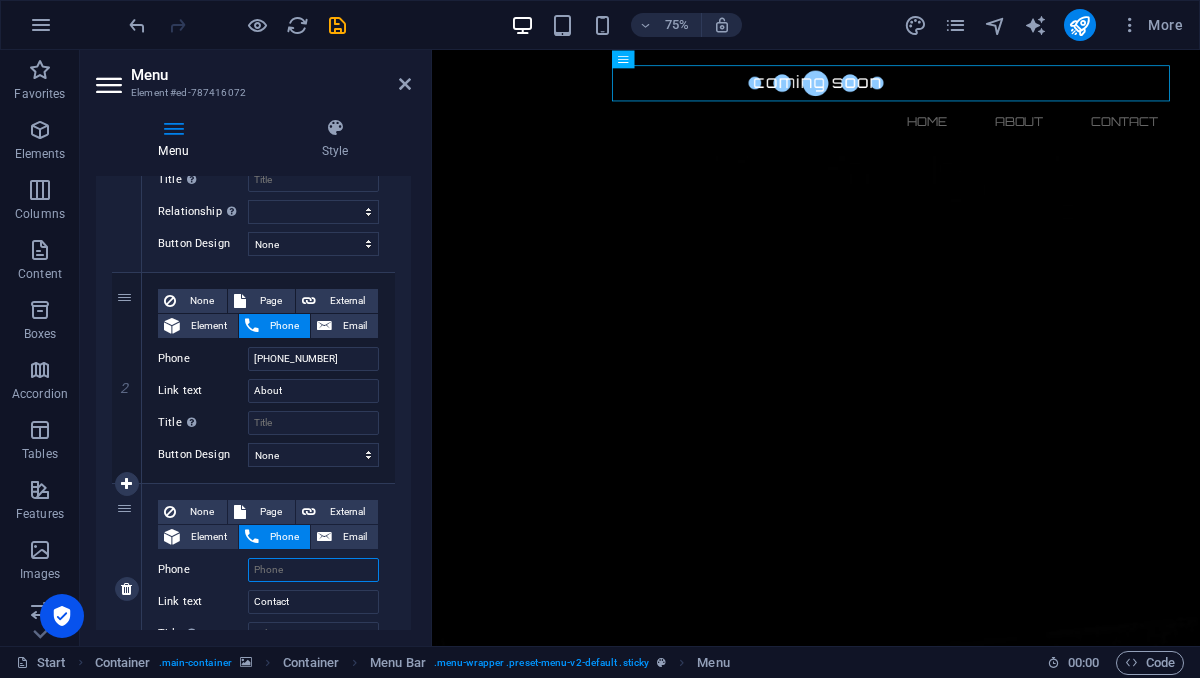 paste on "[PHONE_NUMBER]" 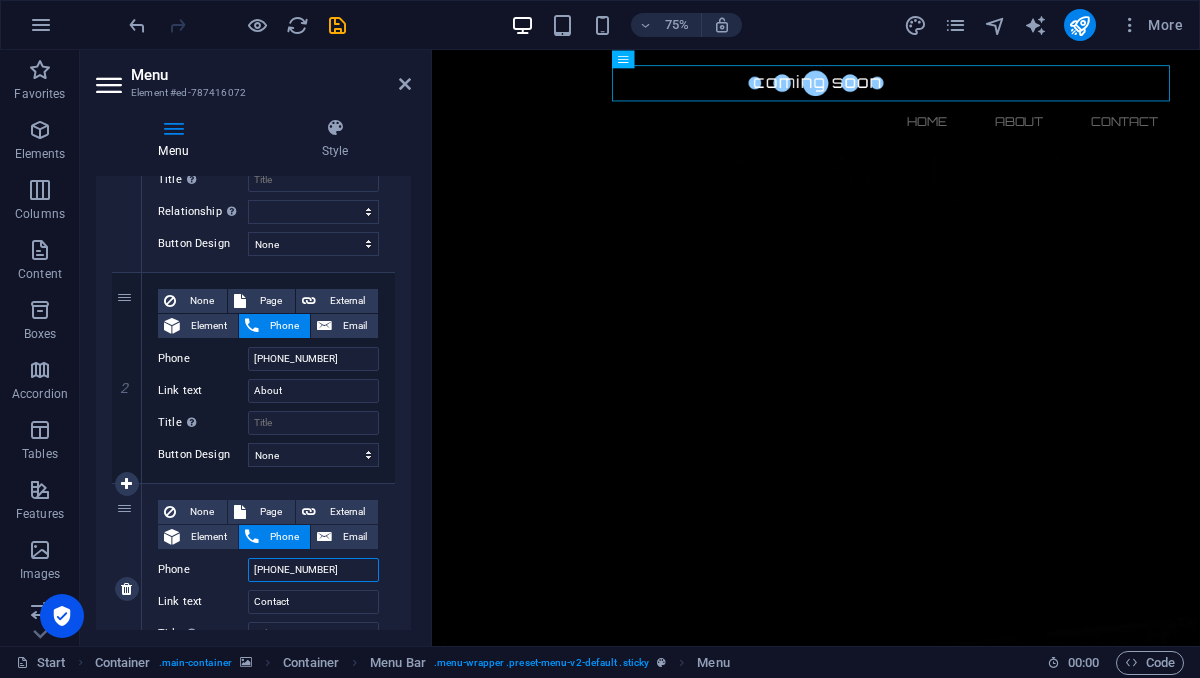 select 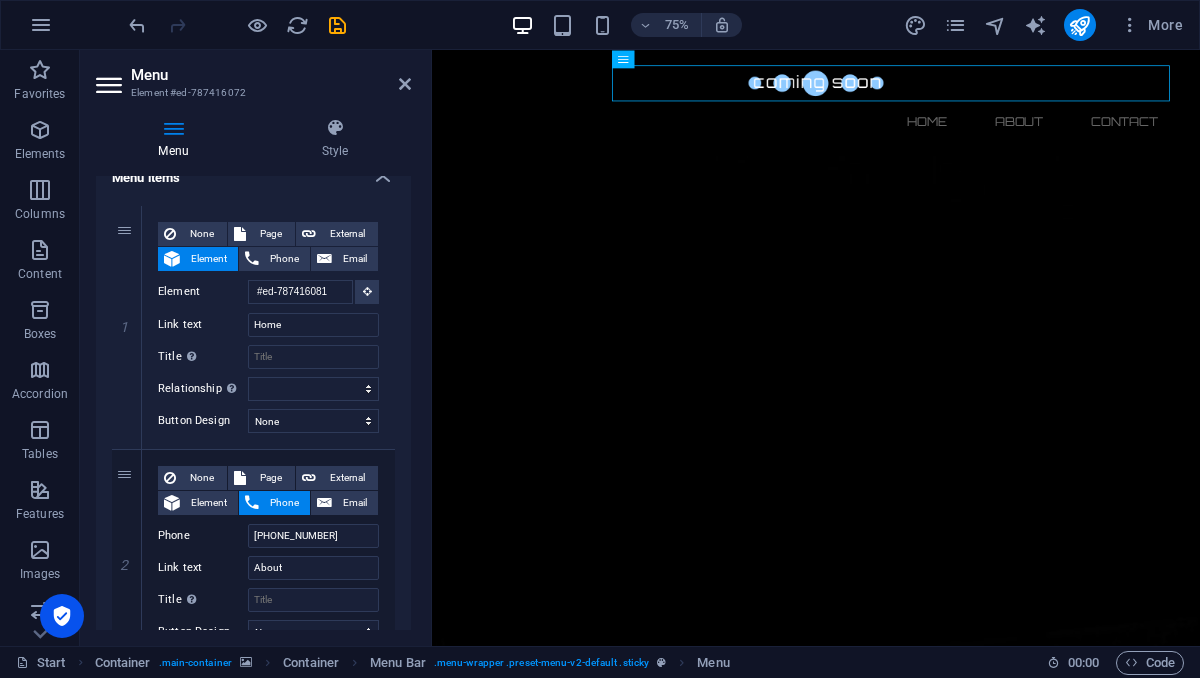 scroll, scrollTop: 150, scrollLeft: 0, axis: vertical 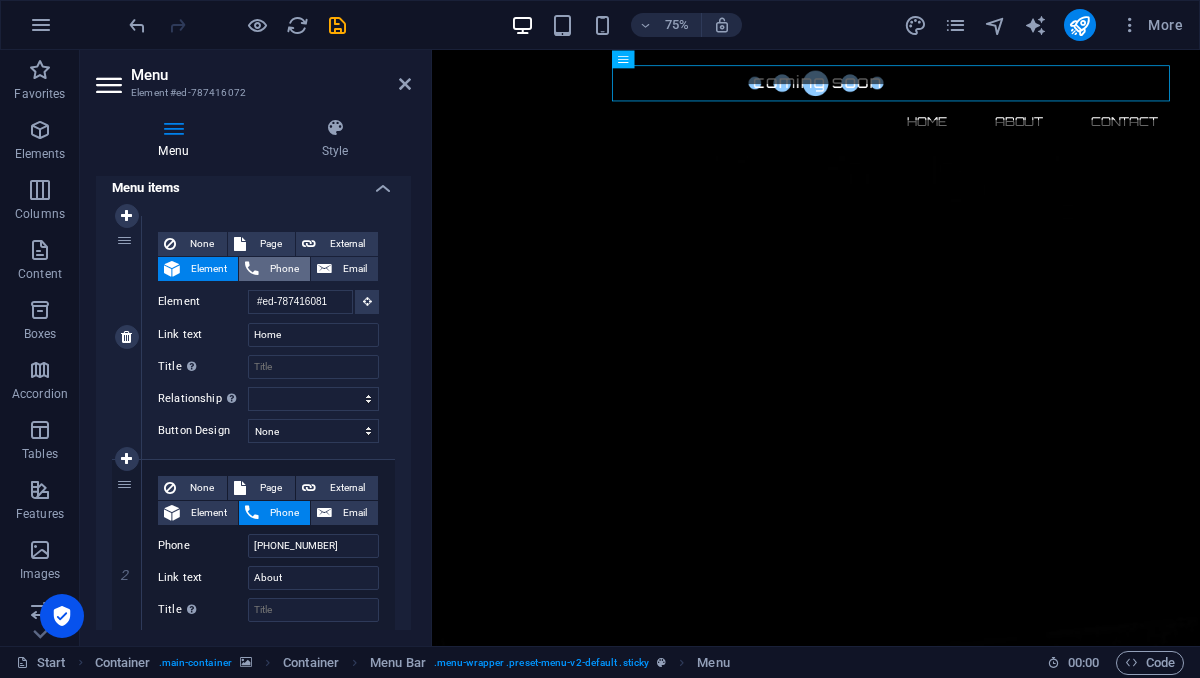 type on "[PHONE_NUMBER]" 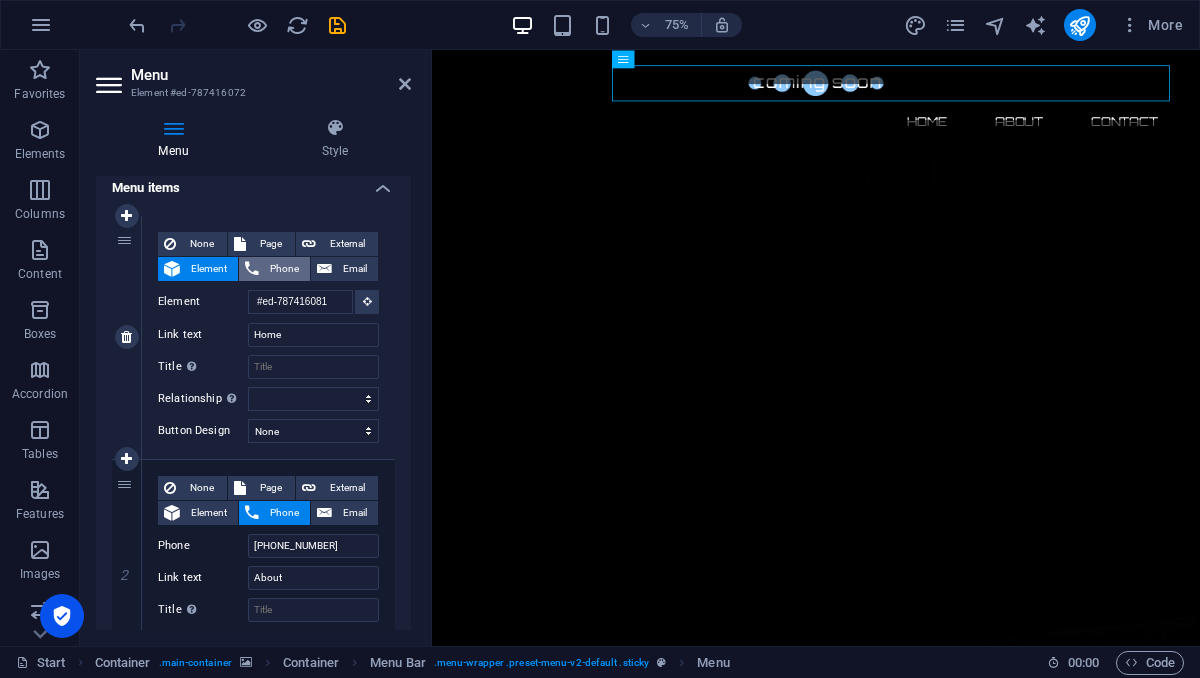 click on "Phone" at bounding box center [284, 269] 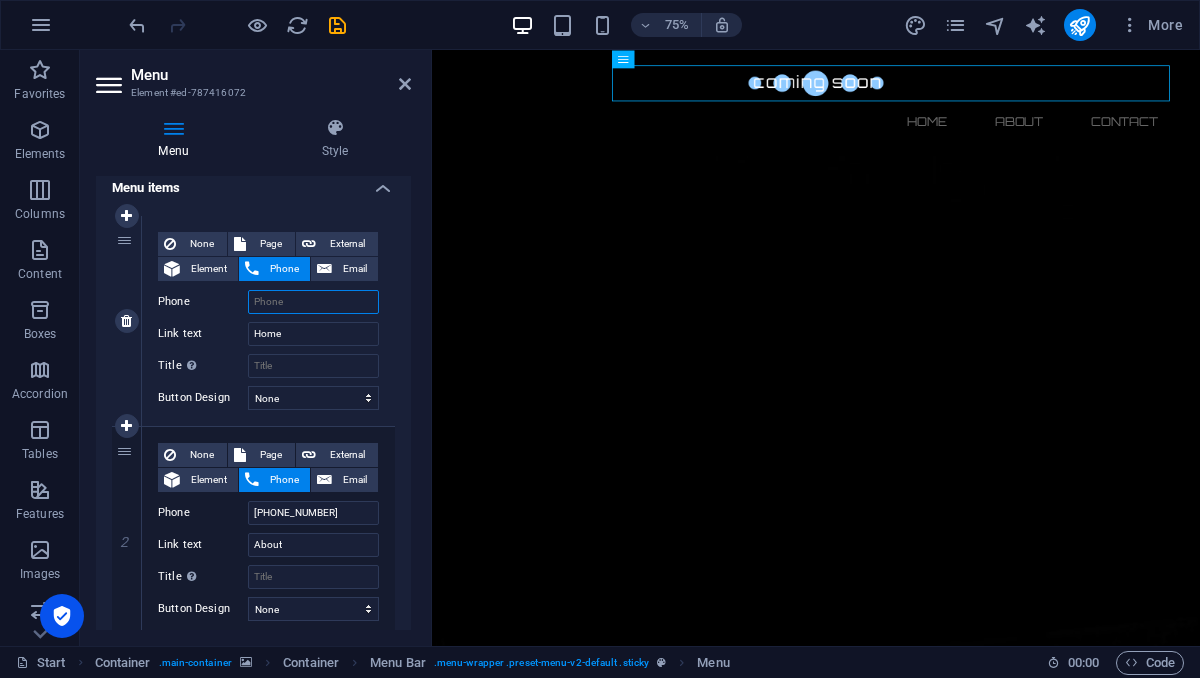 paste on "[PHONE_NUMBER]" 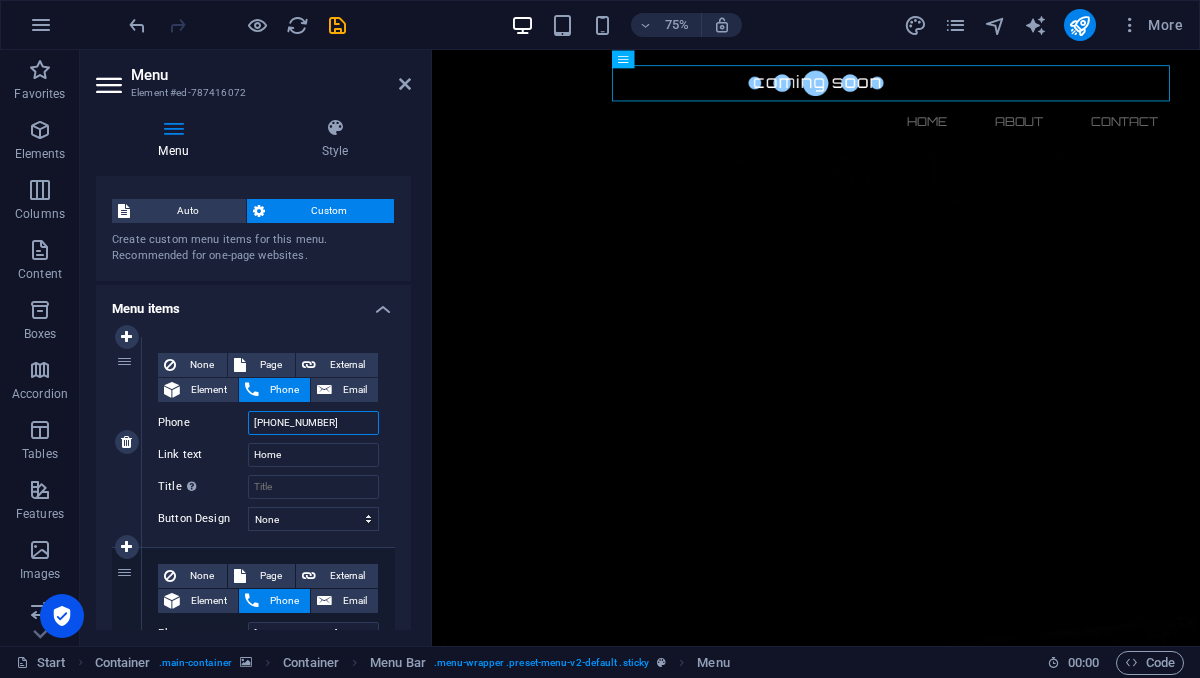 scroll, scrollTop: 0, scrollLeft: 0, axis: both 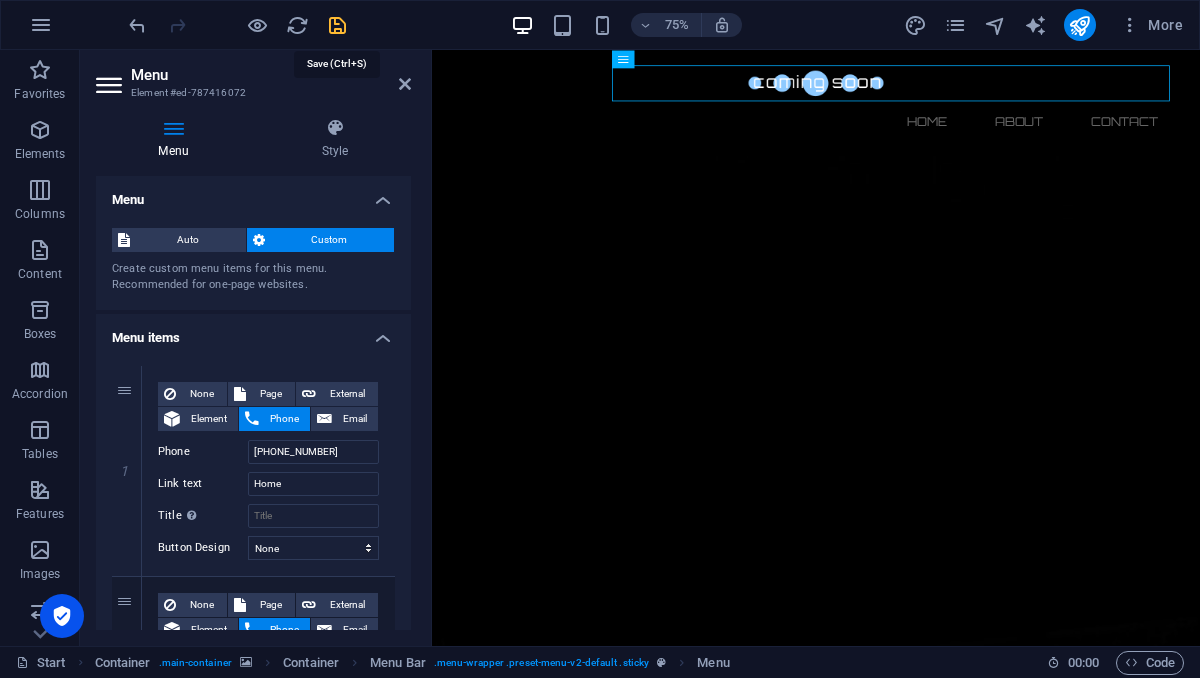click at bounding box center [337, 25] 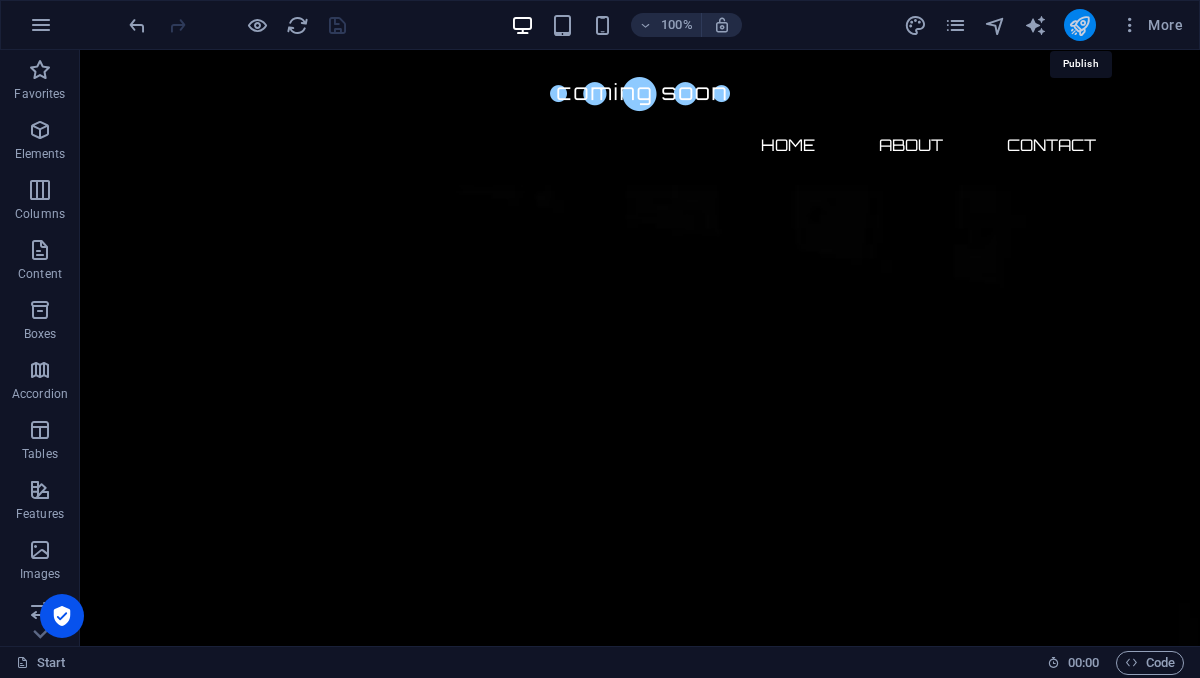 click at bounding box center (1079, 25) 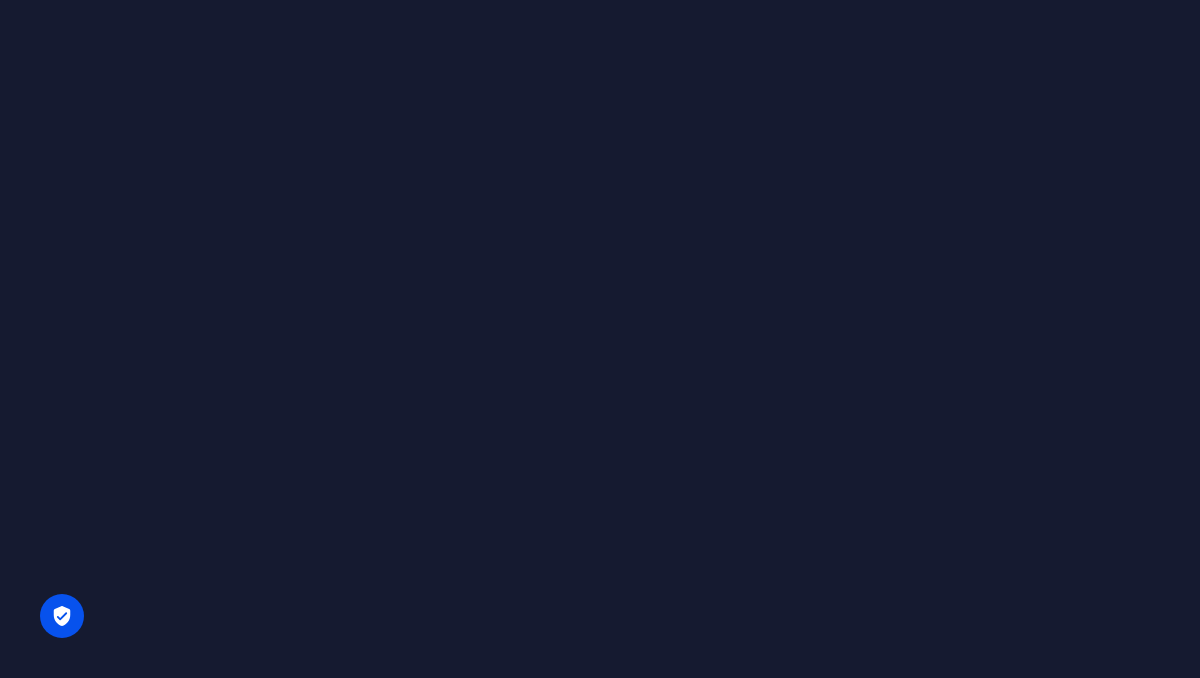 scroll, scrollTop: 0, scrollLeft: 0, axis: both 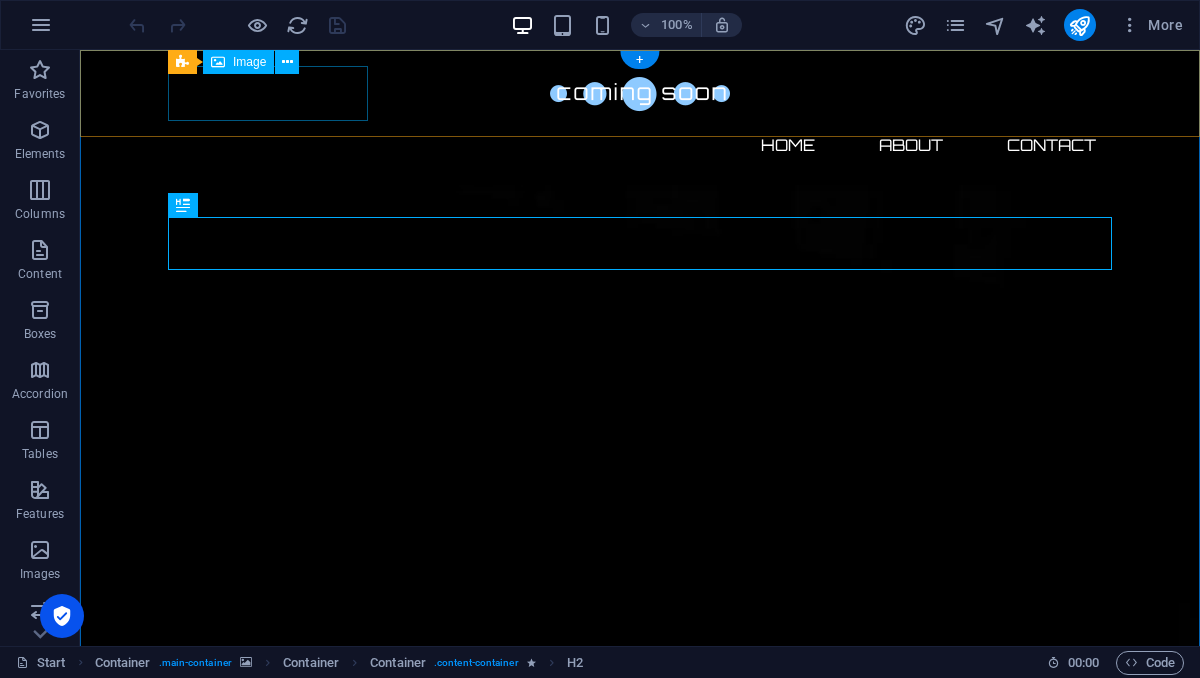 click at bounding box center [640, 93] 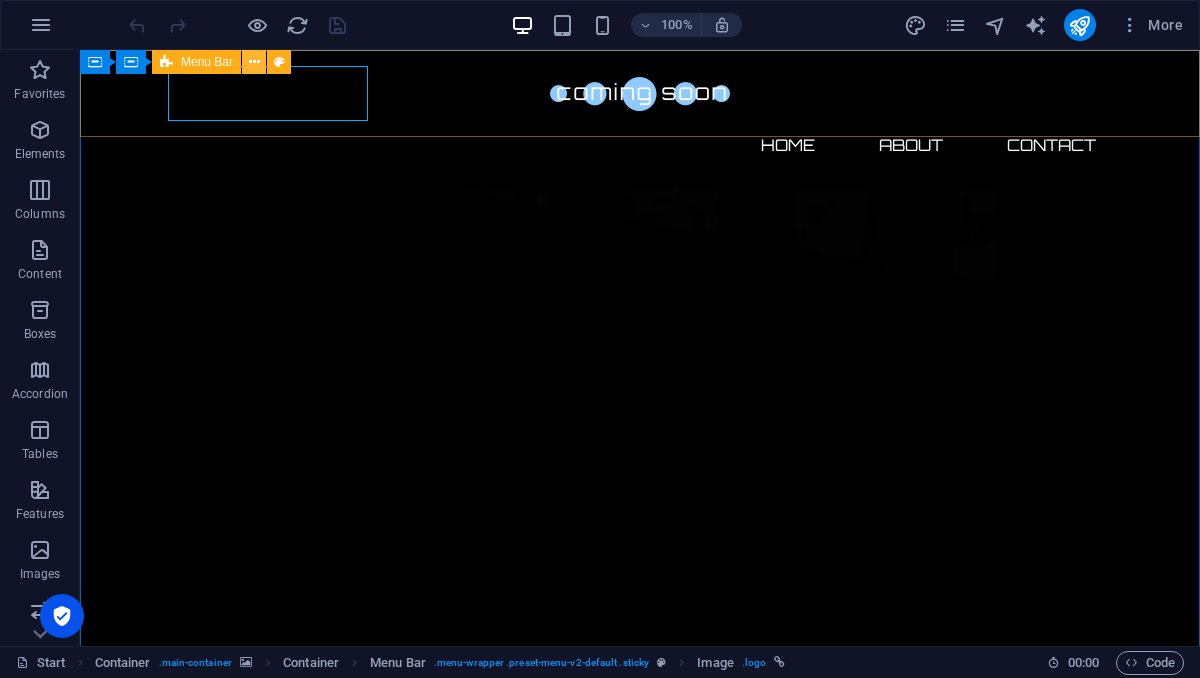 click at bounding box center (254, 62) 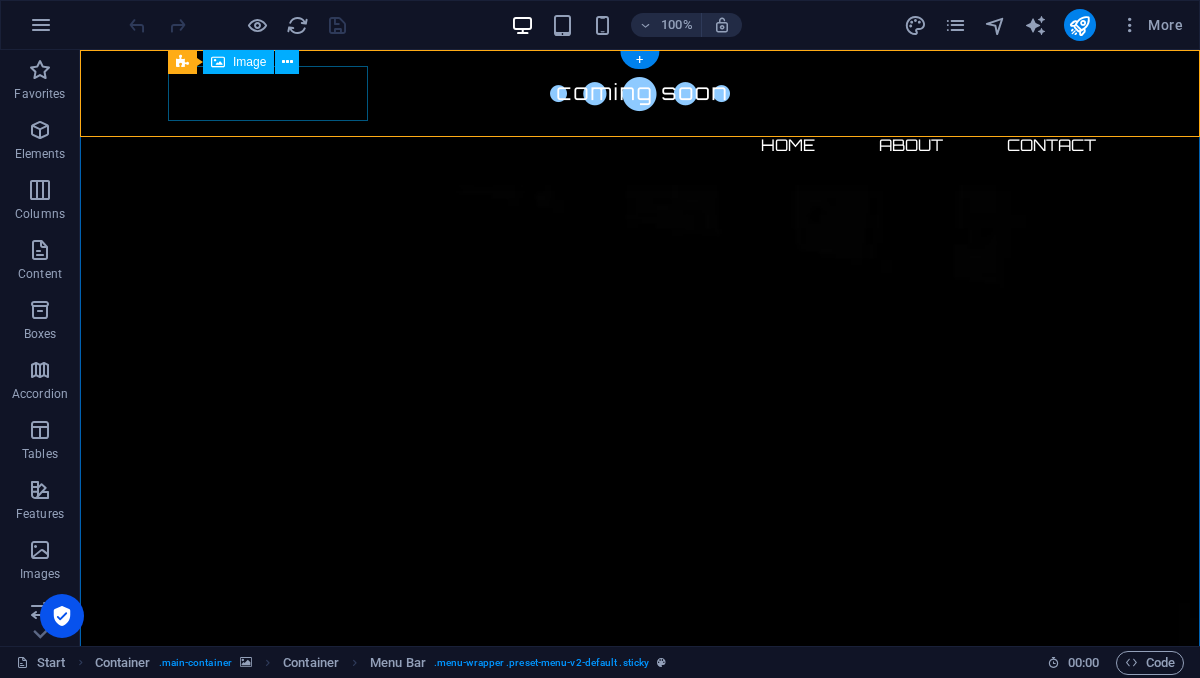 click at bounding box center [640, 93] 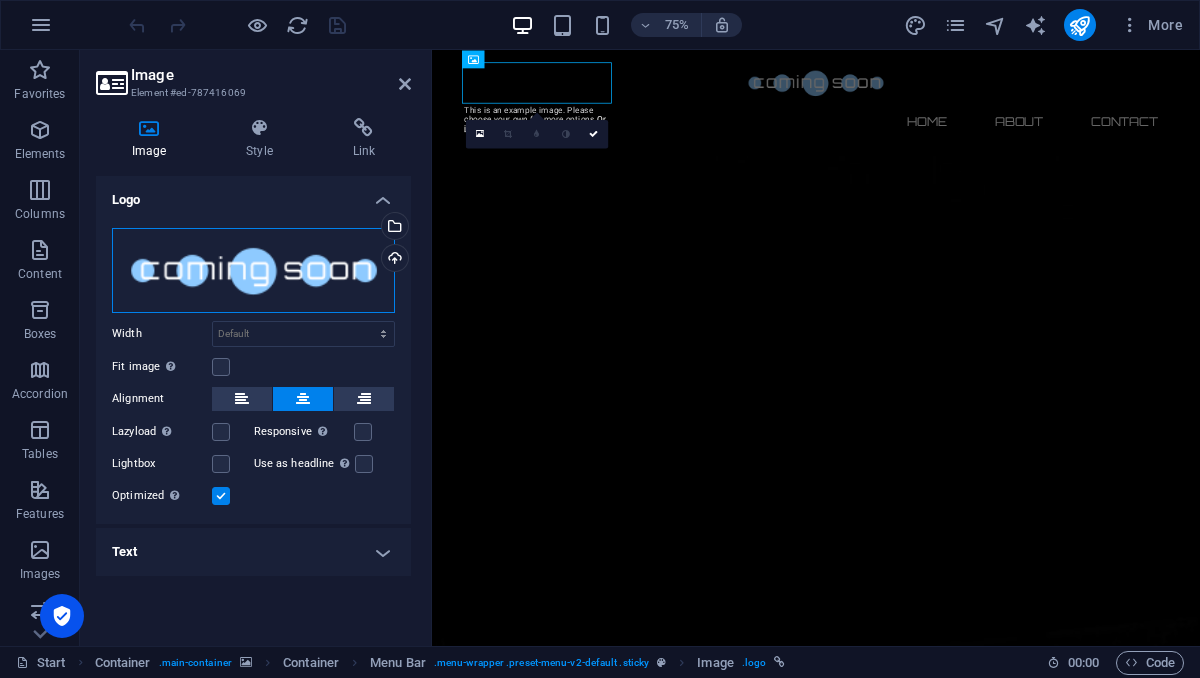 click on "Drag files here, click to choose files or select files from Files or our free stock photos & videos" at bounding box center [253, 270] 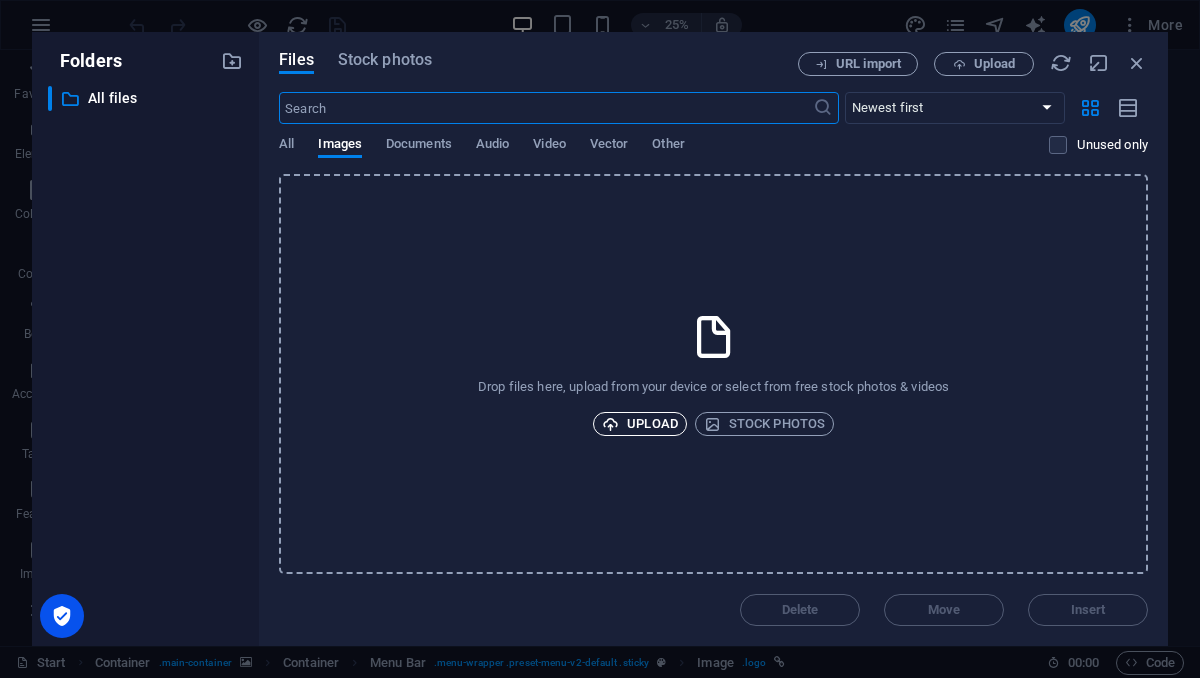 click on "Upload" at bounding box center [640, 424] 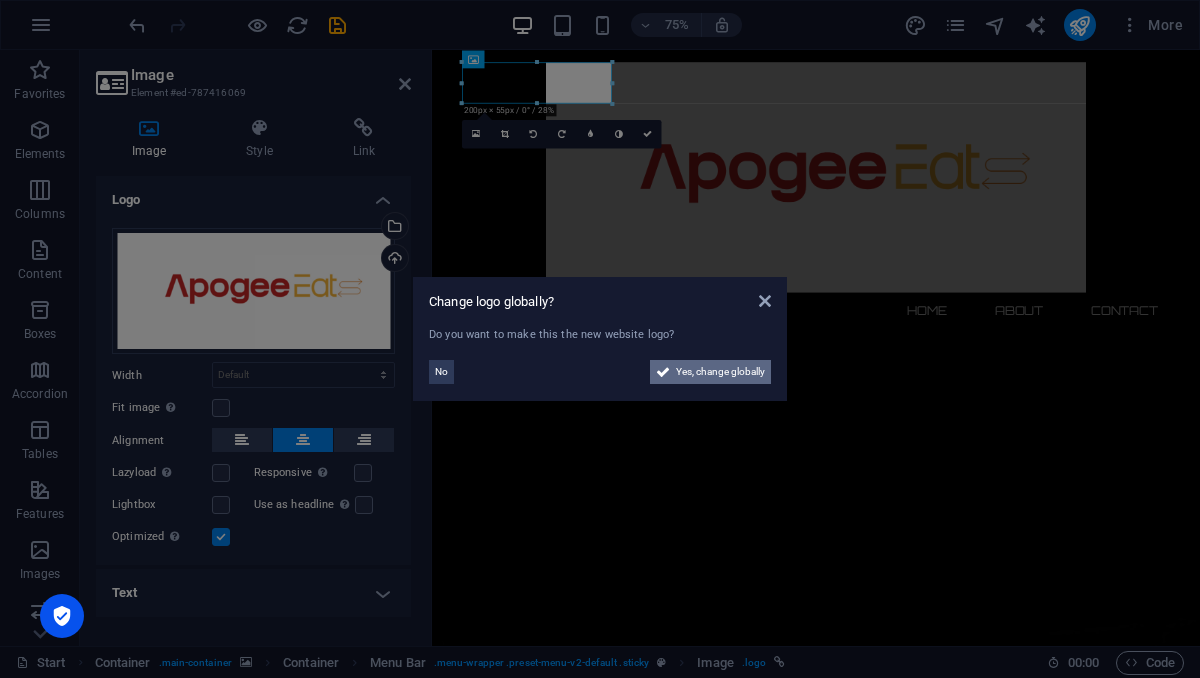 click on "Yes, change globally" at bounding box center [720, 372] 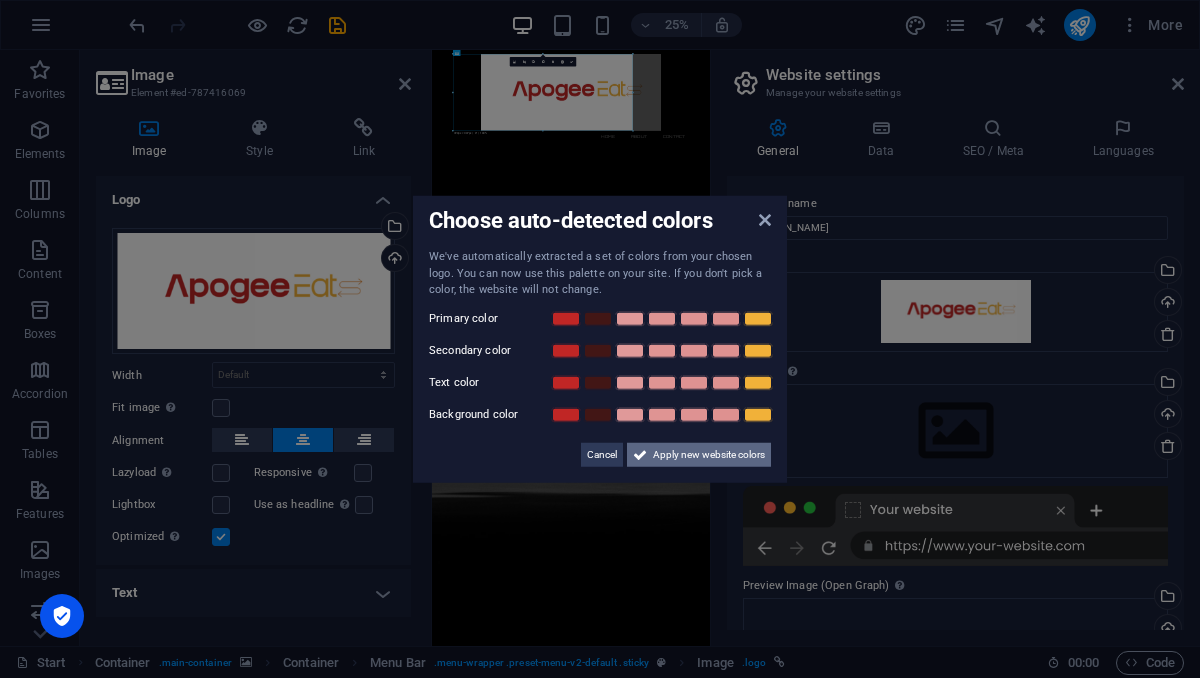 click on "Apply new website colors" at bounding box center [709, 454] 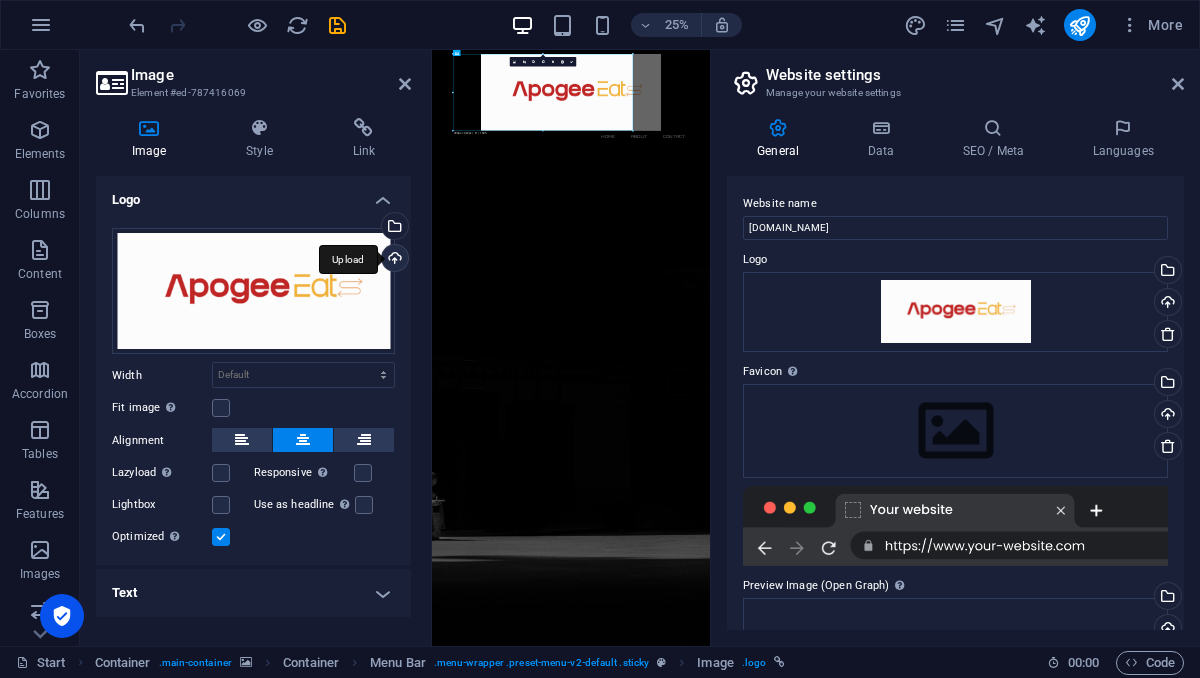 click on "Upload" at bounding box center (393, 260) 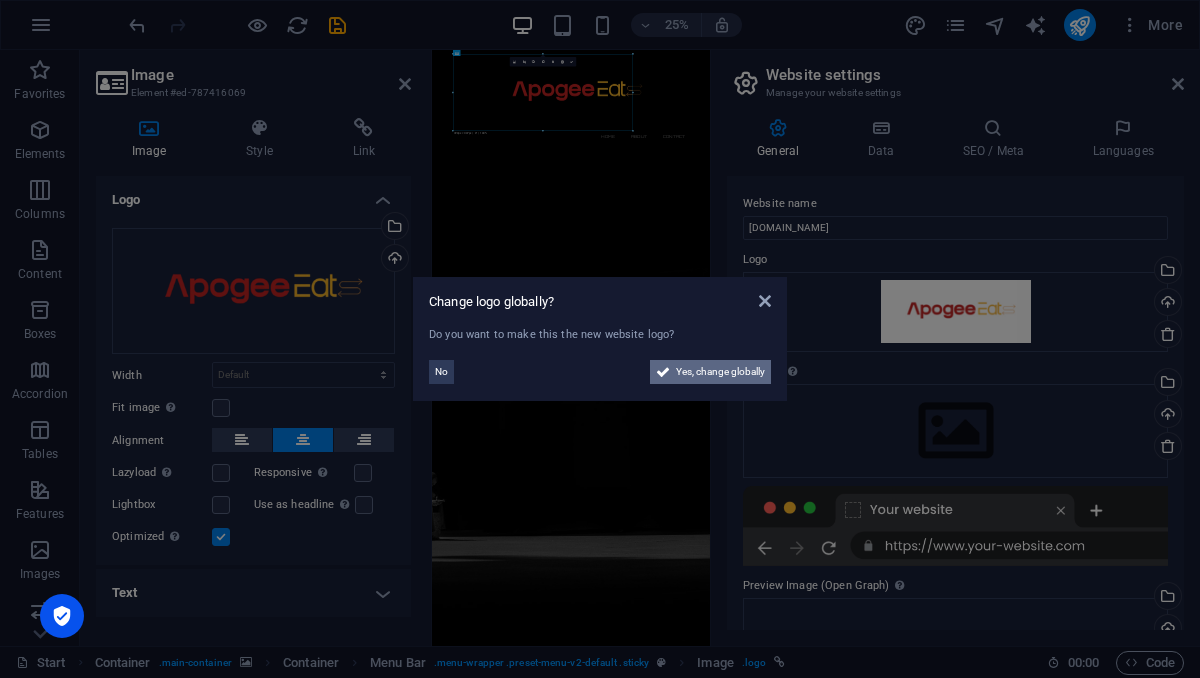 click on "Yes, change globally" at bounding box center [720, 372] 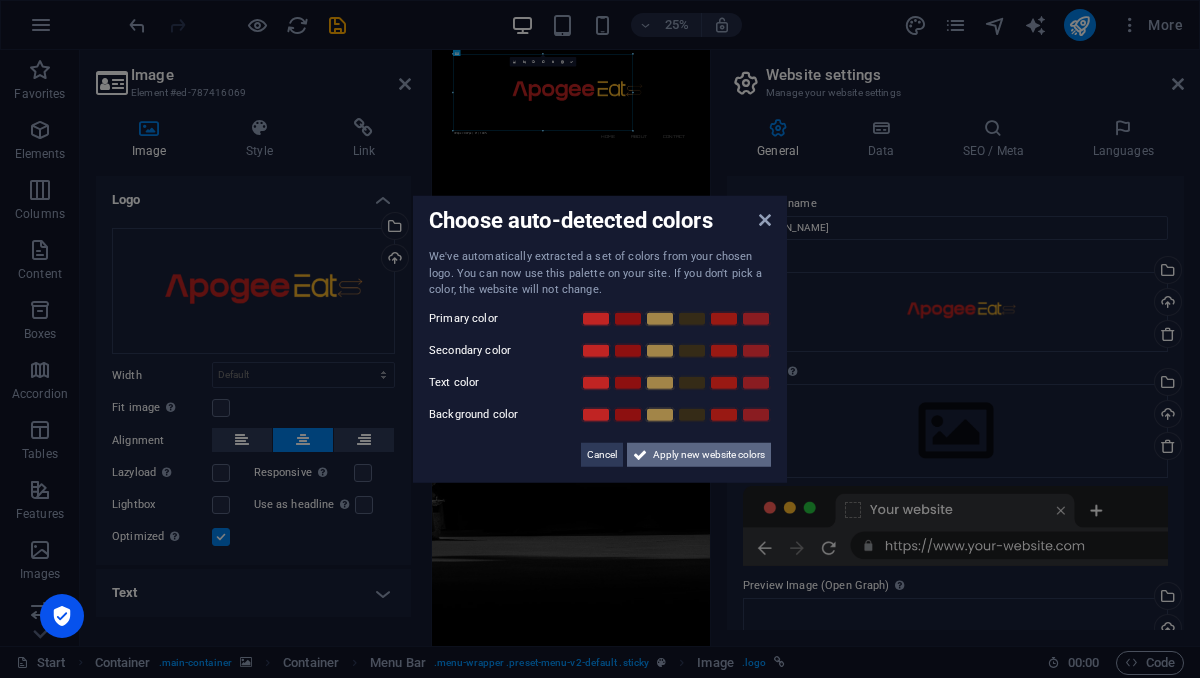 click on "Apply new website colors" at bounding box center [709, 454] 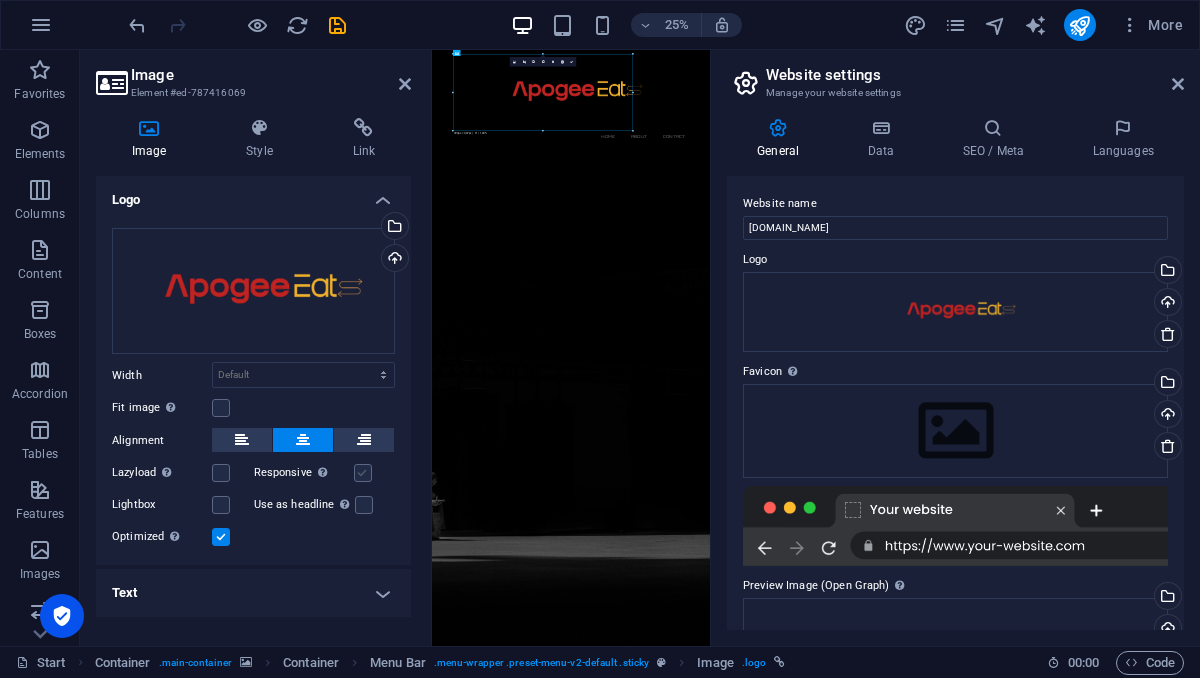 click at bounding box center [363, 473] 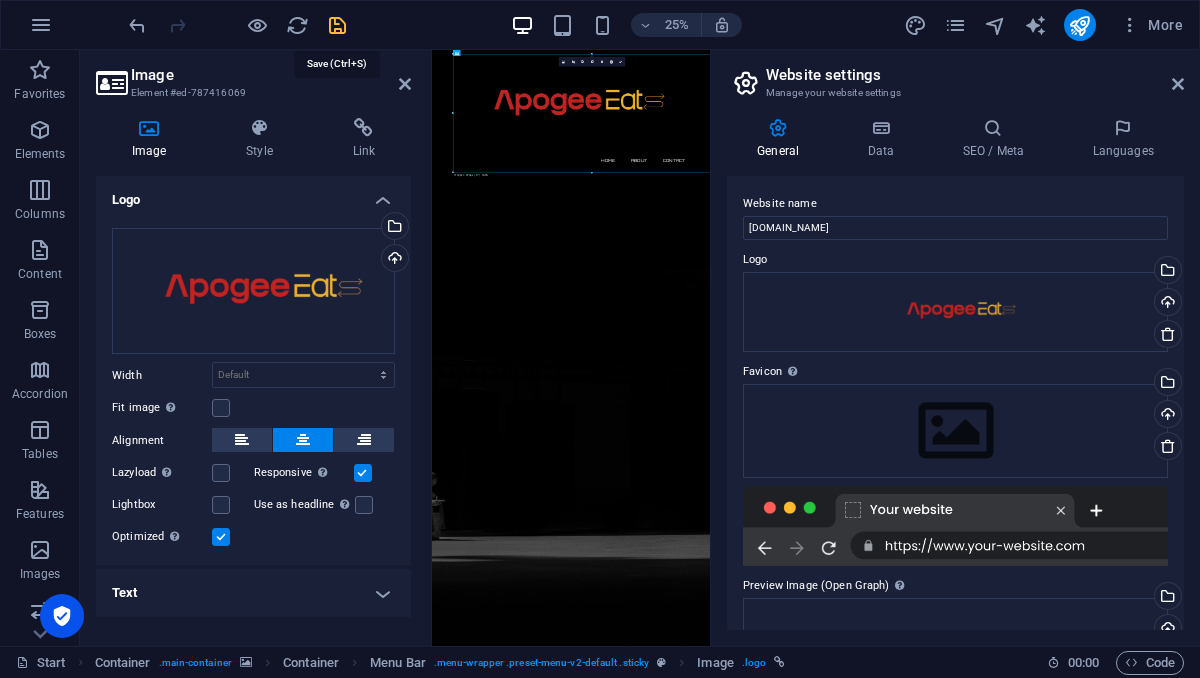 click at bounding box center [337, 25] 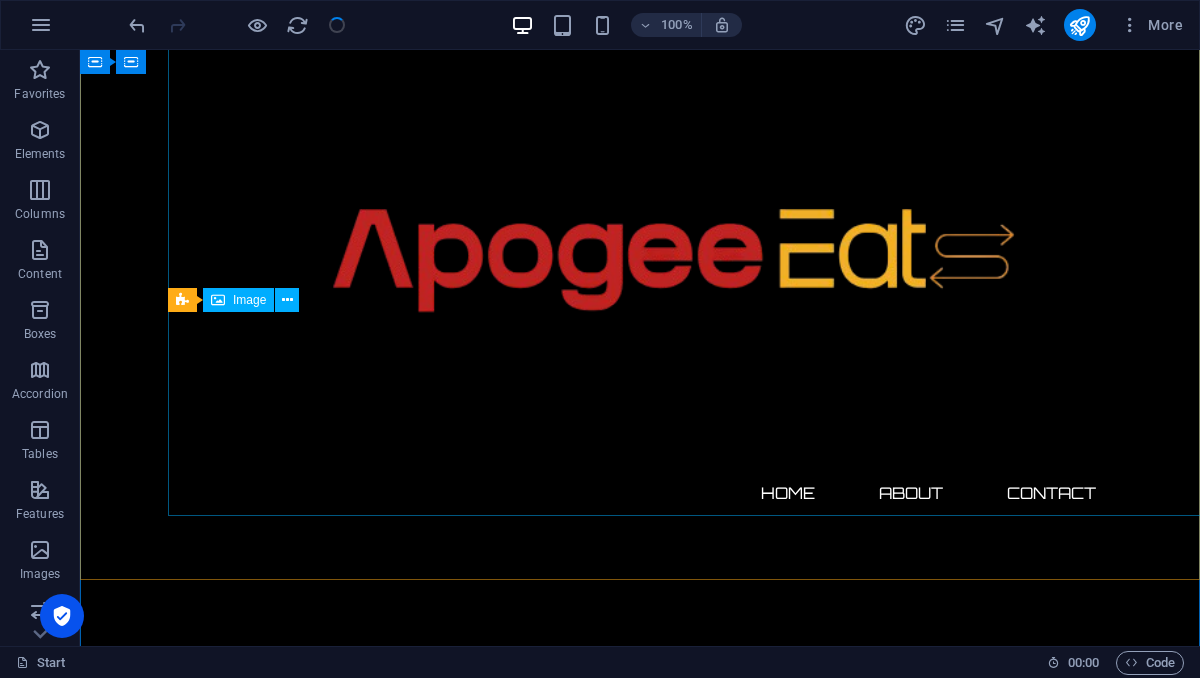 scroll, scrollTop: 20, scrollLeft: 0, axis: vertical 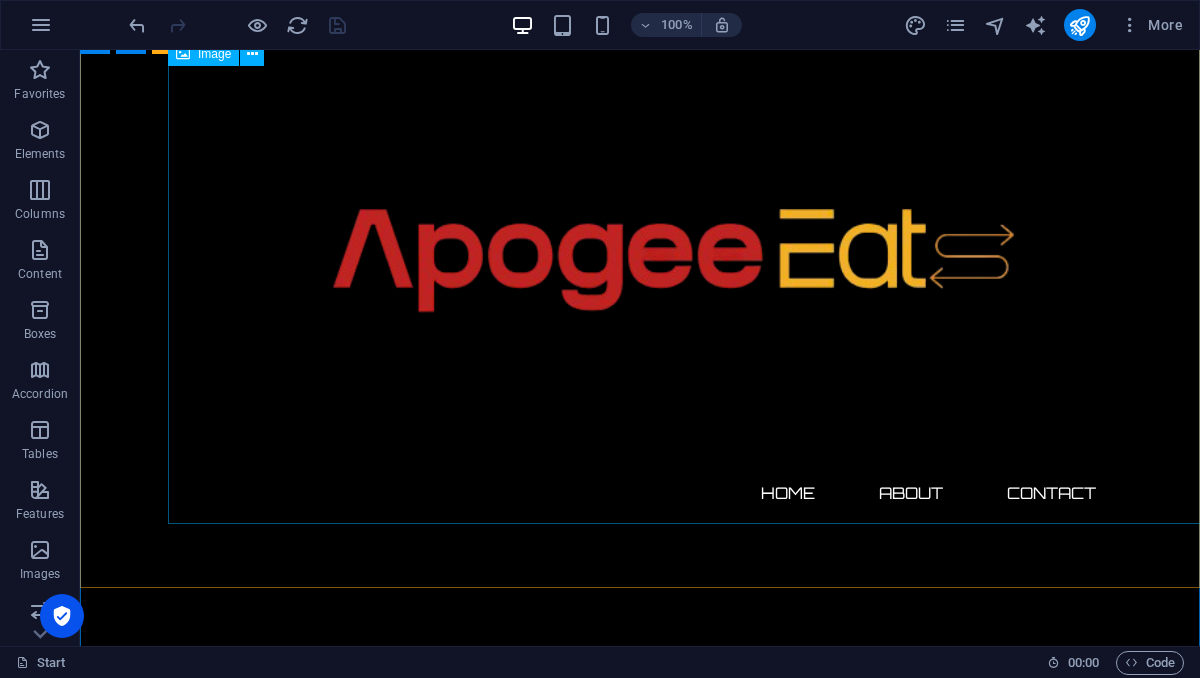 click at bounding box center (640, 267) 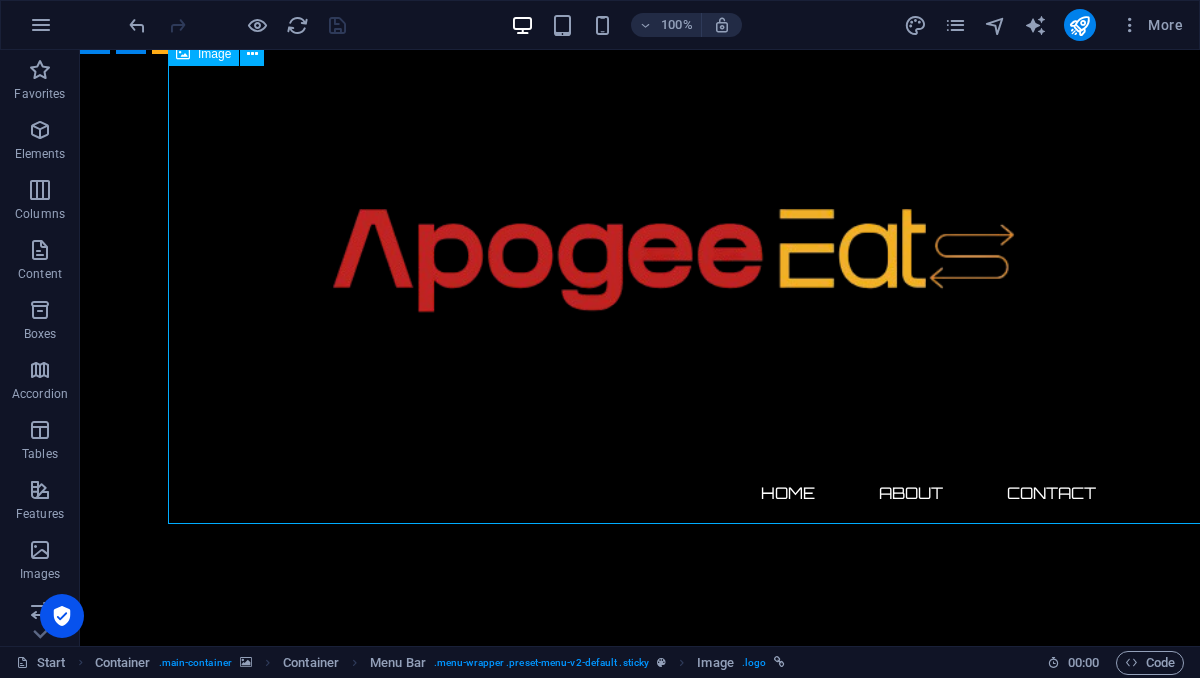 click at bounding box center (640, 267) 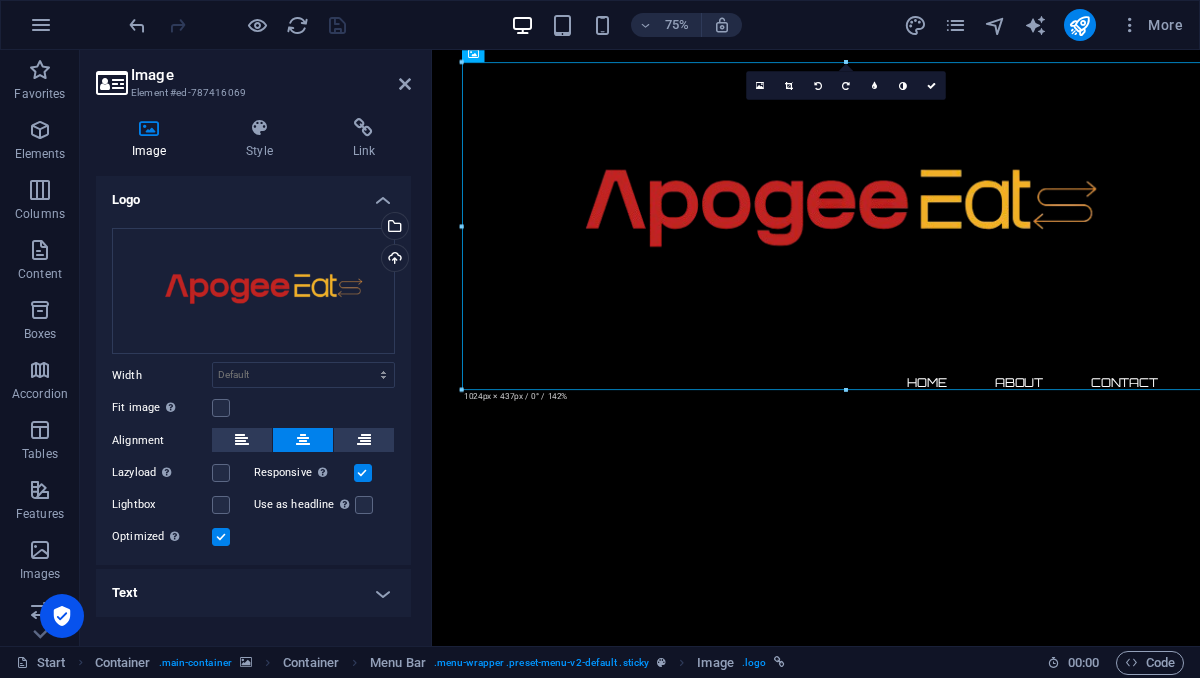 click at bounding box center [363, 473] 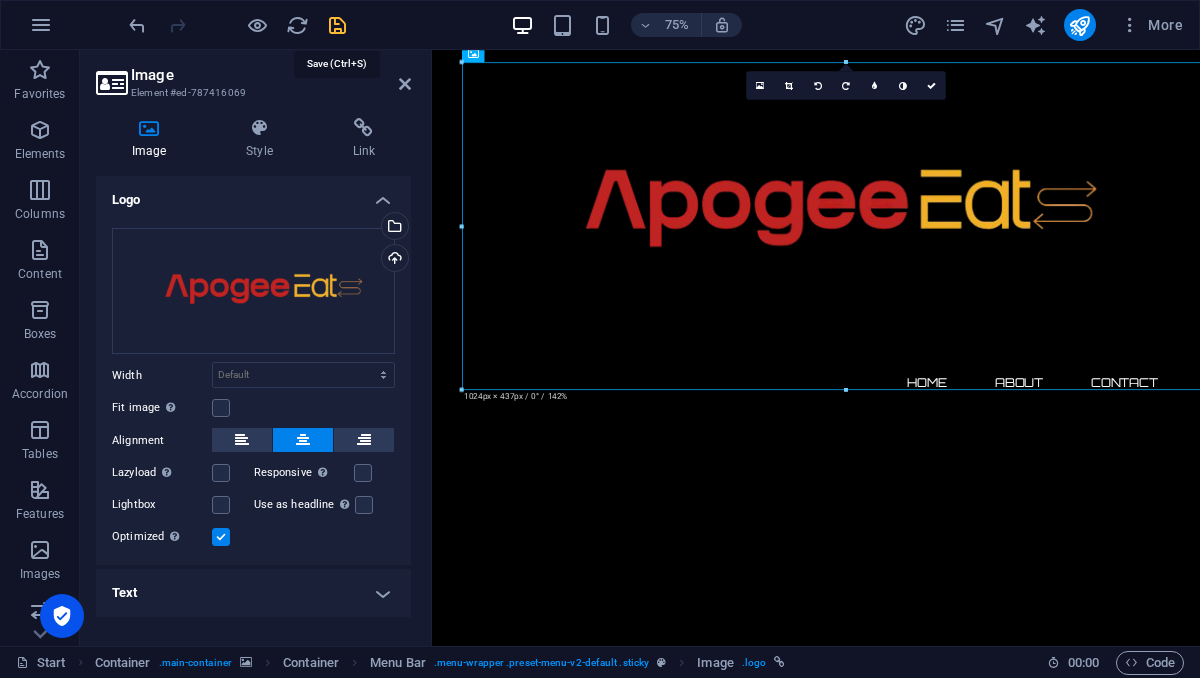 click at bounding box center (337, 25) 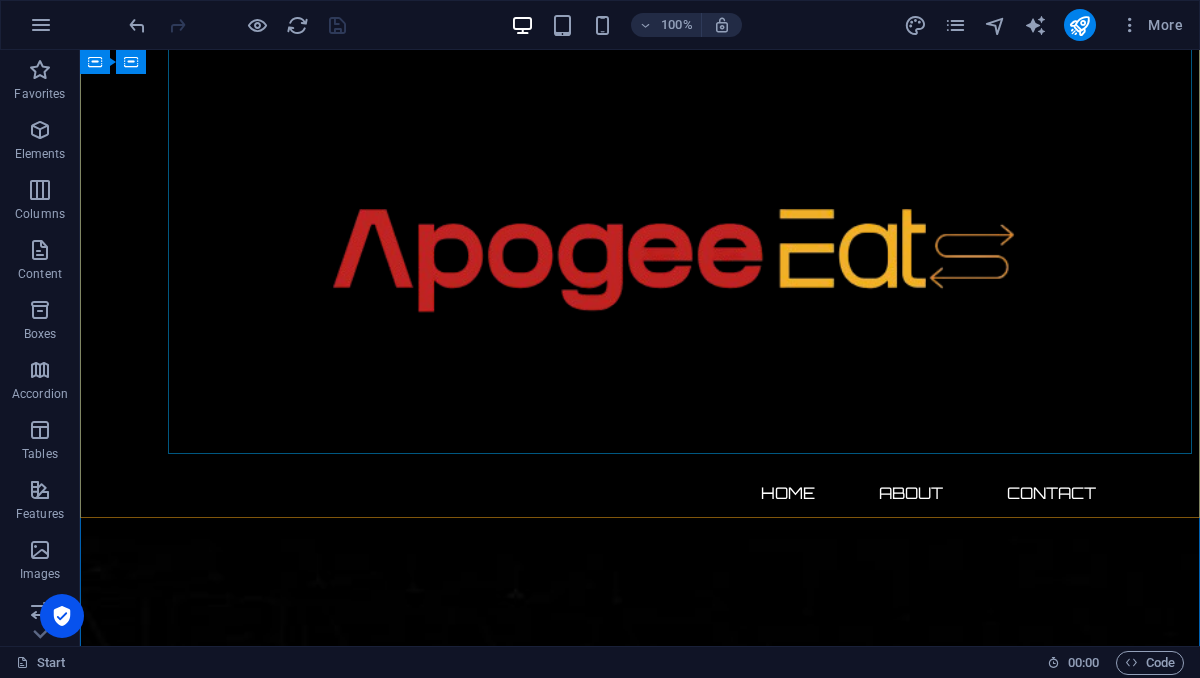 scroll, scrollTop: 0, scrollLeft: 0, axis: both 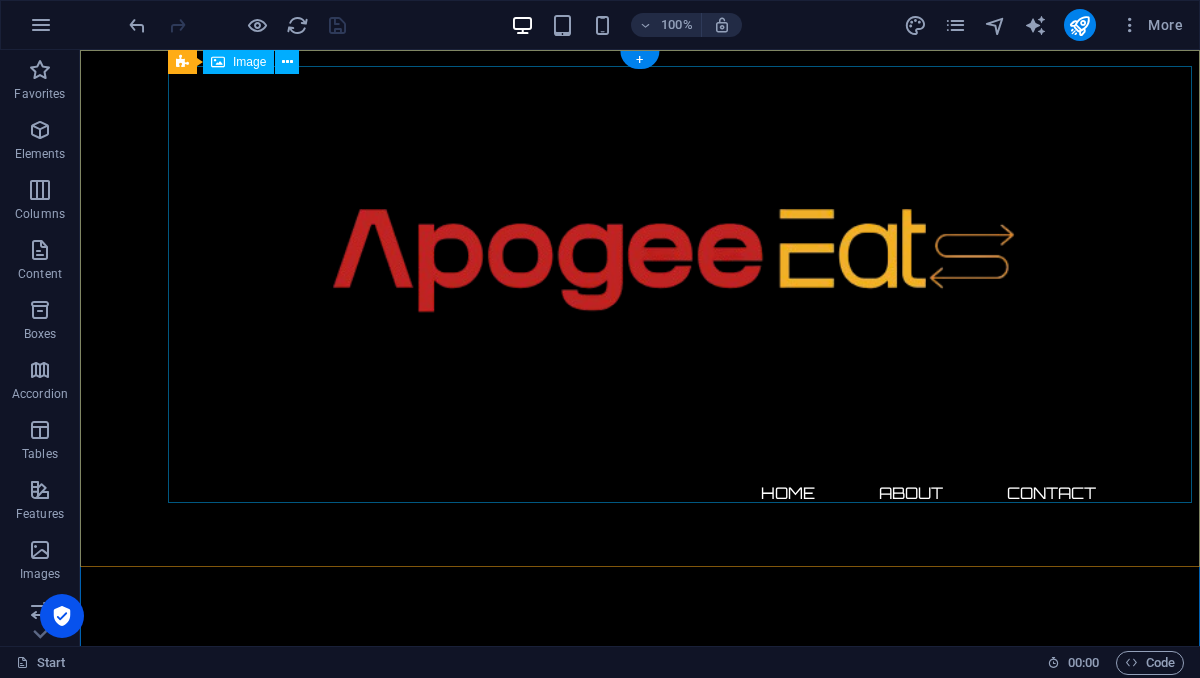 click at bounding box center (640, 267) 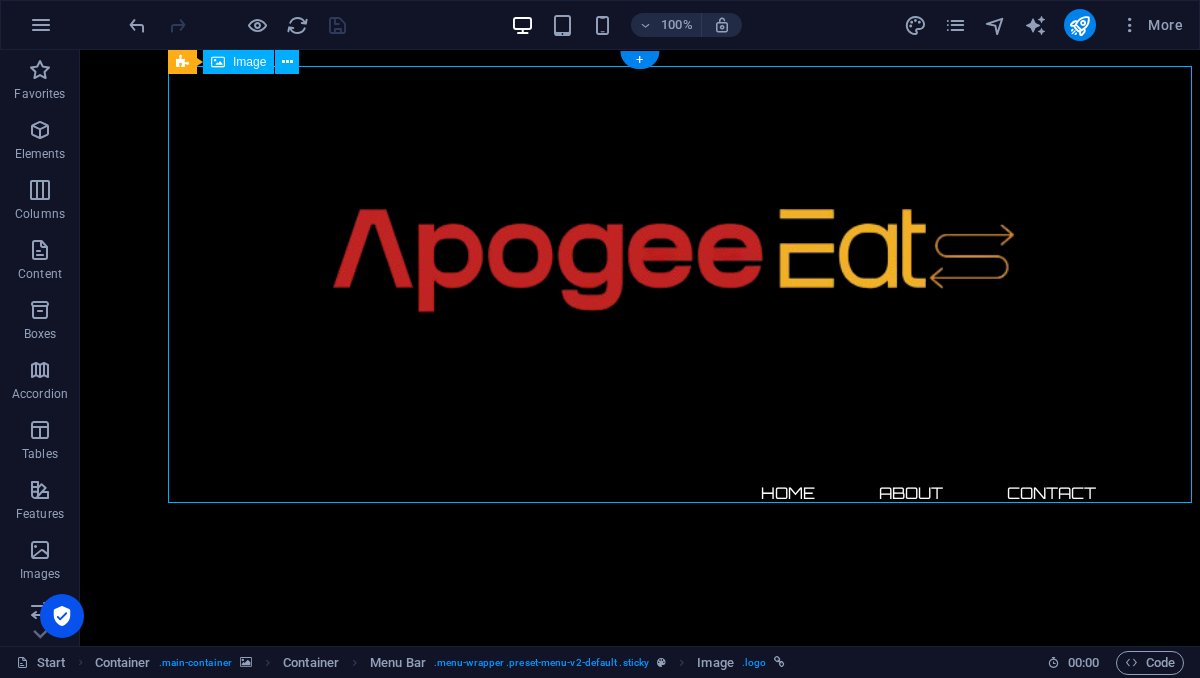 click at bounding box center [640, 267] 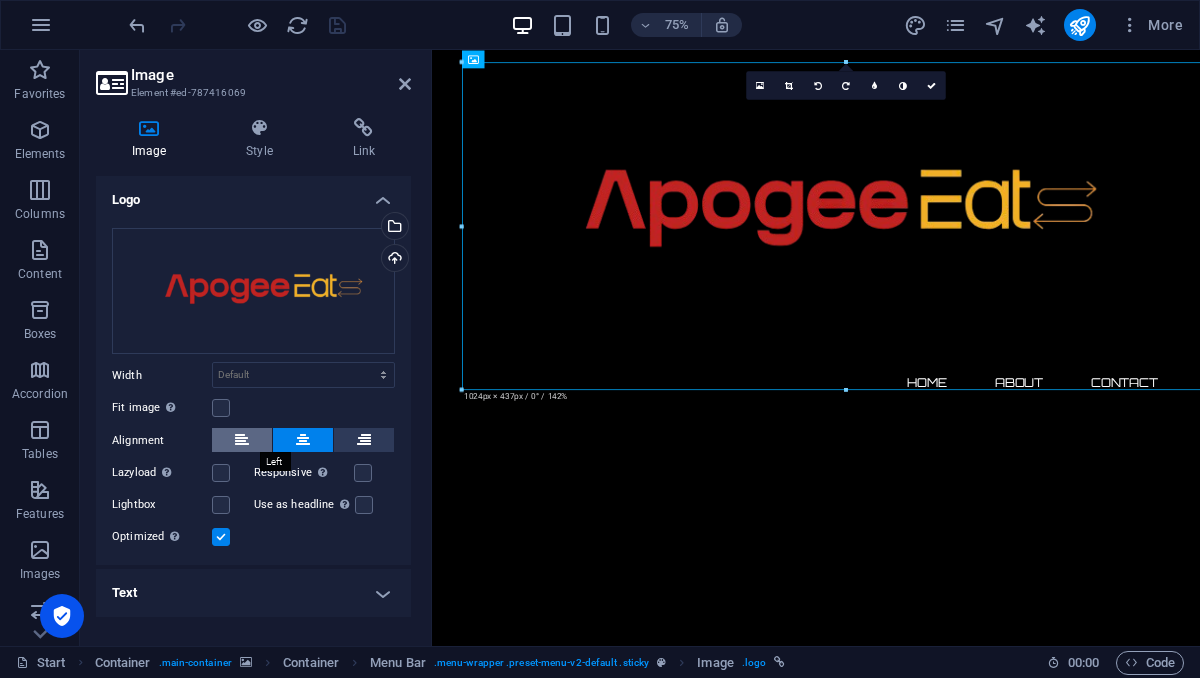 click at bounding box center (242, 440) 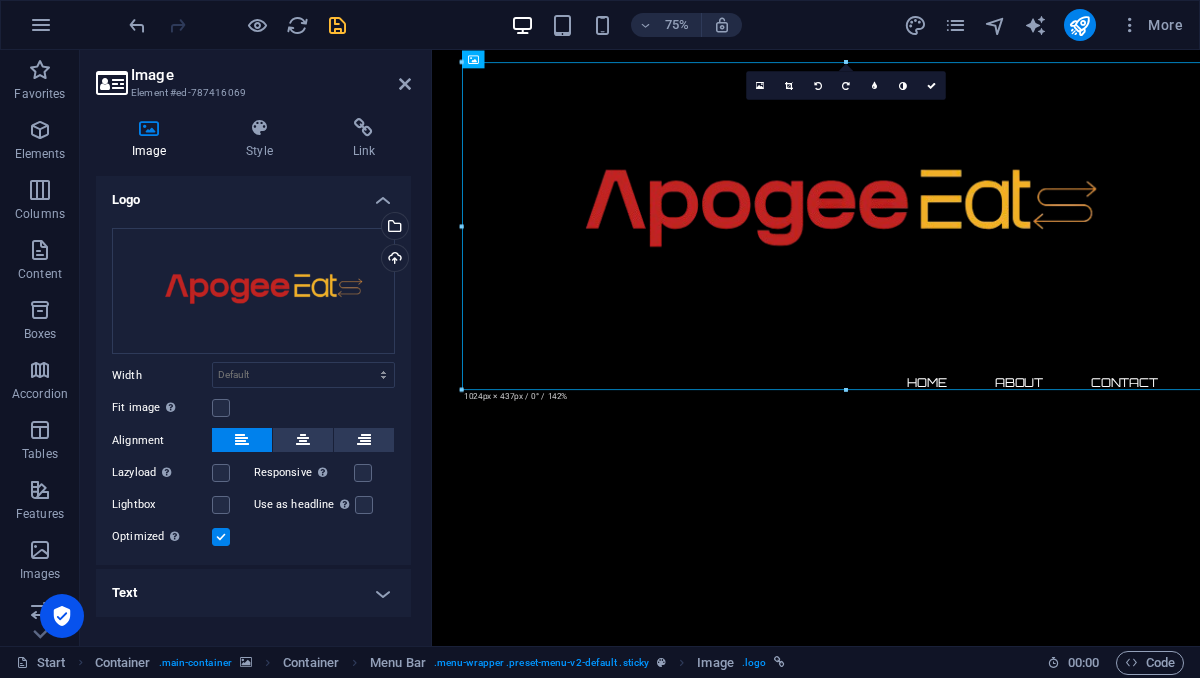 click at bounding box center [242, 440] 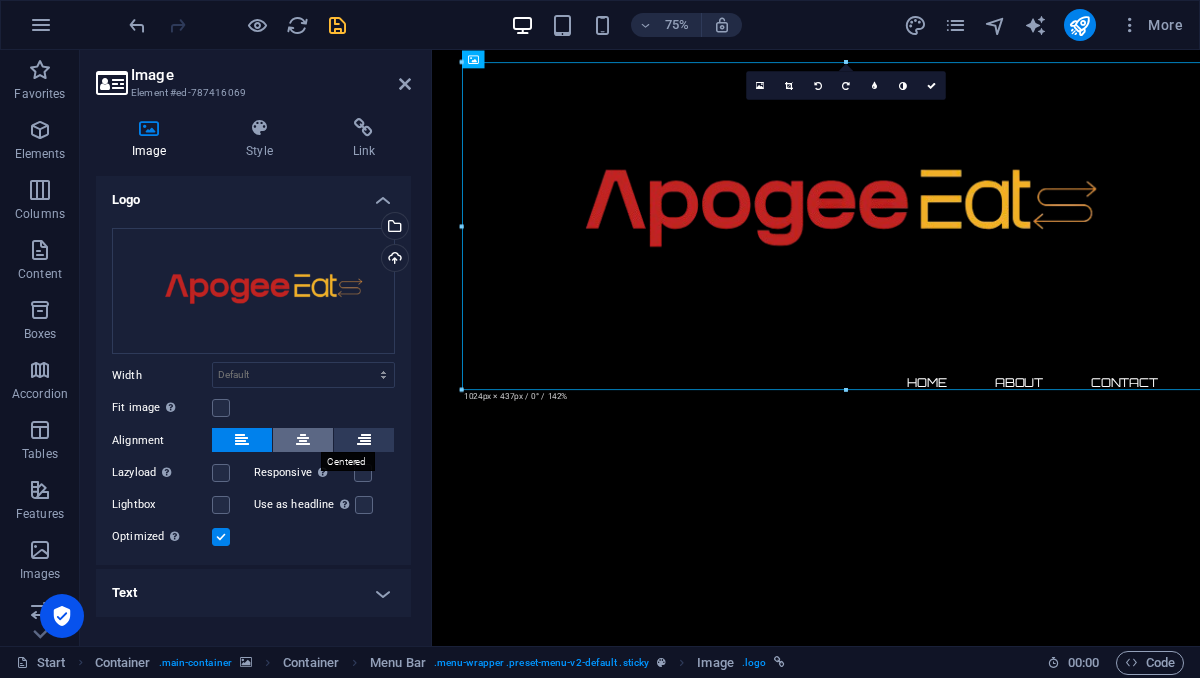 click at bounding box center [303, 440] 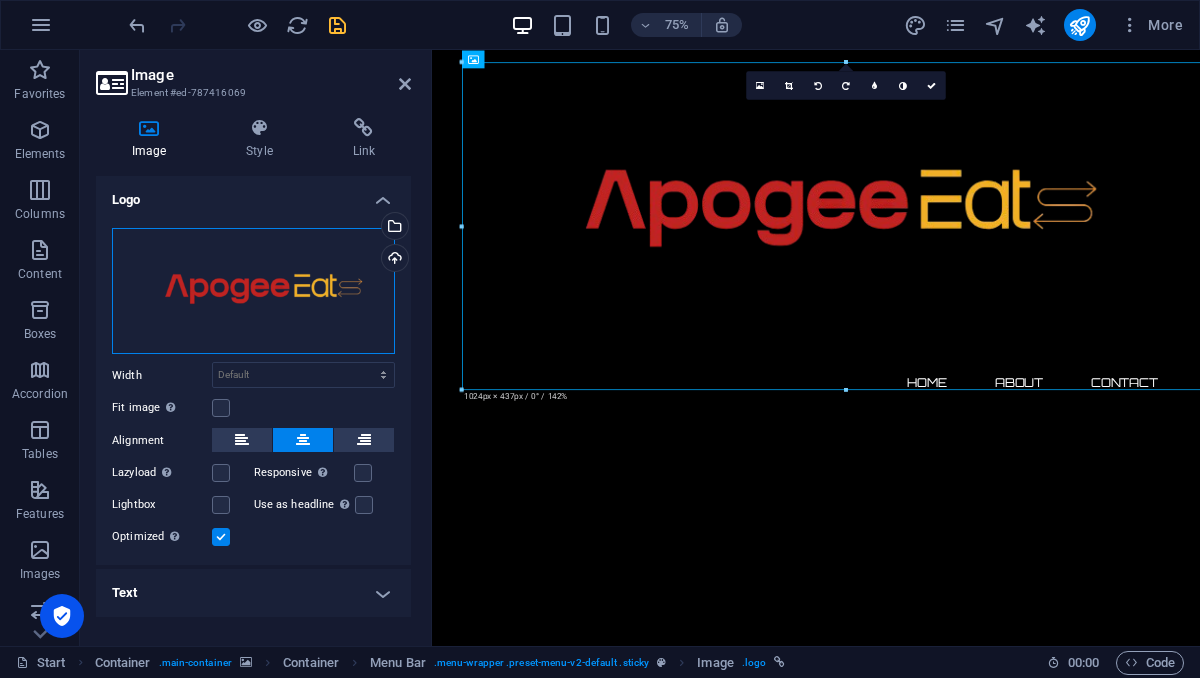 click on "Drag files here, click to choose files or select files from Files or our free stock photos & videos" at bounding box center (253, 291) 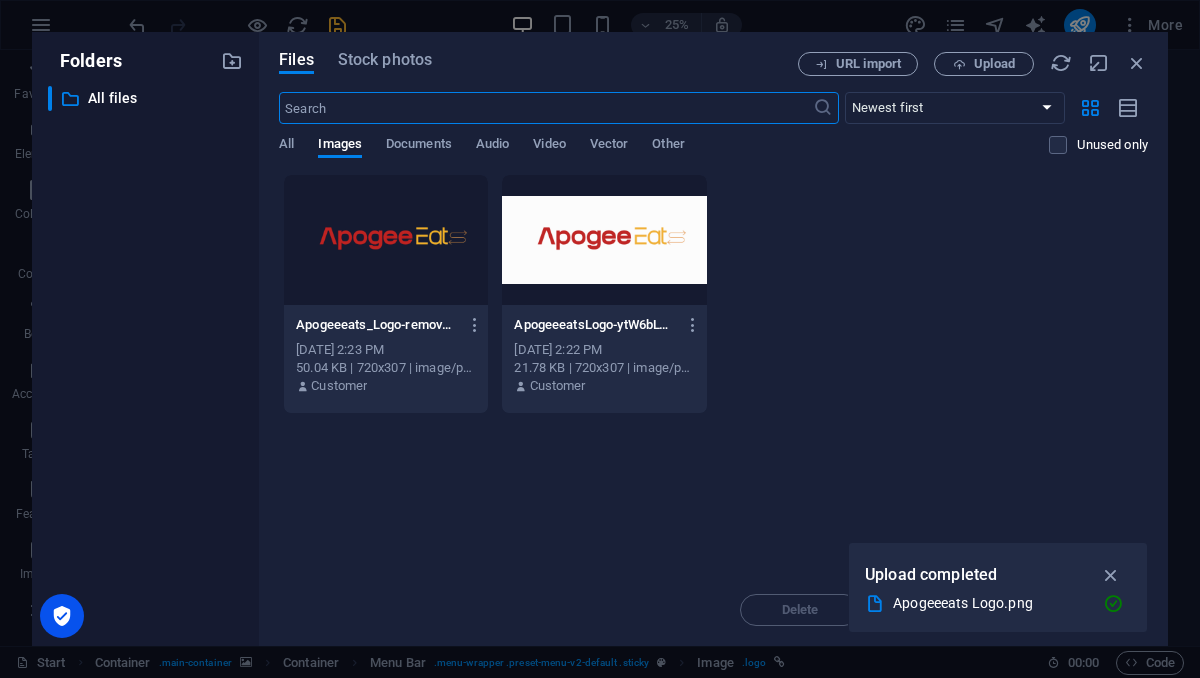 click at bounding box center (386, 240) 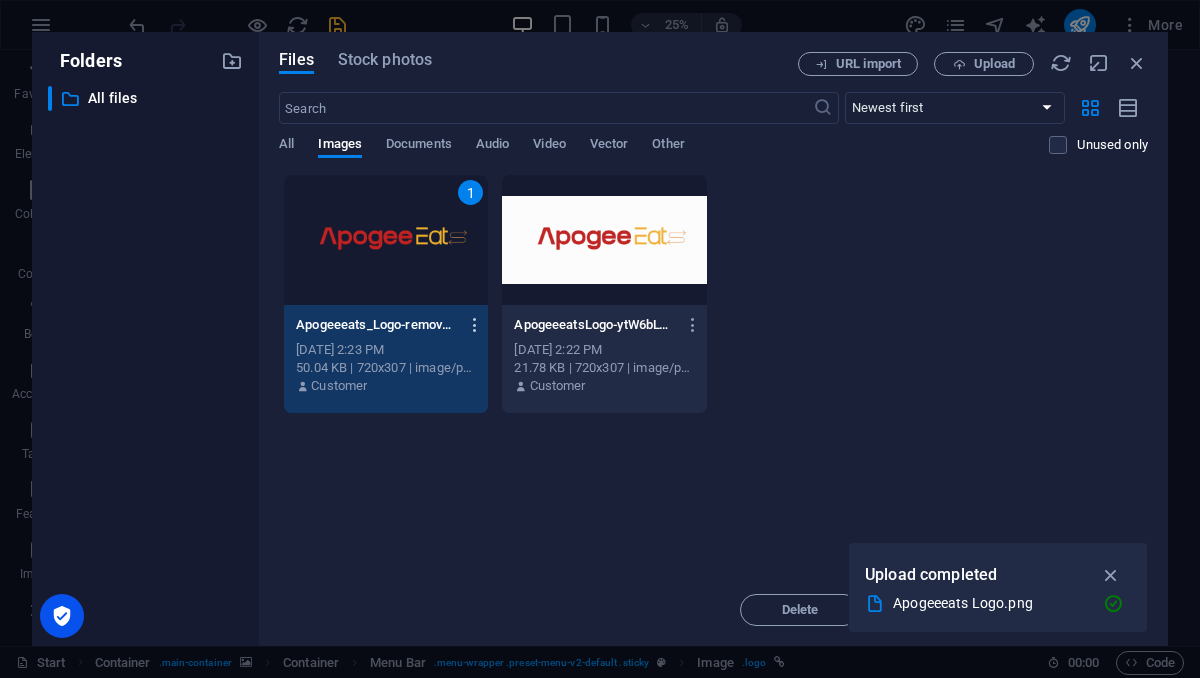 click at bounding box center (475, 325) 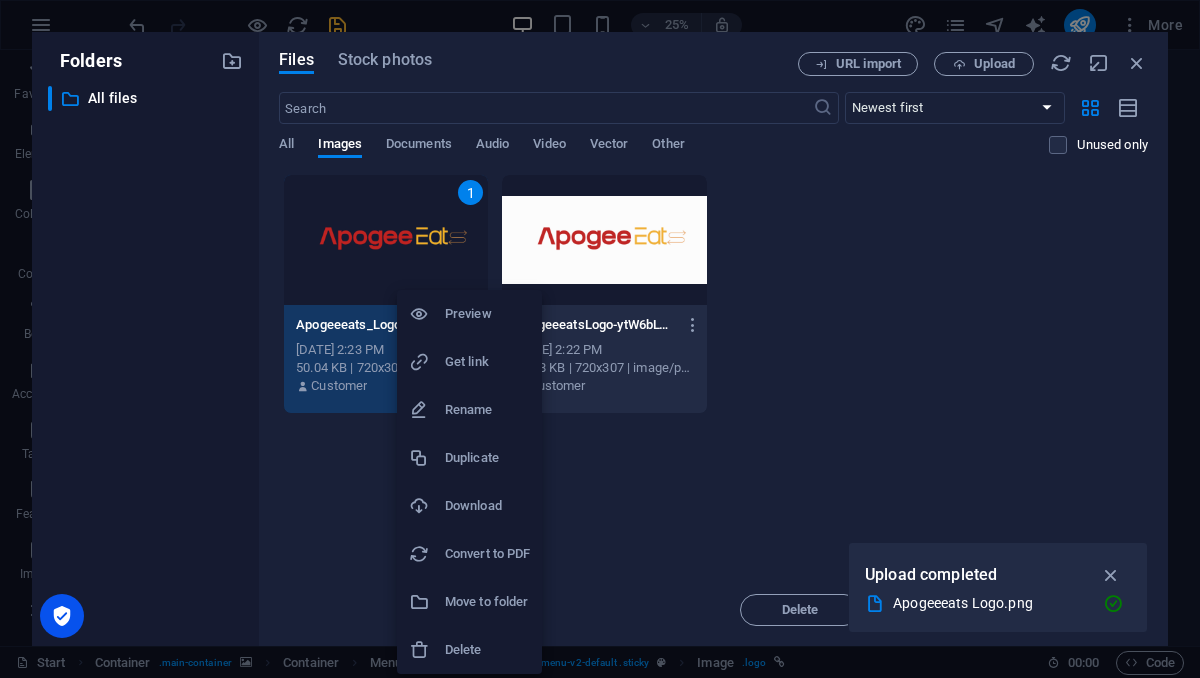 click at bounding box center [600, 339] 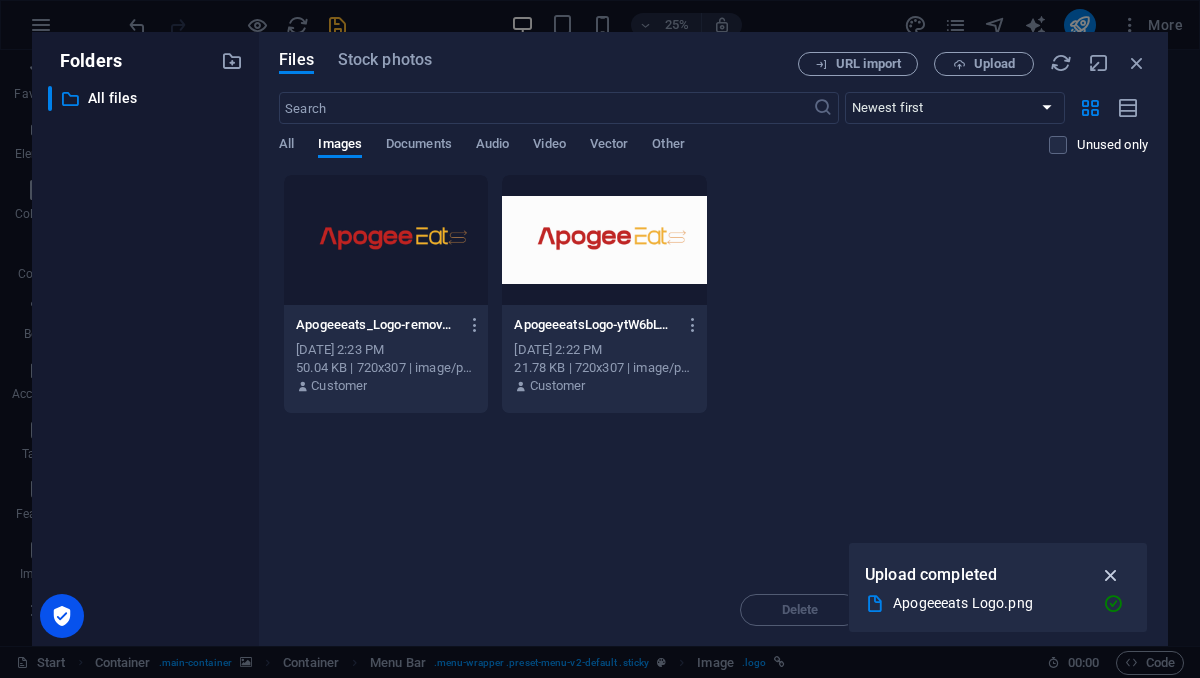 click at bounding box center (1111, 575) 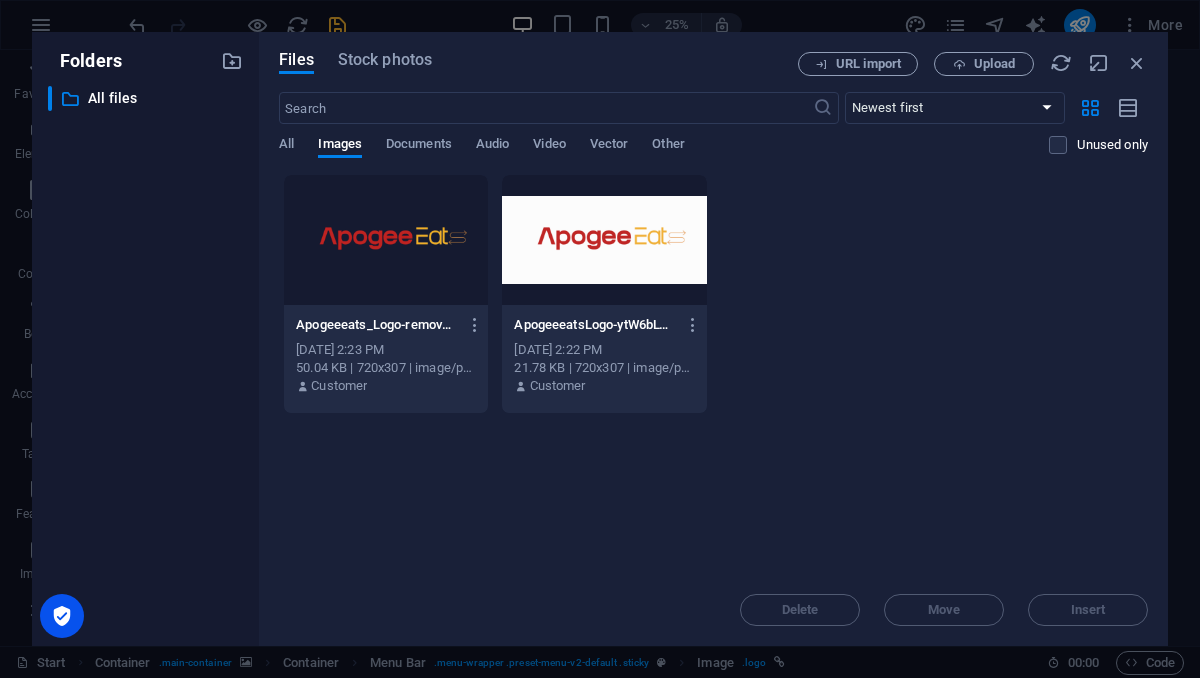 click at bounding box center [386, 240] 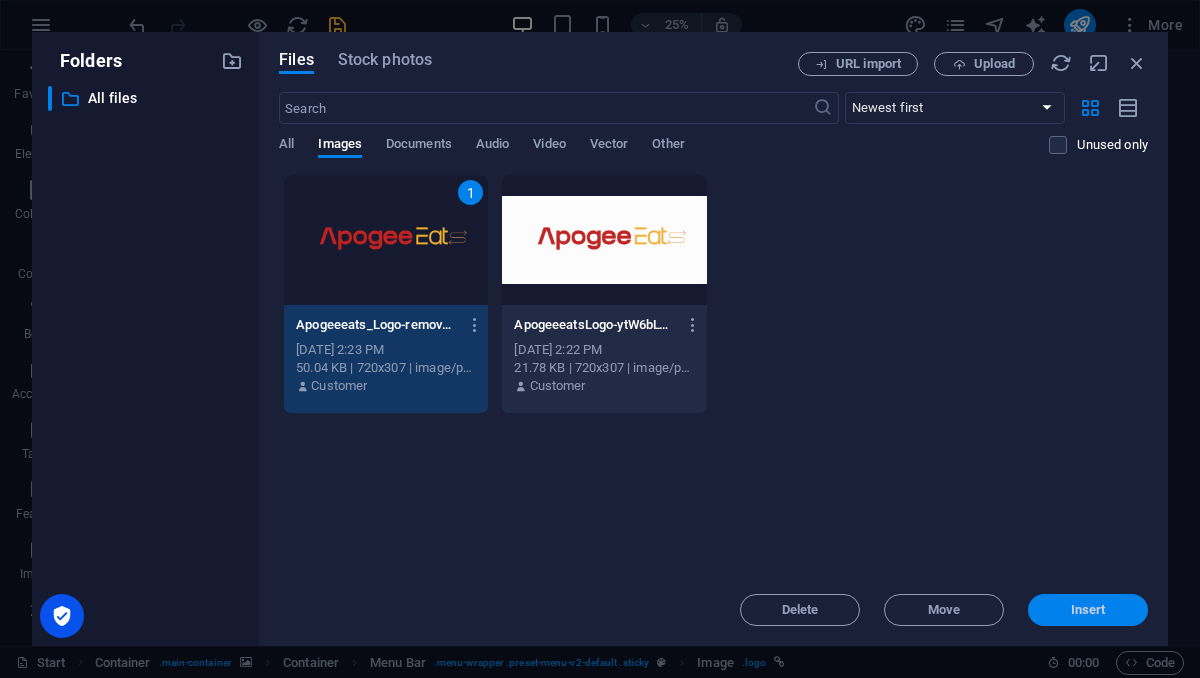 click on "Insert" at bounding box center (1088, 610) 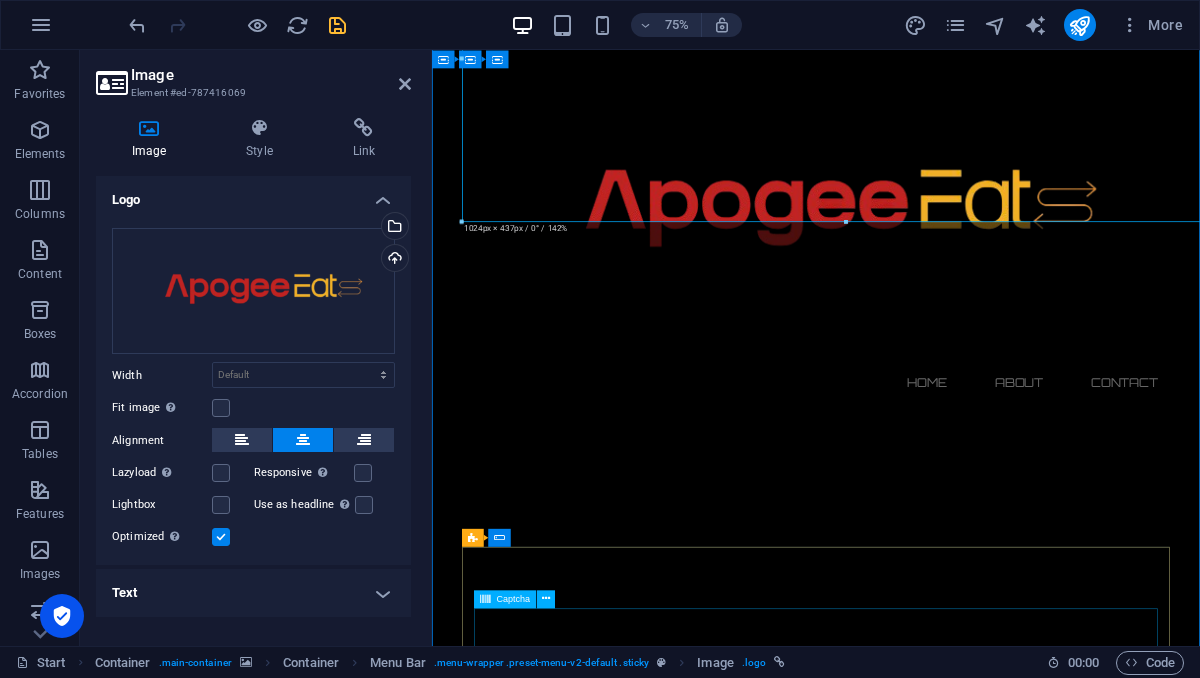 scroll, scrollTop: 227, scrollLeft: 0, axis: vertical 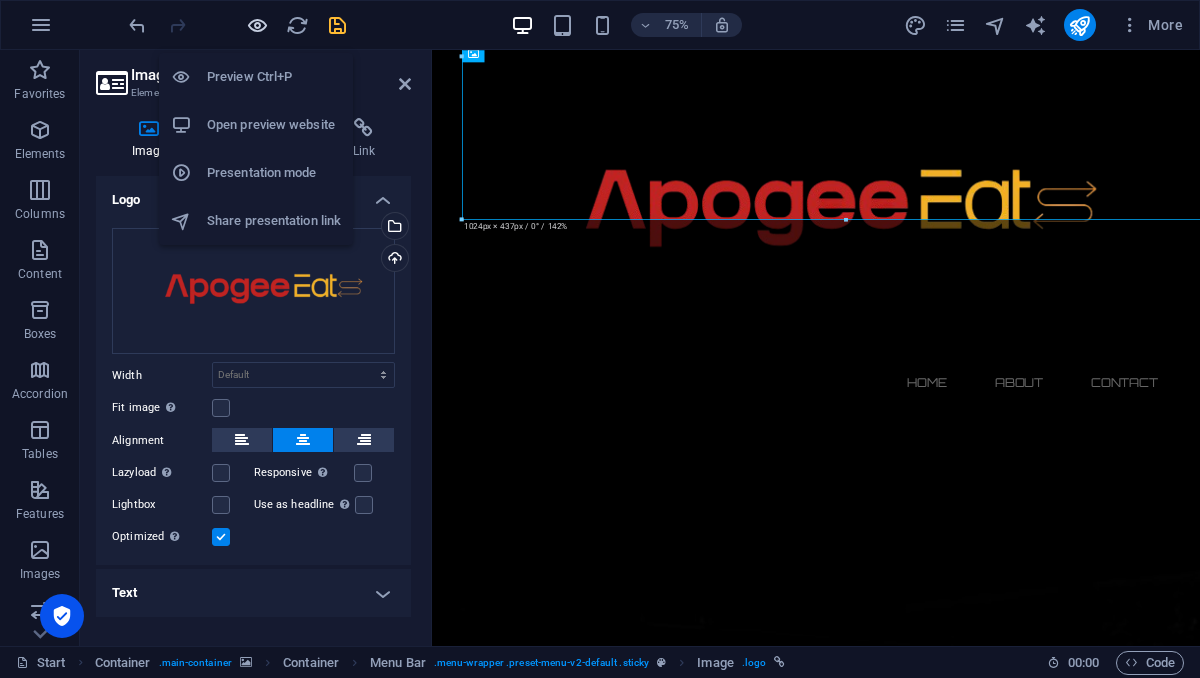 click at bounding box center [257, 25] 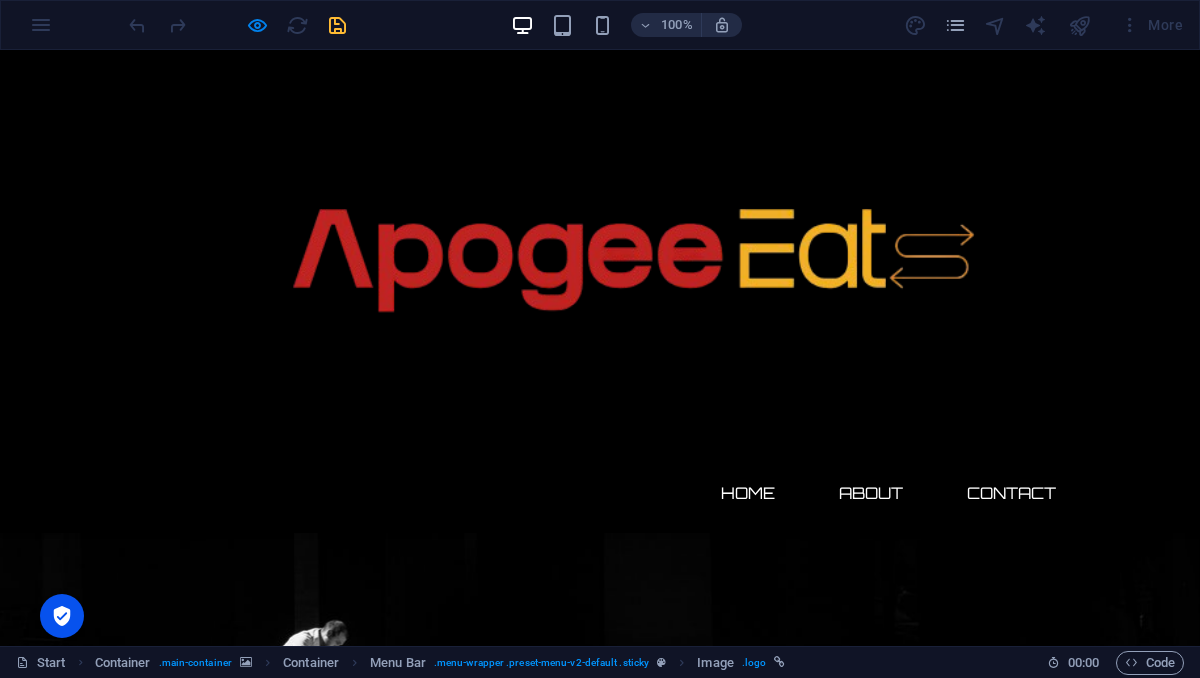 click at bounding box center [600, 267] 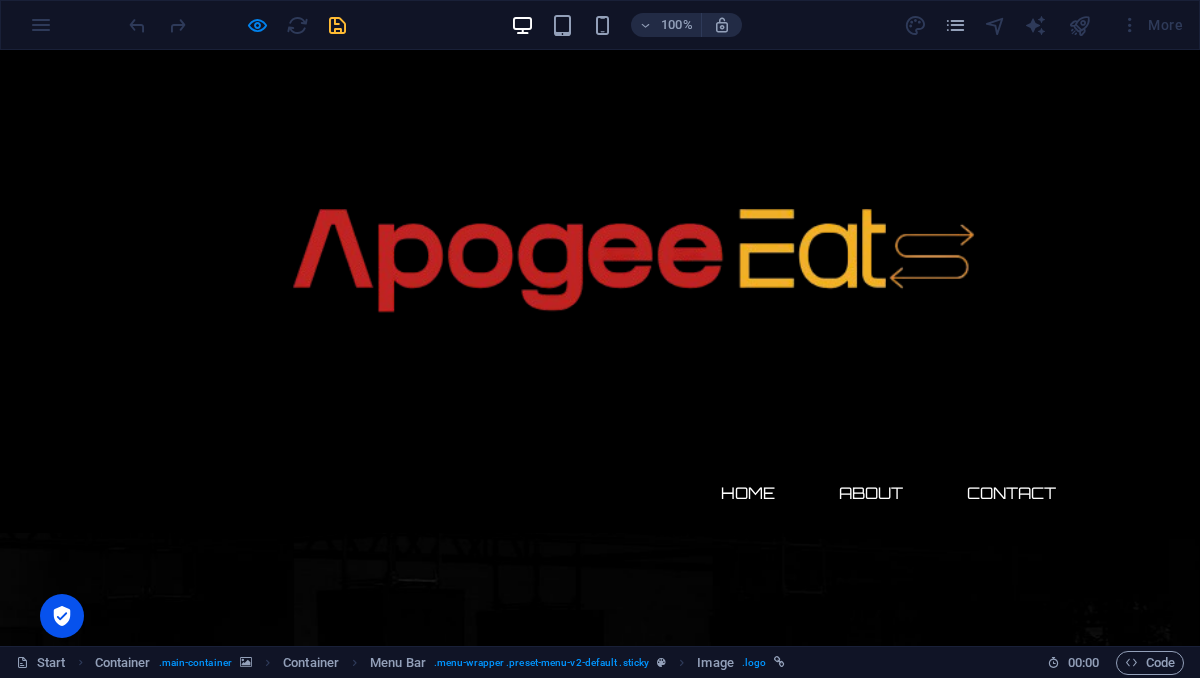 scroll, scrollTop: 0, scrollLeft: 0, axis: both 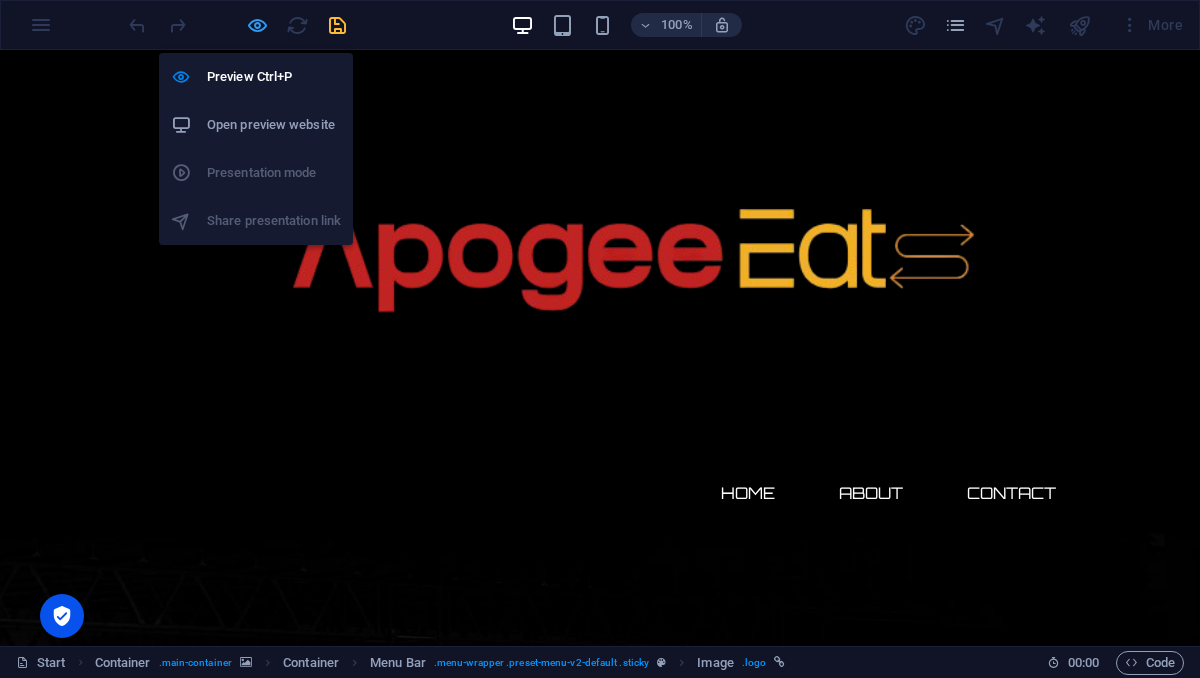 click at bounding box center [257, 25] 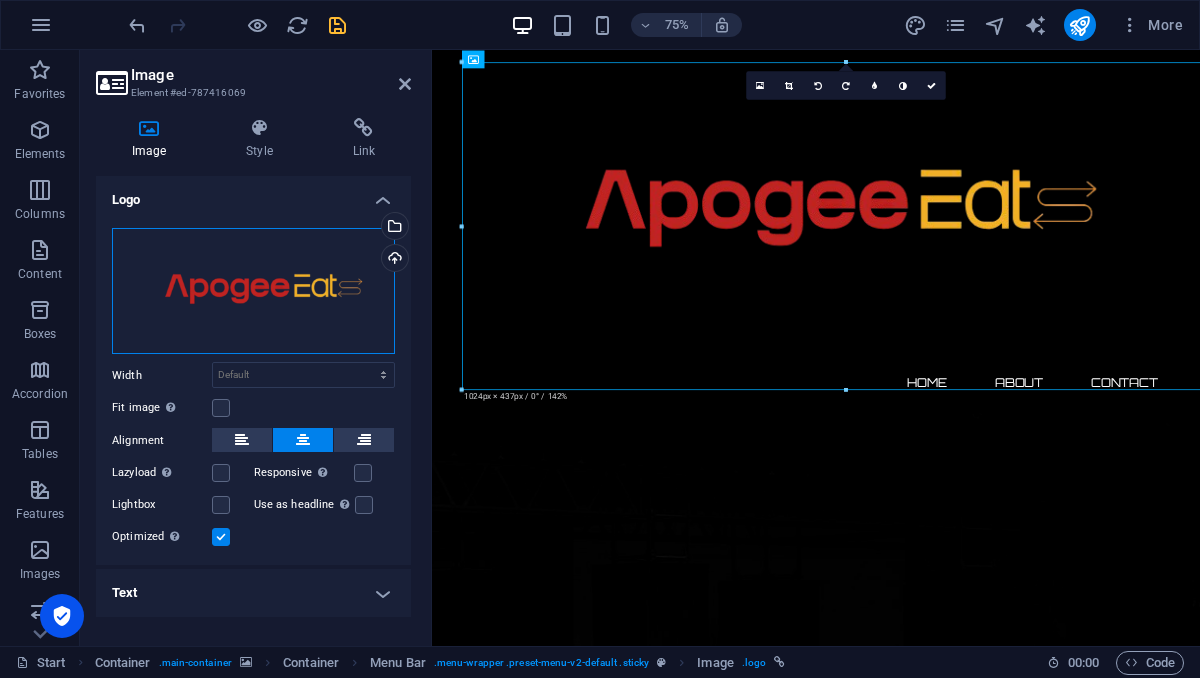 click on "Drag files here, click to choose files or select files from Files or our free stock photos & videos" at bounding box center (253, 291) 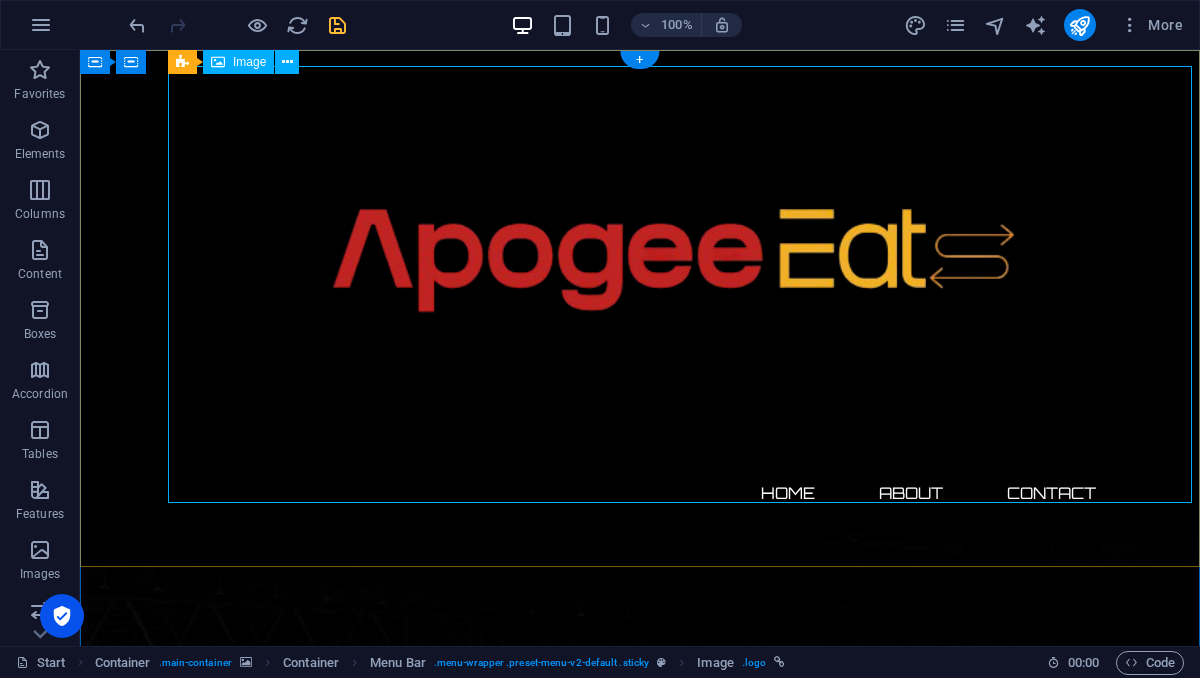 click at bounding box center (640, 267) 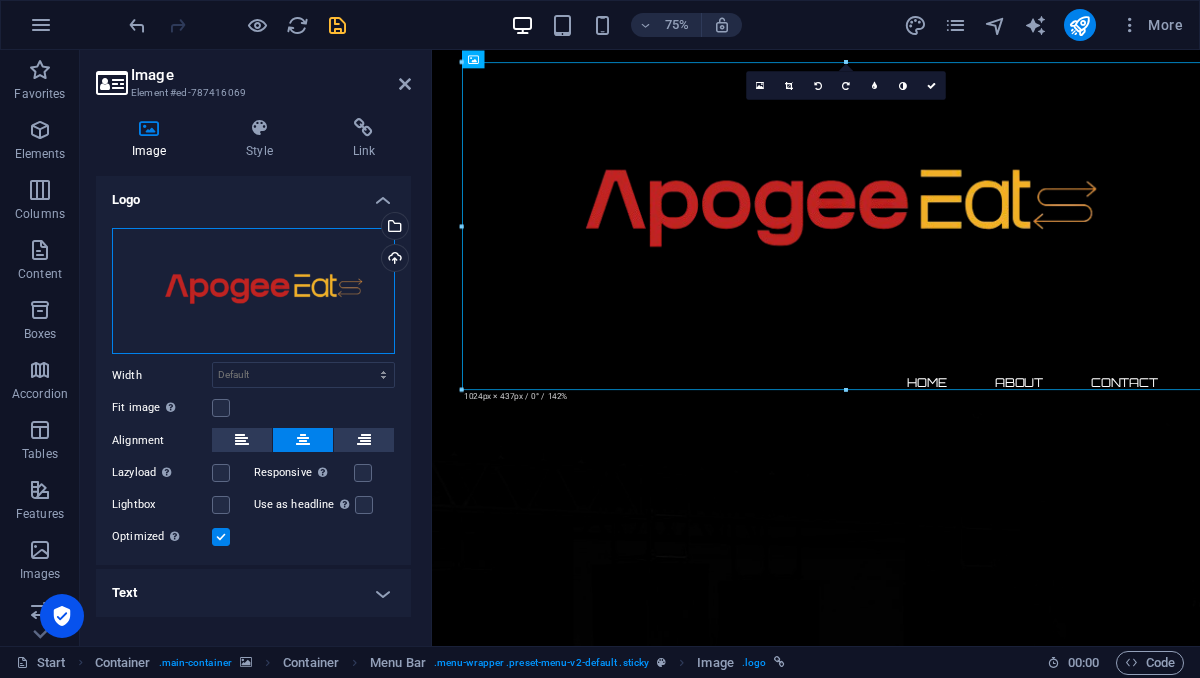 click on "Drag files here, click to choose files or select files from Files or our free stock photos & videos" at bounding box center [253, 291] 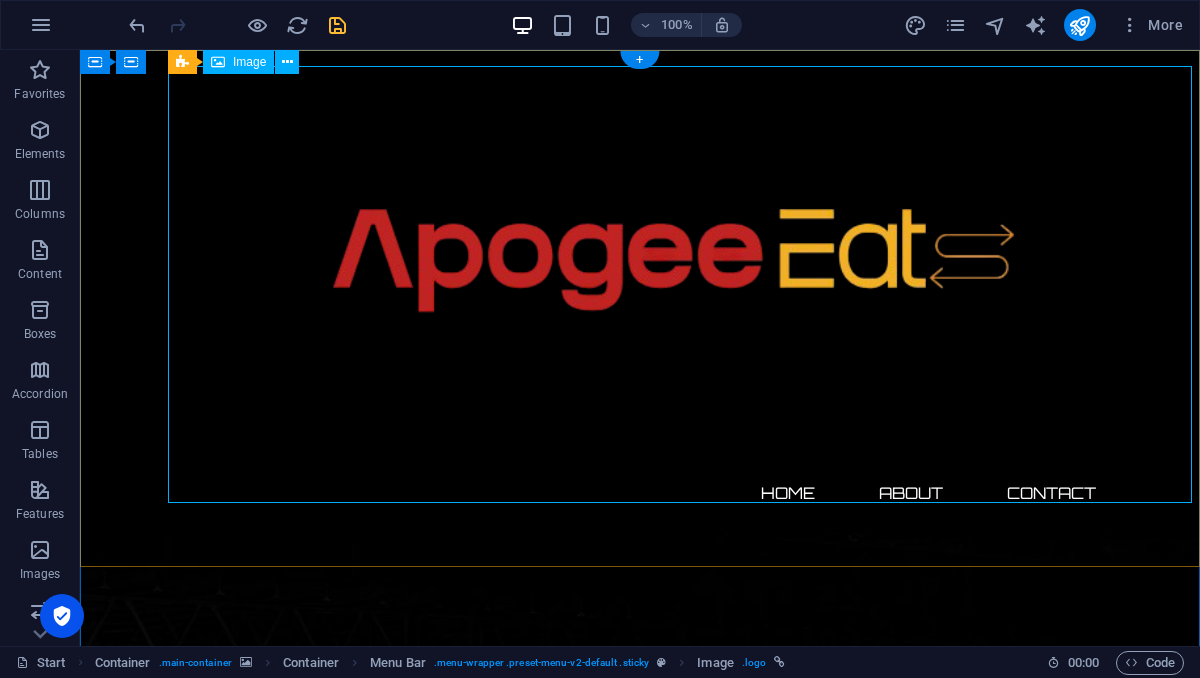 click at bounding box center (640, 267) 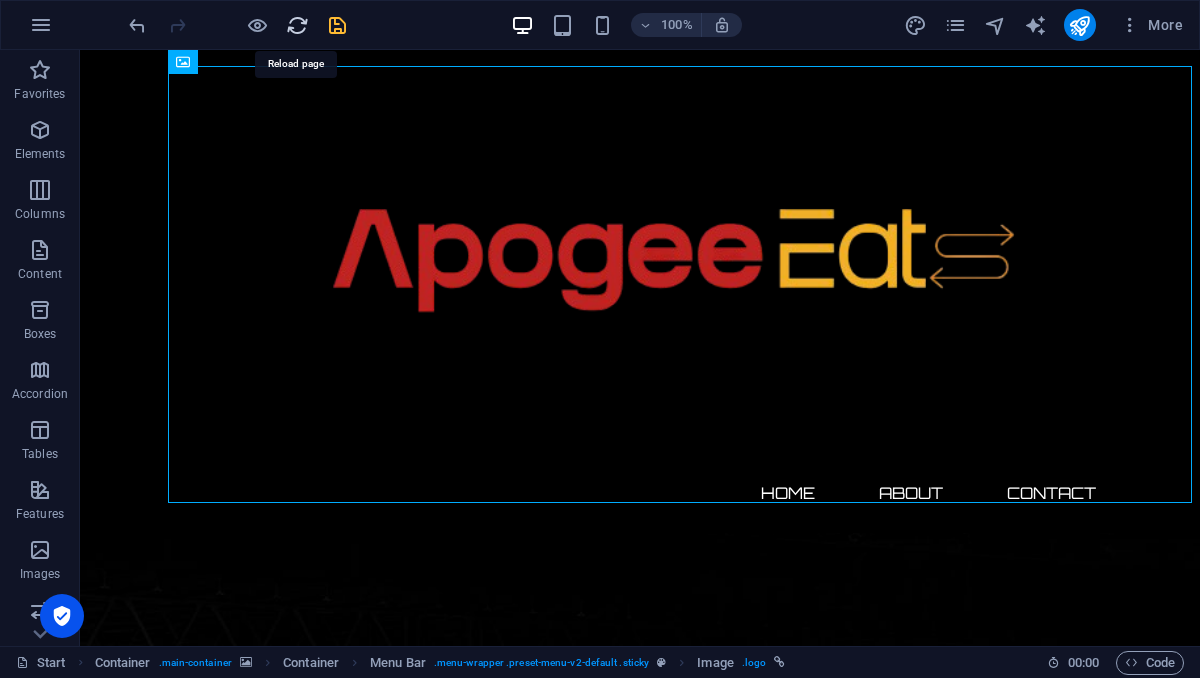click at bounding box center (297, 25) 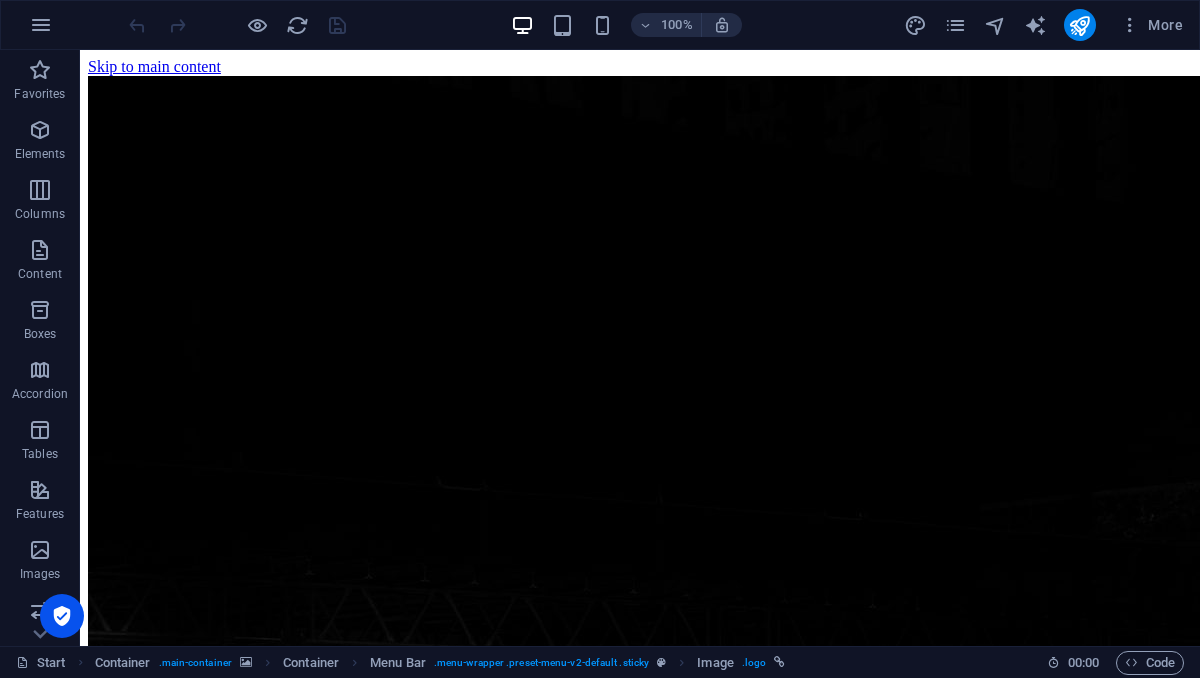 scroll, scrollTop: 0, scrollLeft: 0, axis: both 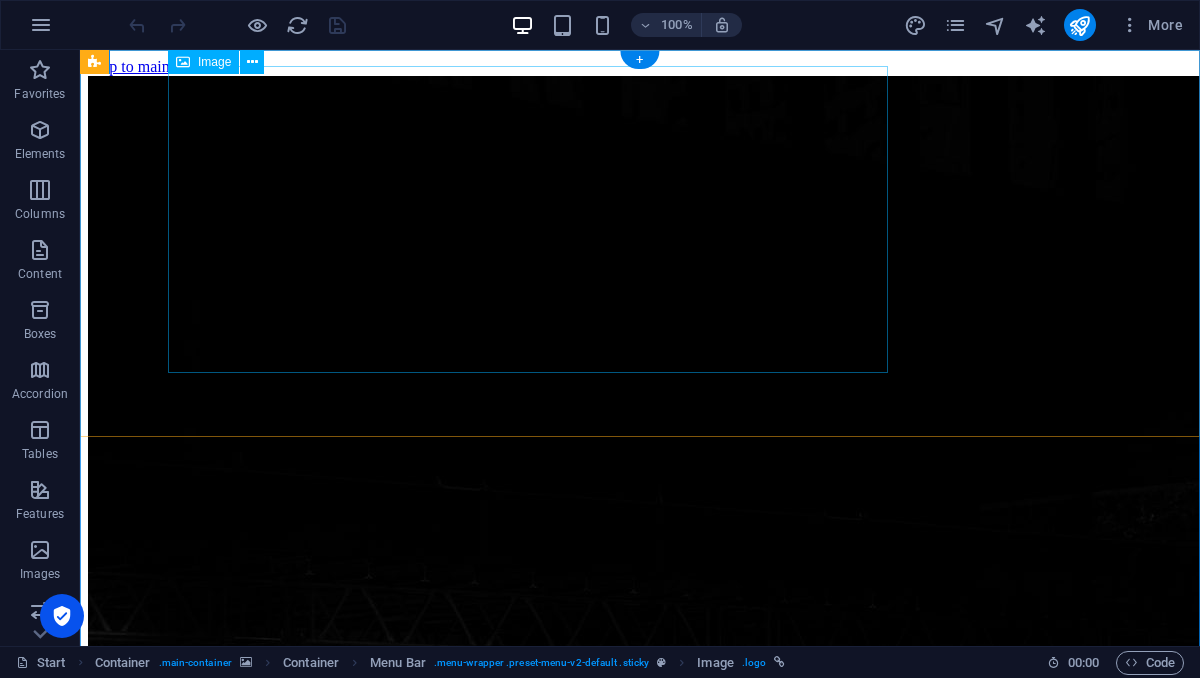 click at bounding box center [640, 2489] 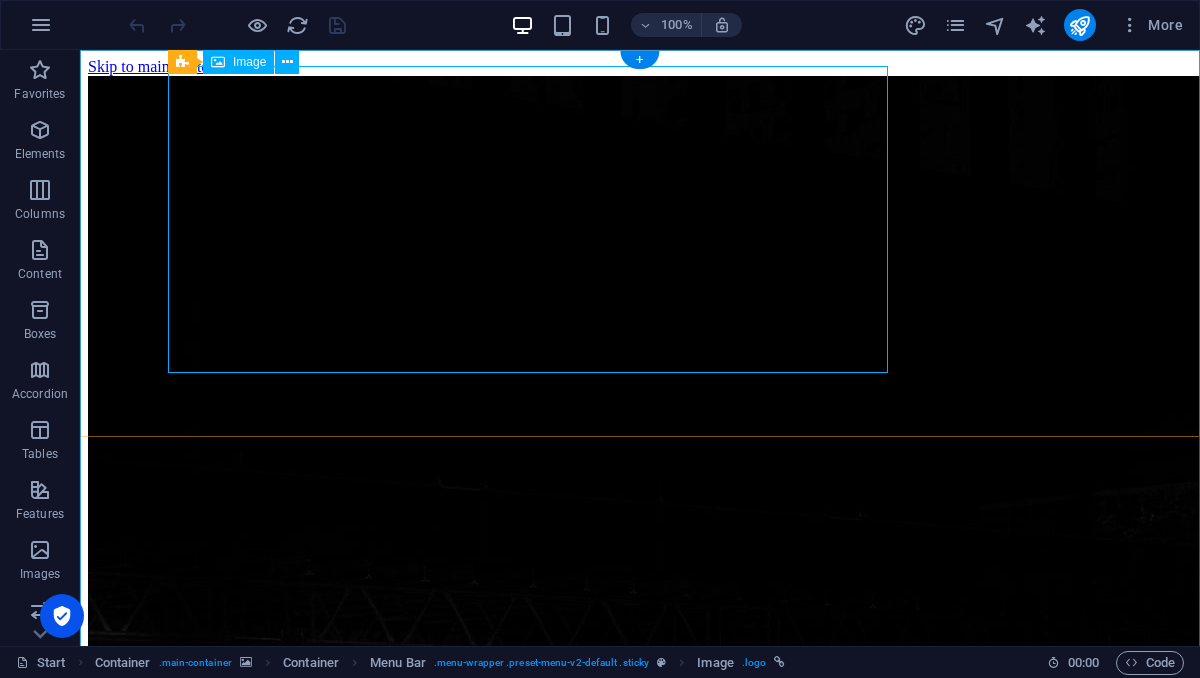 click at bounding box center [640, 2489] 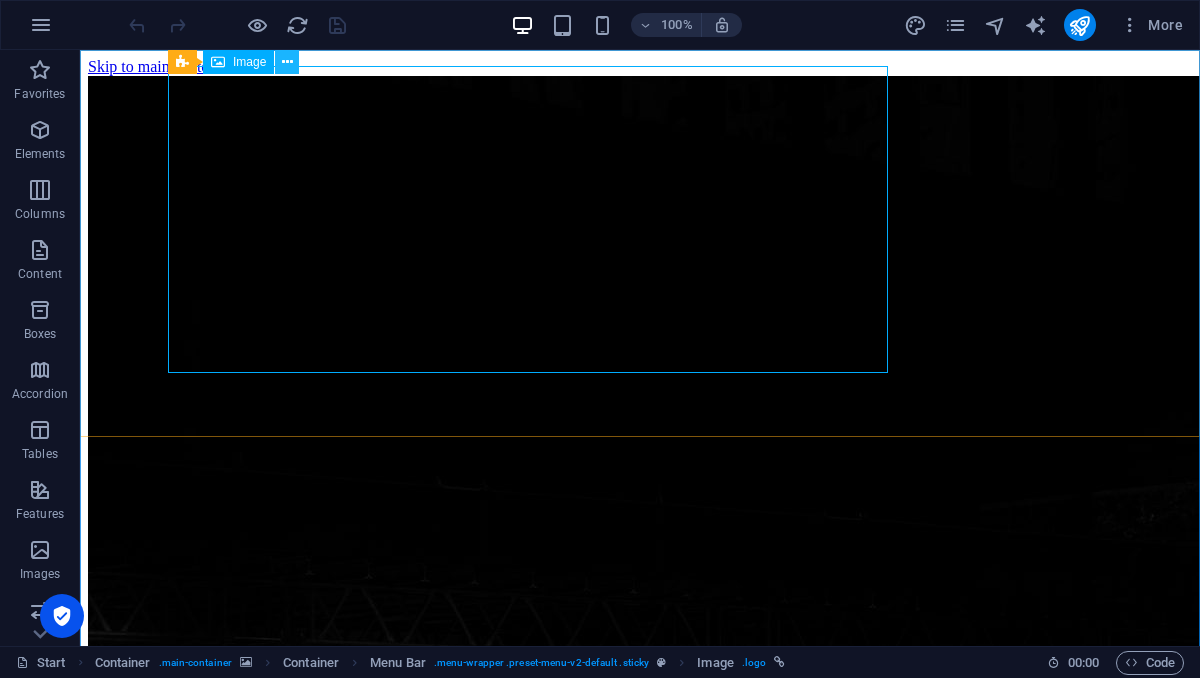 click at bounding box center (287, 62) 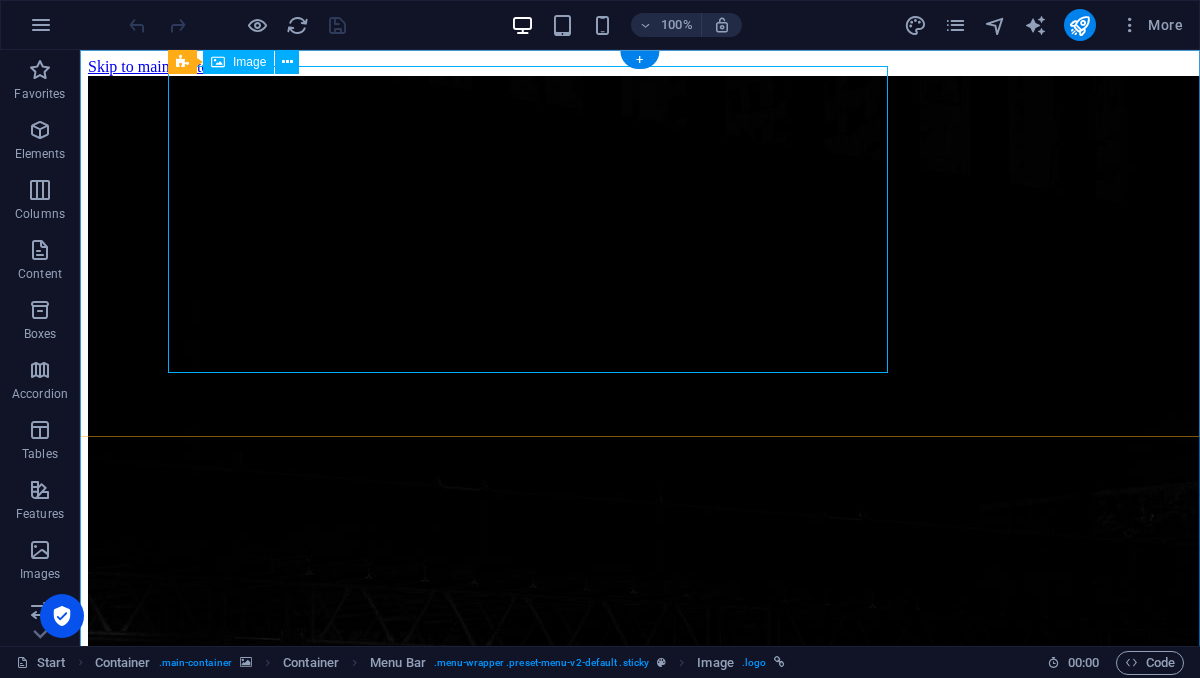 click at bounding box center (640, 2489) 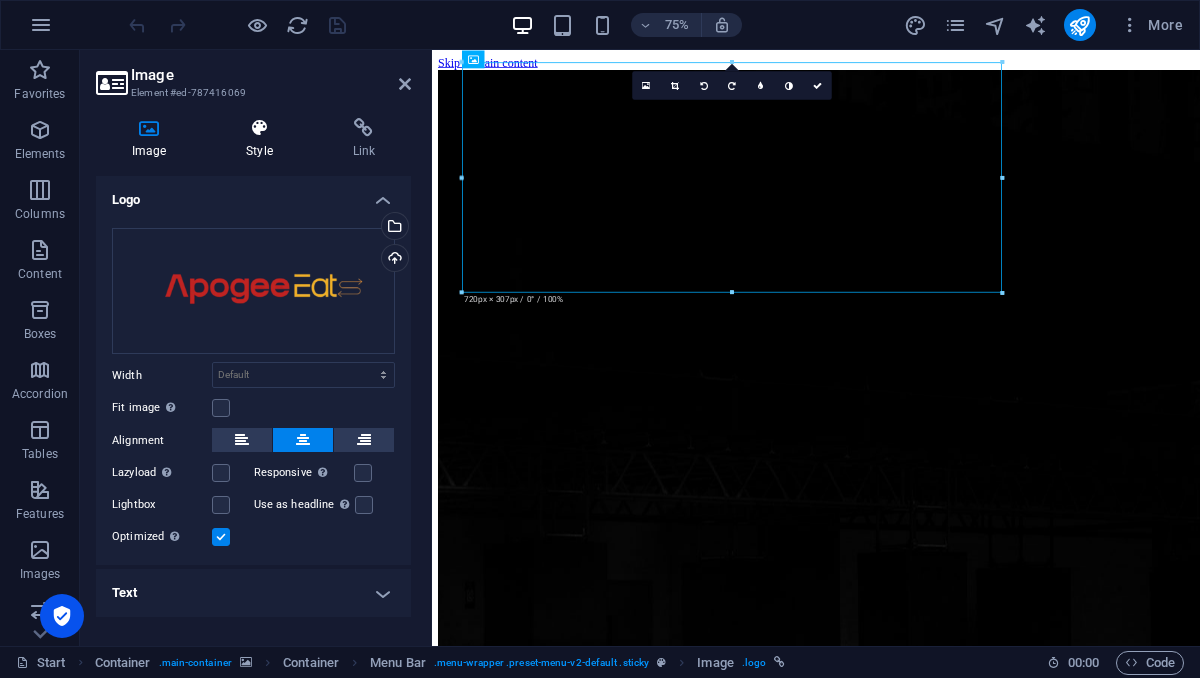 click at bounding box center (259, 128) 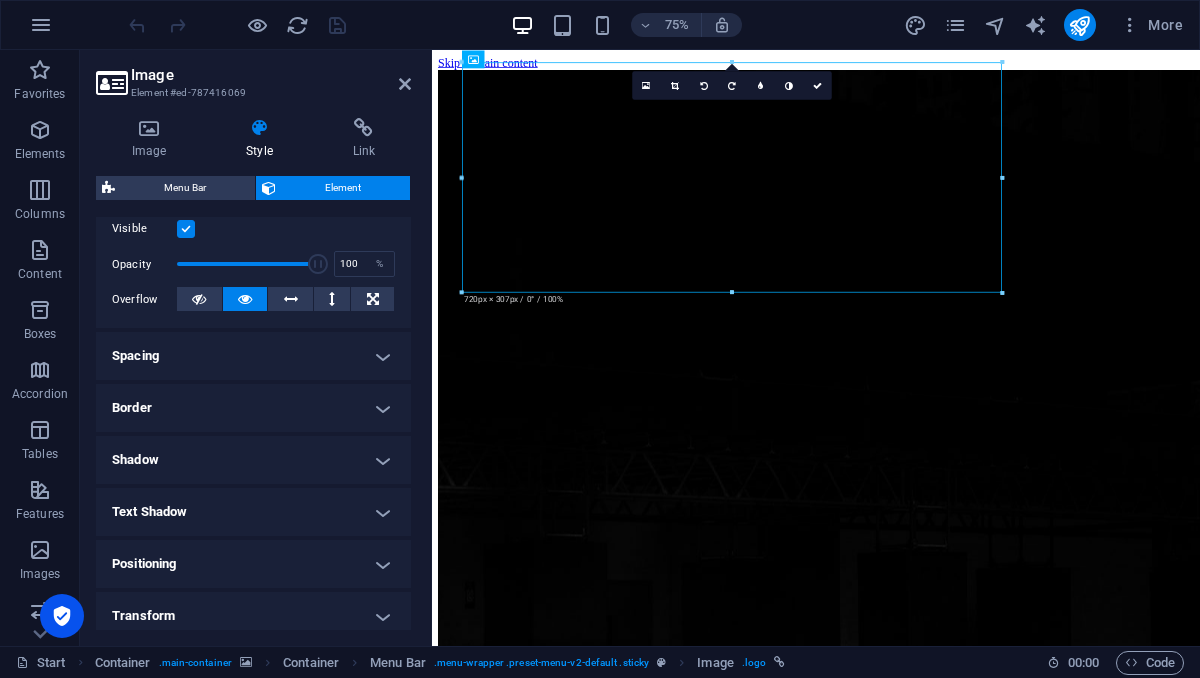 scroll, scrollTop: 272, scrollLeft: 0, axis: vertical 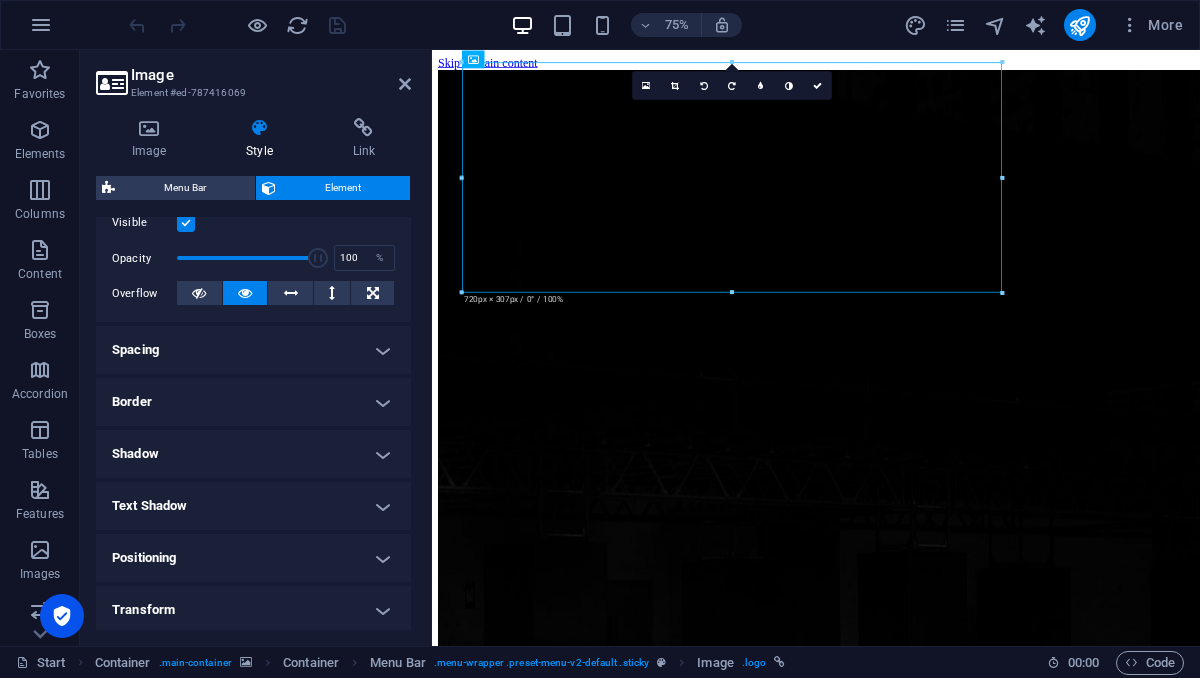 click on "Spacing" at bounding box center (253, 350) 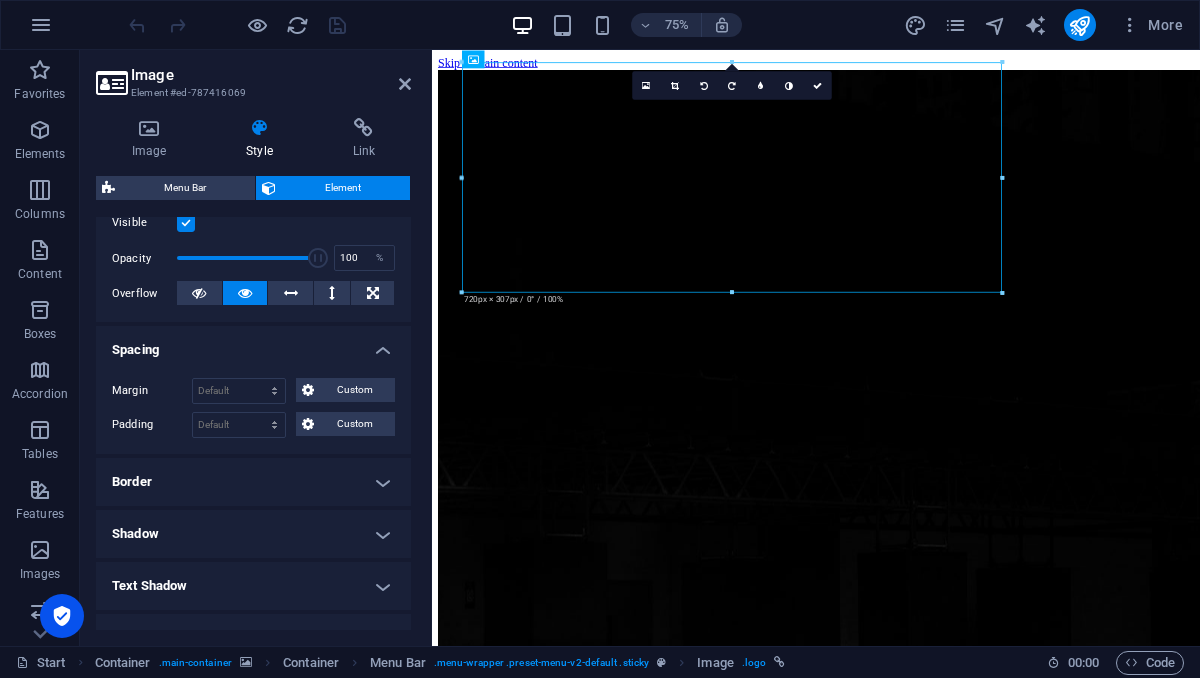 click on "Spacing" at bounding box center [253, 344] 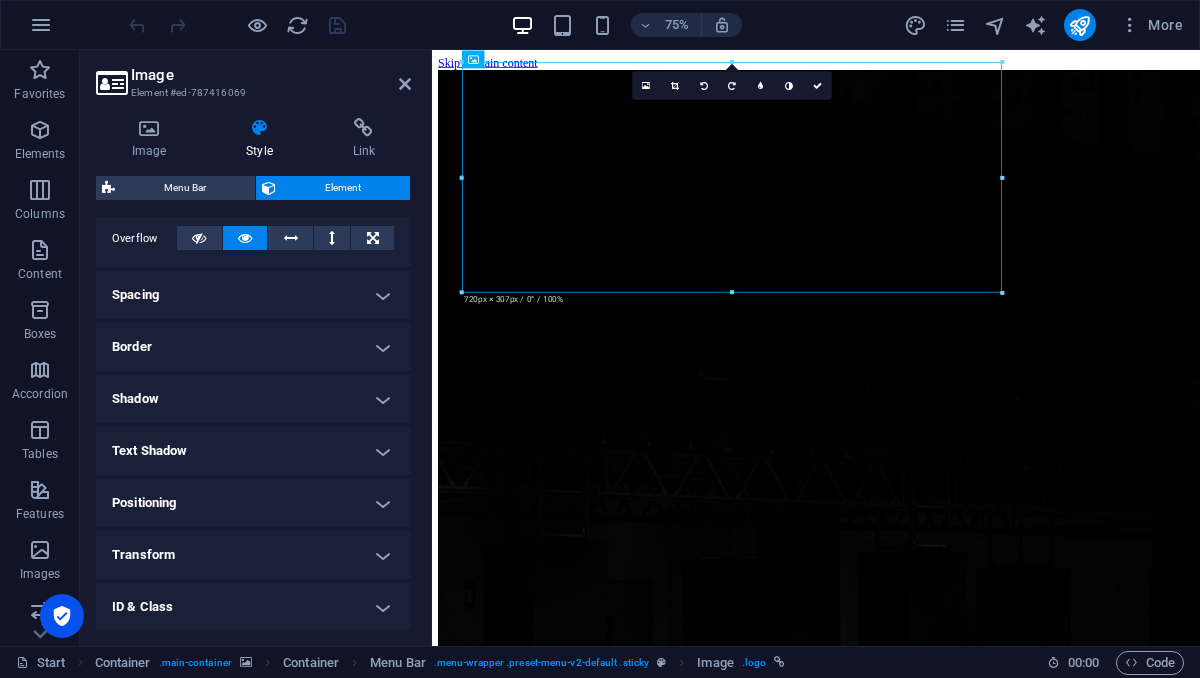 scroll, scrollTop: 335, scrollLeft: 0, axis: vertical 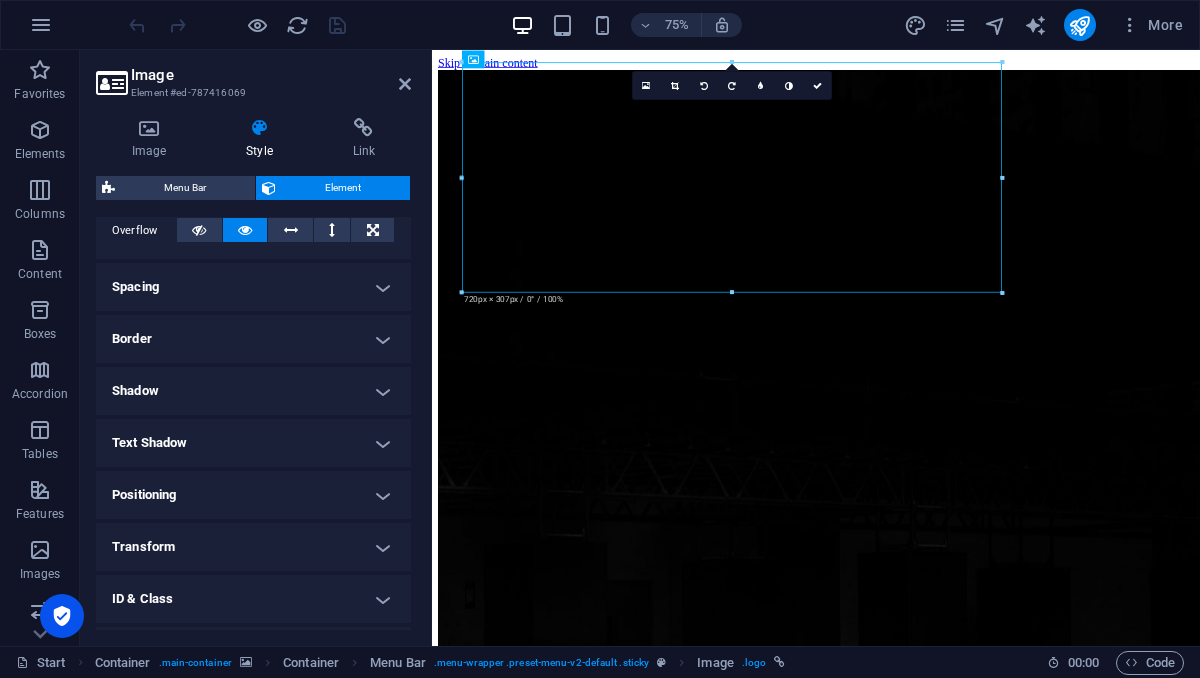 click on "Positioning" at bounding box center (253, 495) 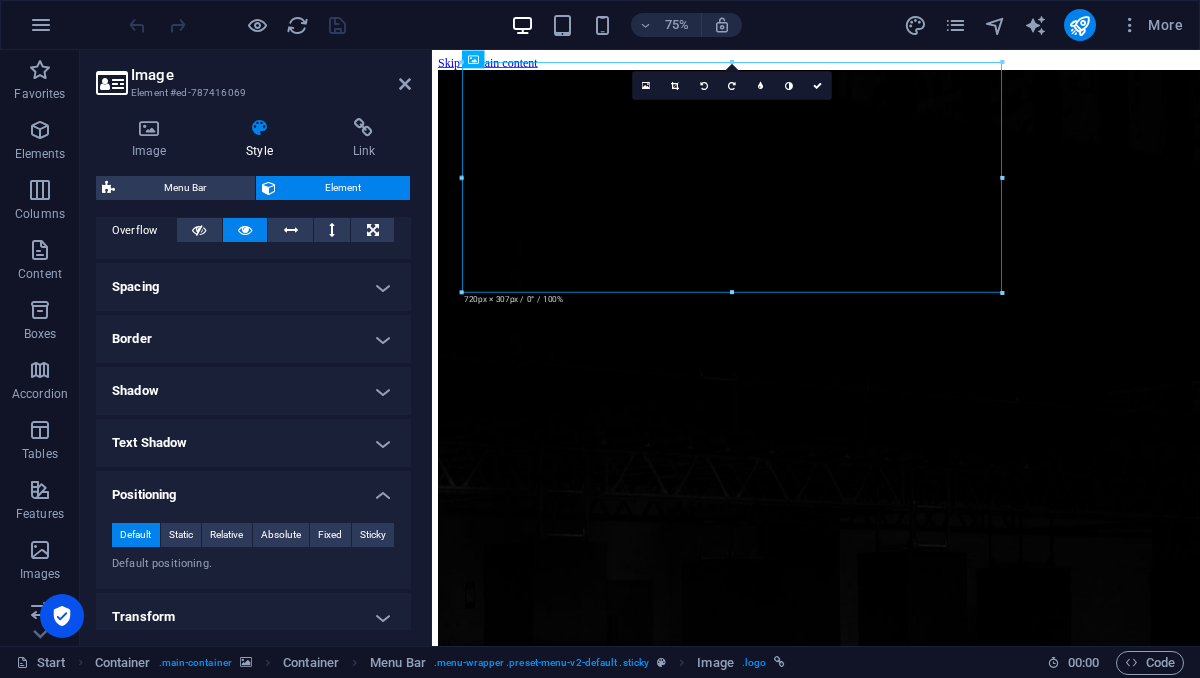 scroll, scrollTop: 446, scrollLeft: 0, axis: vertical 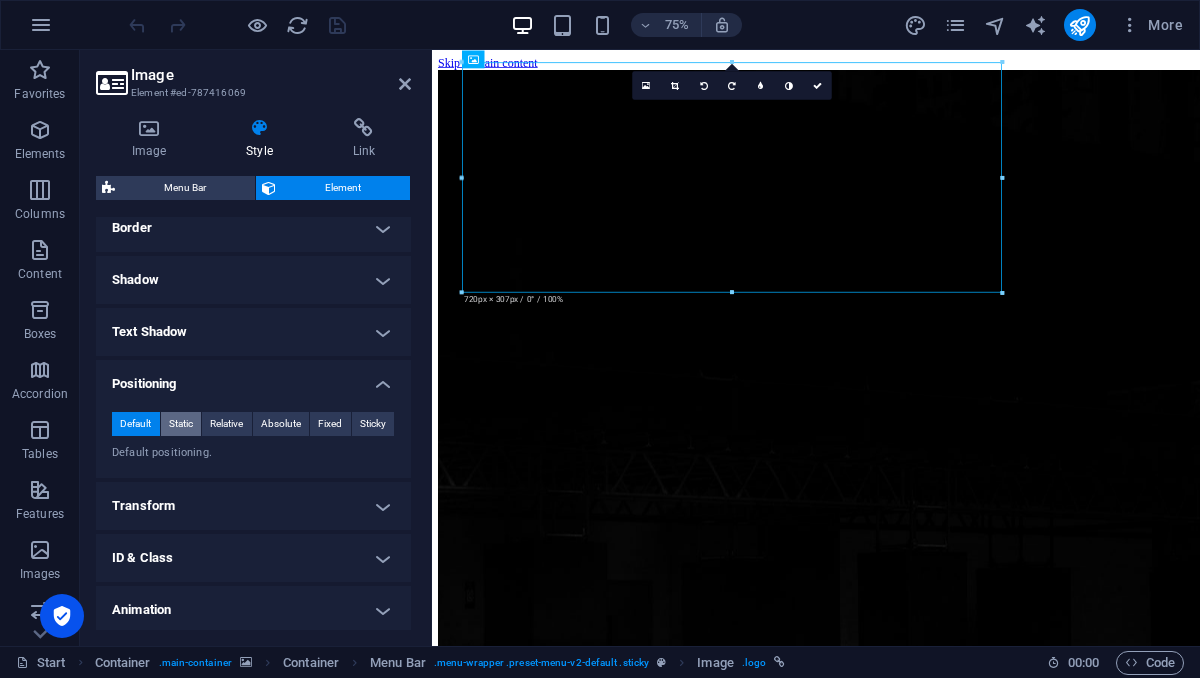 click on "Static" at bounding box center (181, 424) 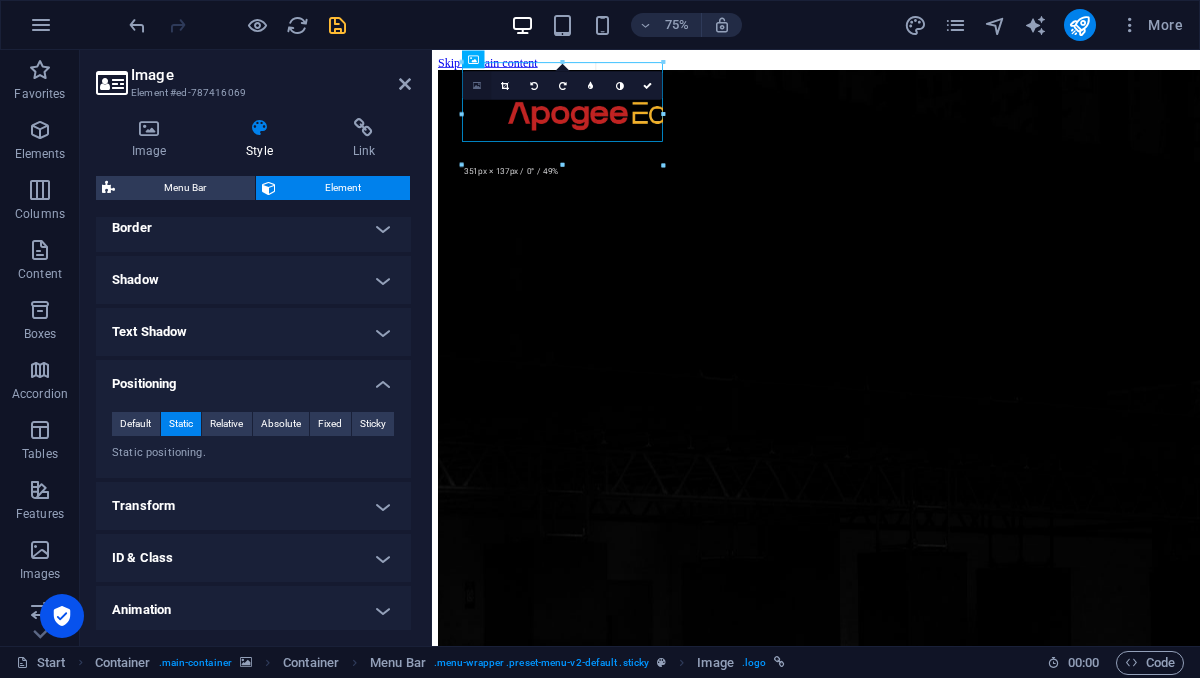 drag, startPoint x: 998, startPoint y: 293, endPoint x: 462, endPoint y: 92, distance: 572.44824 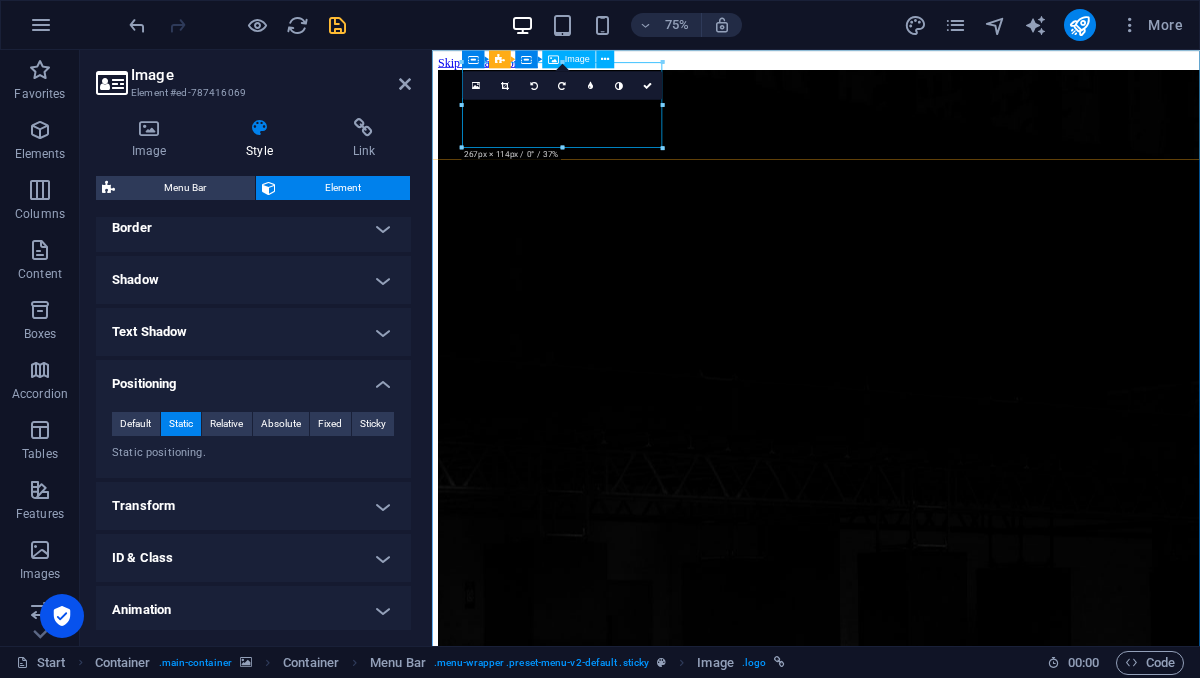 drag, startPoint x: 993, startPoint y: 198, endPoint x: 599, endPoint y: 134, distance: 399.16412 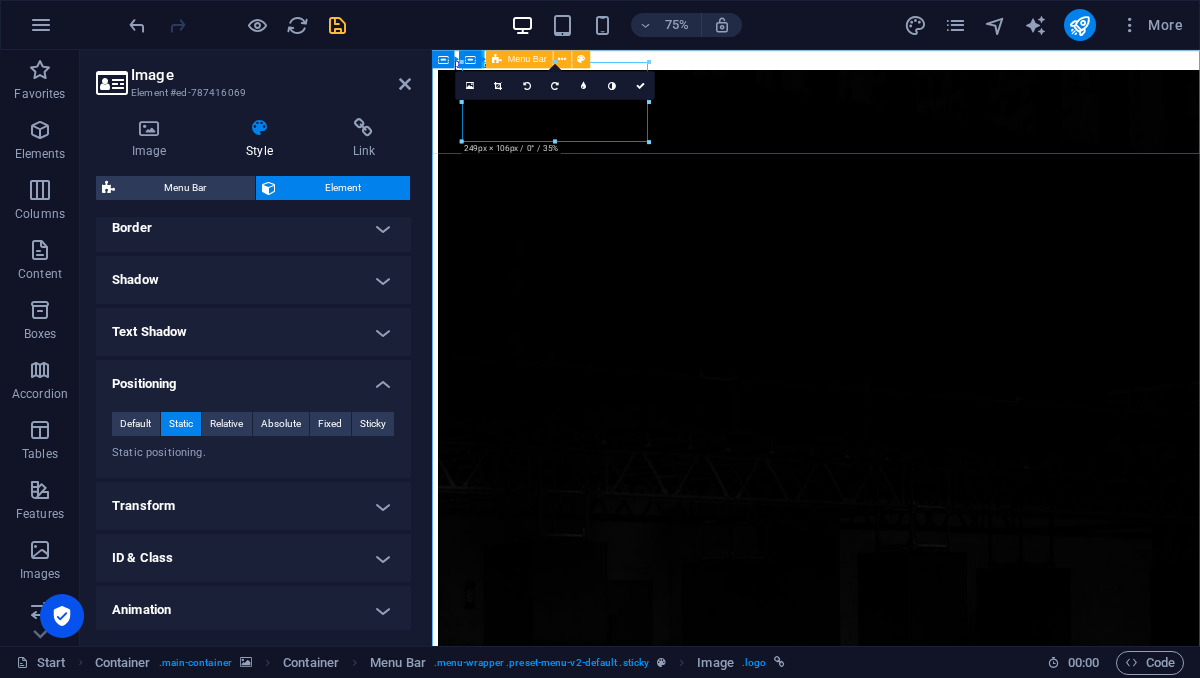 click on "Home About Contact" at bounding box center [944, 2322] 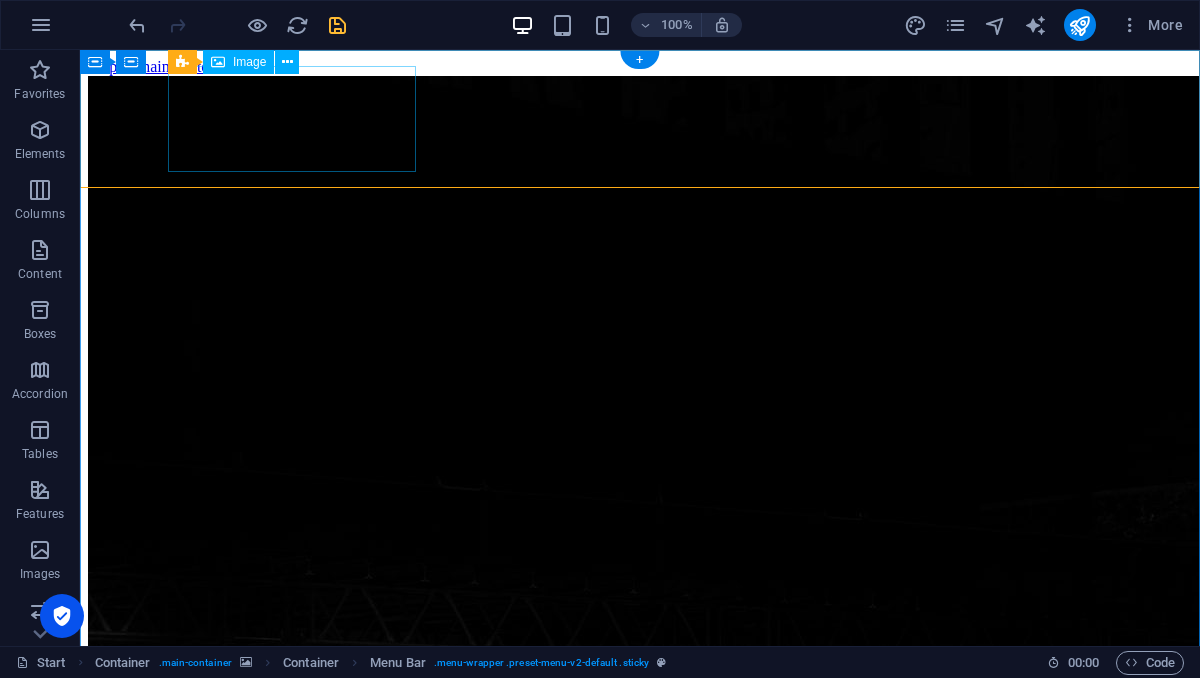 click at bounding box center [640, 2270] 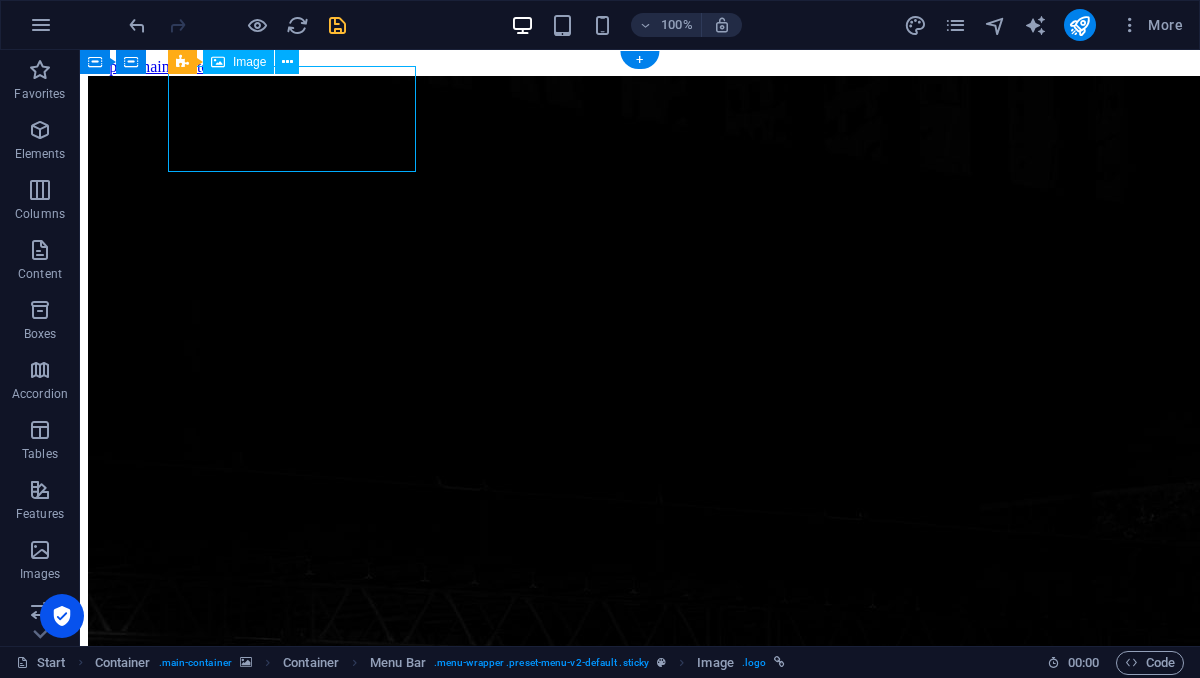 click at bounding box center [640, 2270] 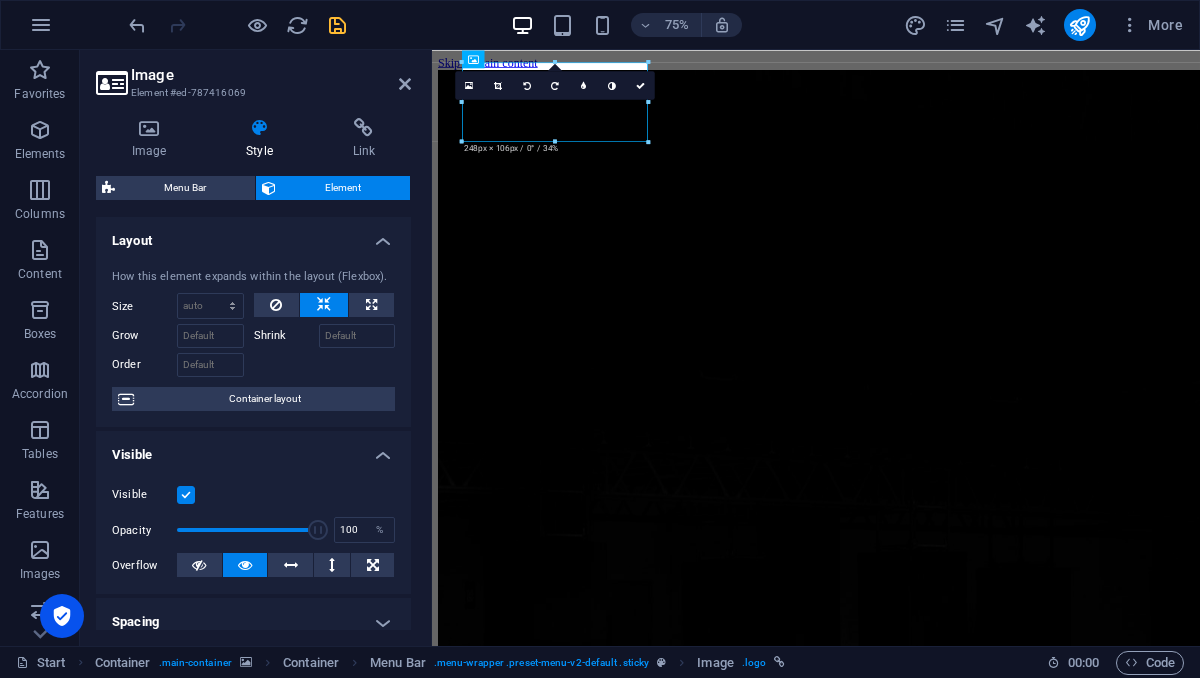 click at bounding box center [186, 495] 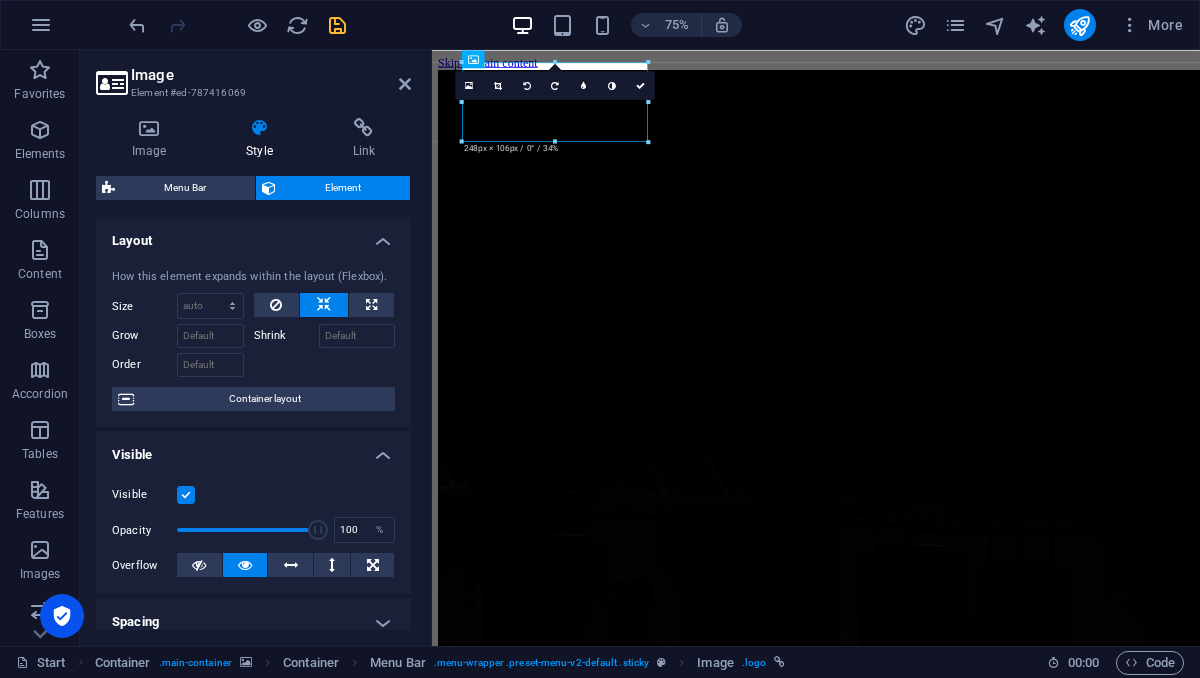 click on "Visible" at bounding box center (0, 0) 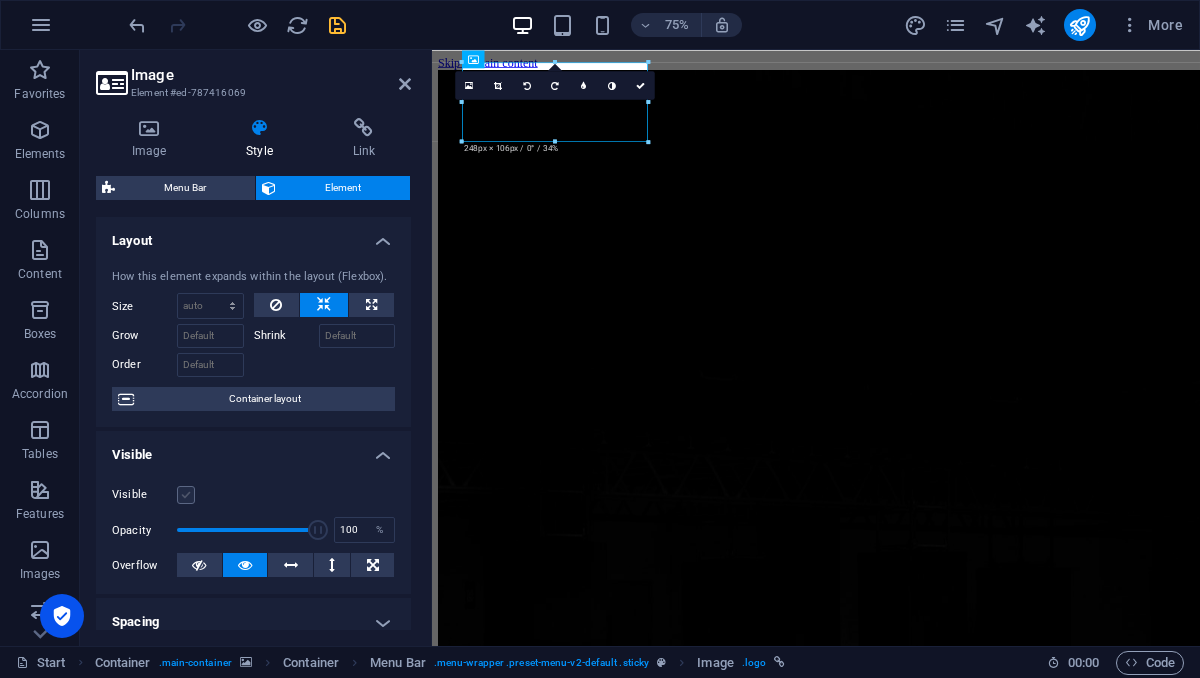 click at bounding box center (186, 495) 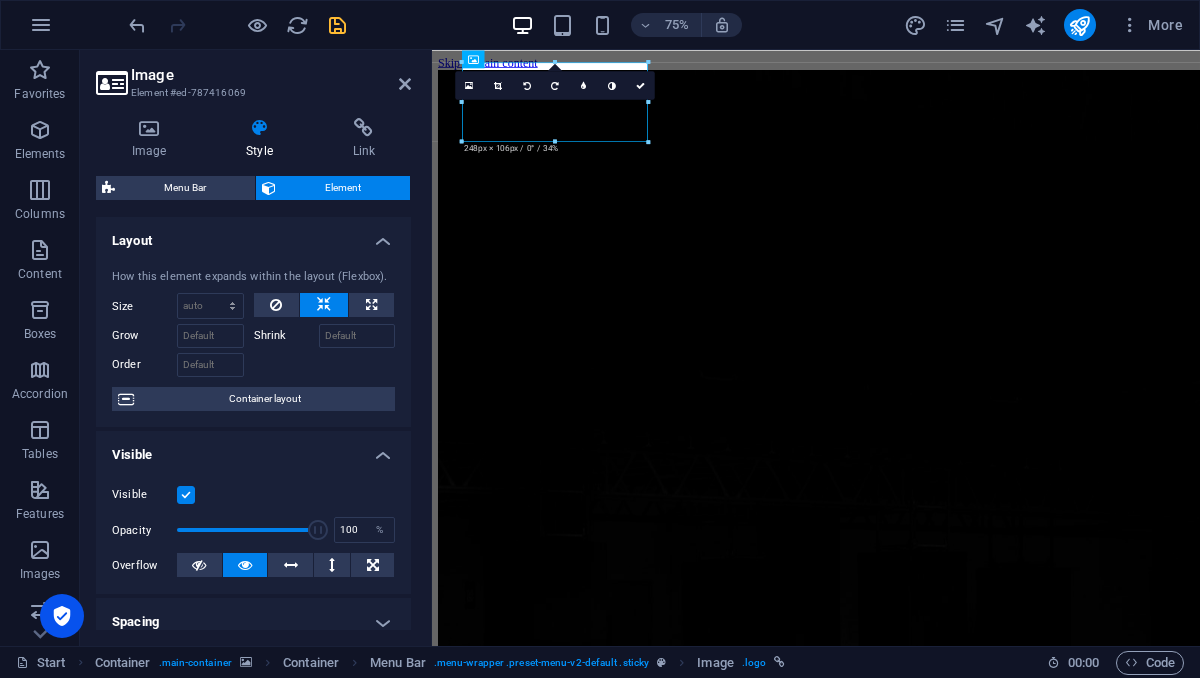 click at bounding box center (186, 495) 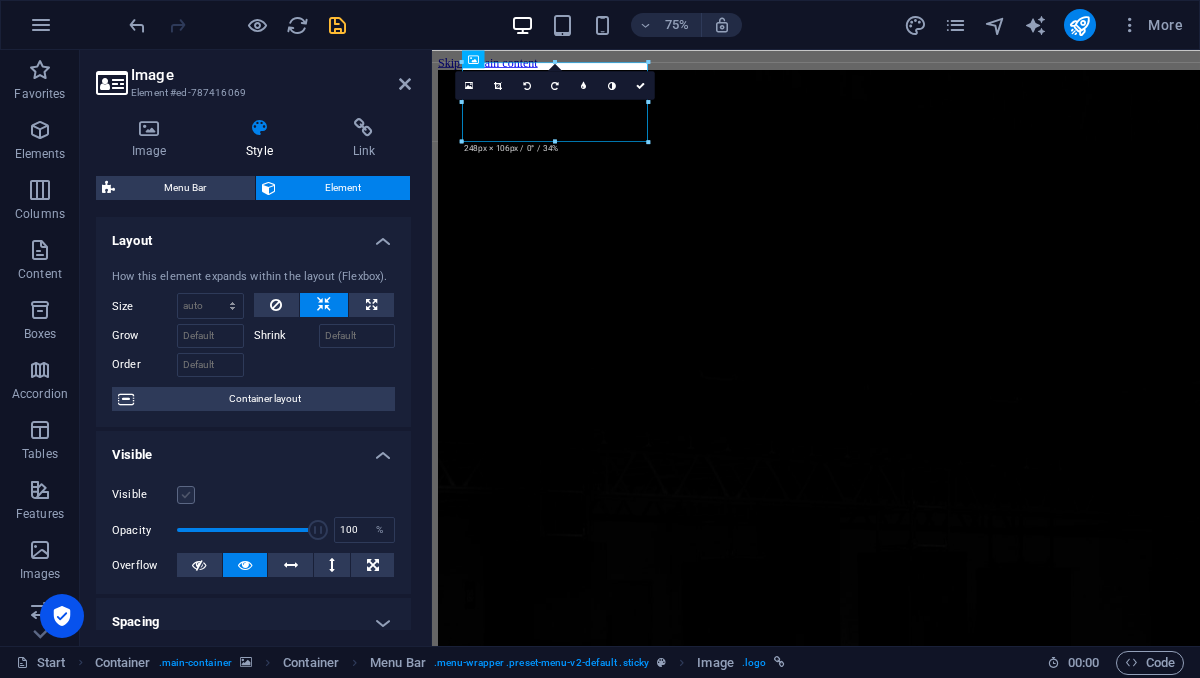 click at bounding box center [186, 495] 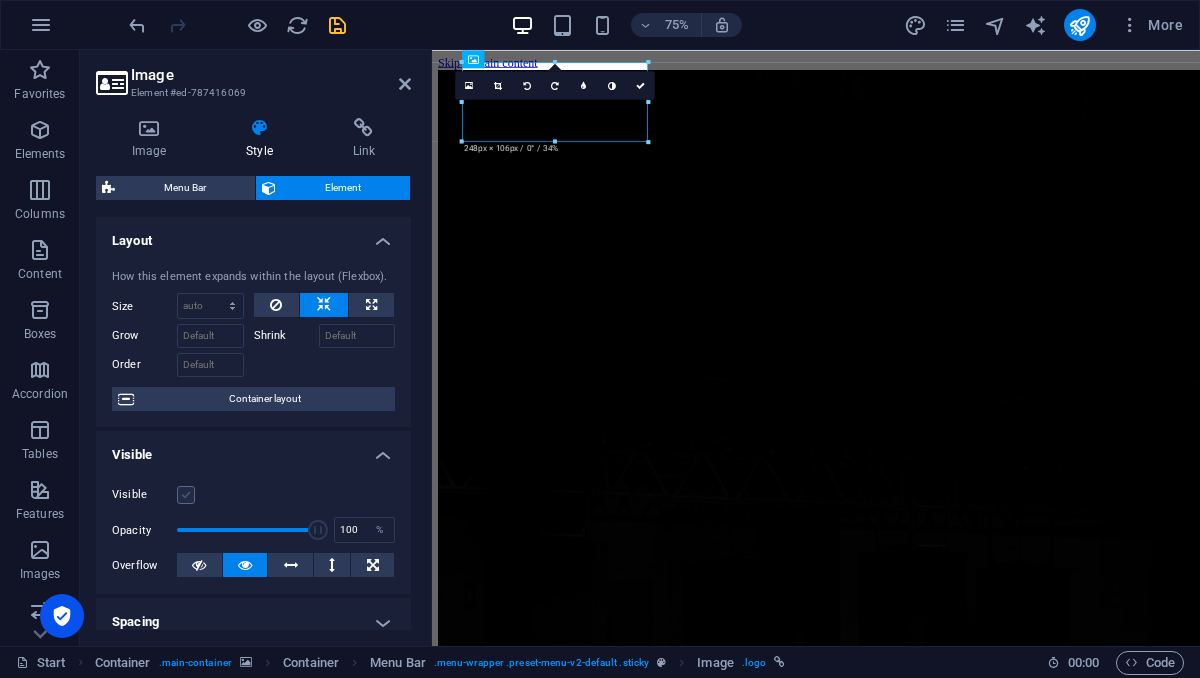 click on "Visible" at bounding box center (0, 0) 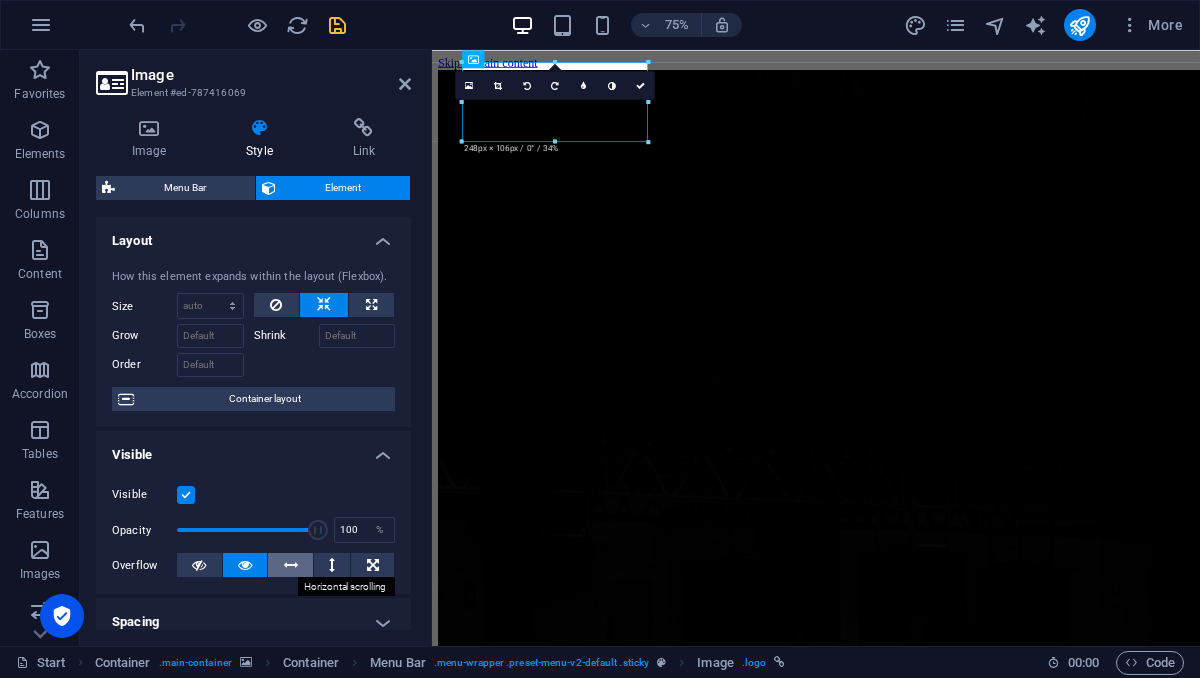 click at bounding box center [291, 565] 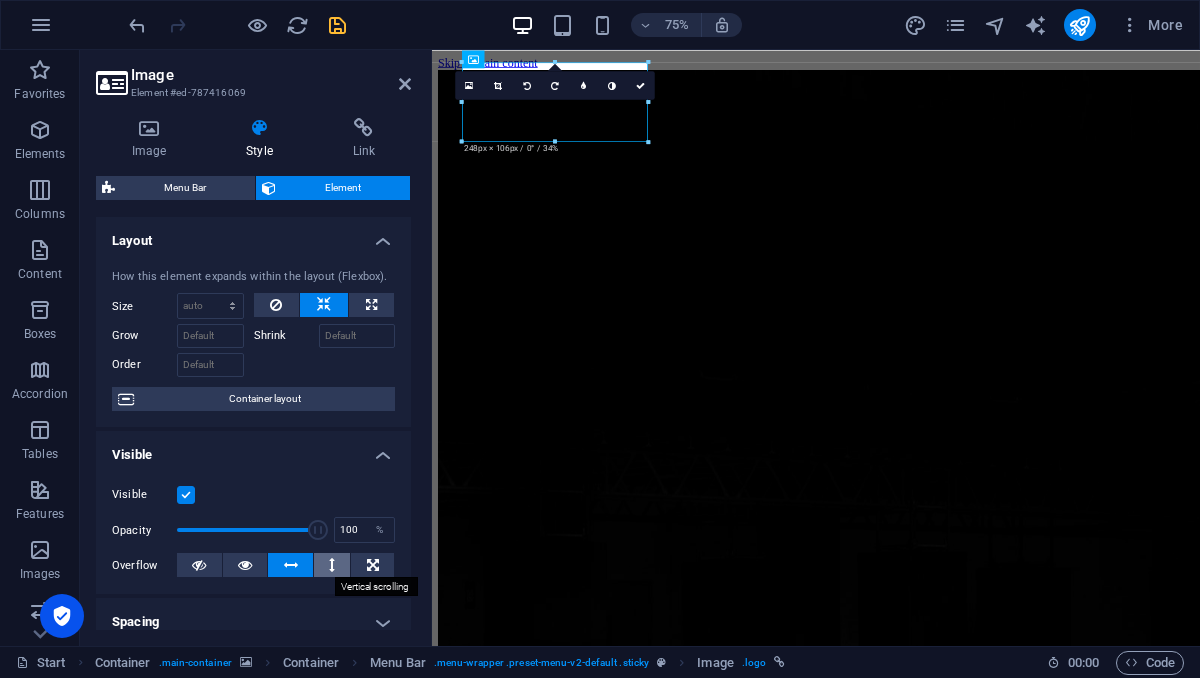 click at bounding box center [332, 565] 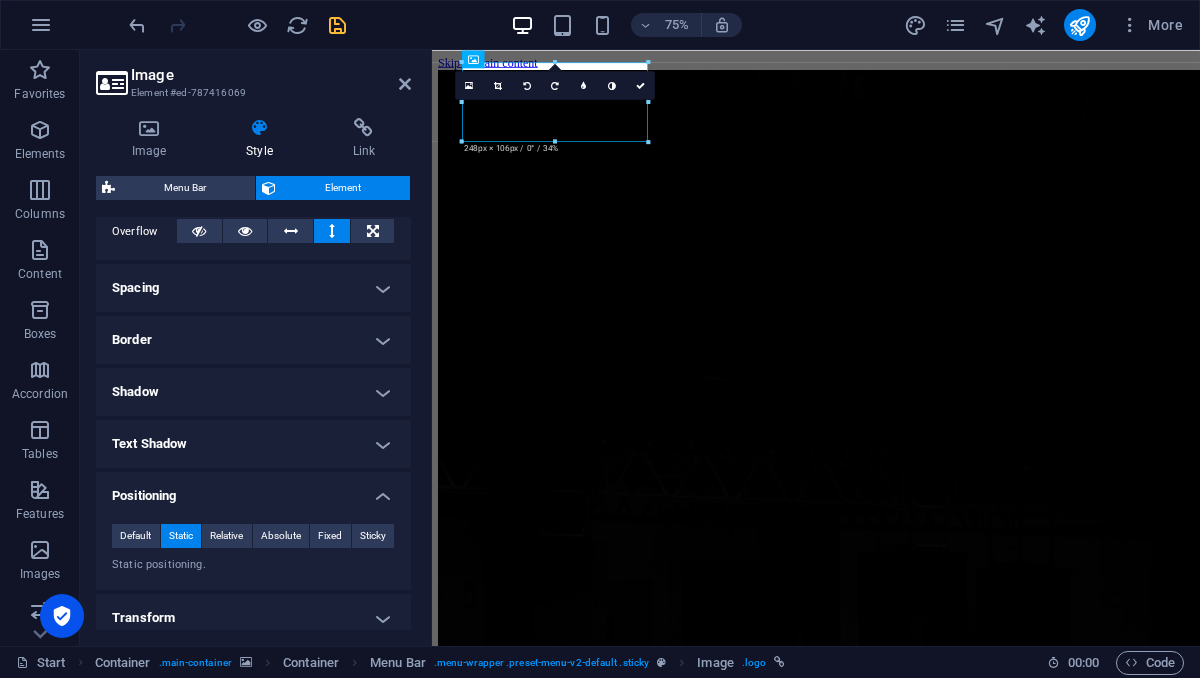 scroll, scrollTop: 501, scrollLeft: 0, axis: vertical 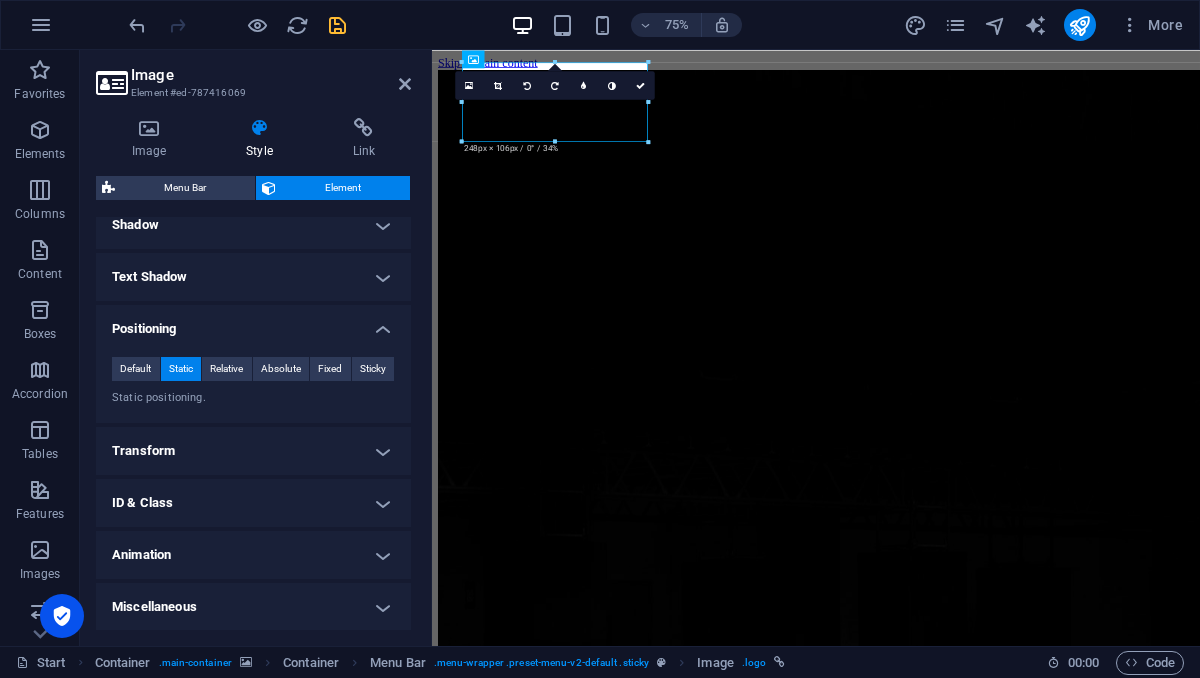 click on "Transform" at bounding box center [253, 451] 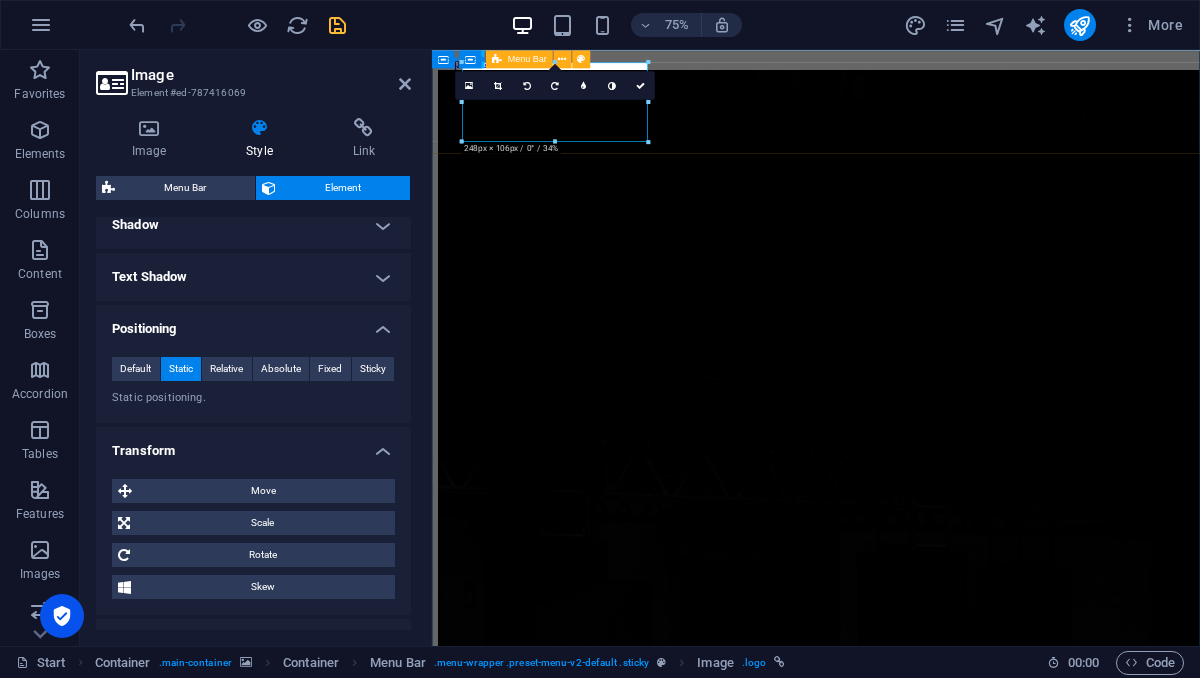 click on "Home About Contact" at bounding box center (944, 2322) 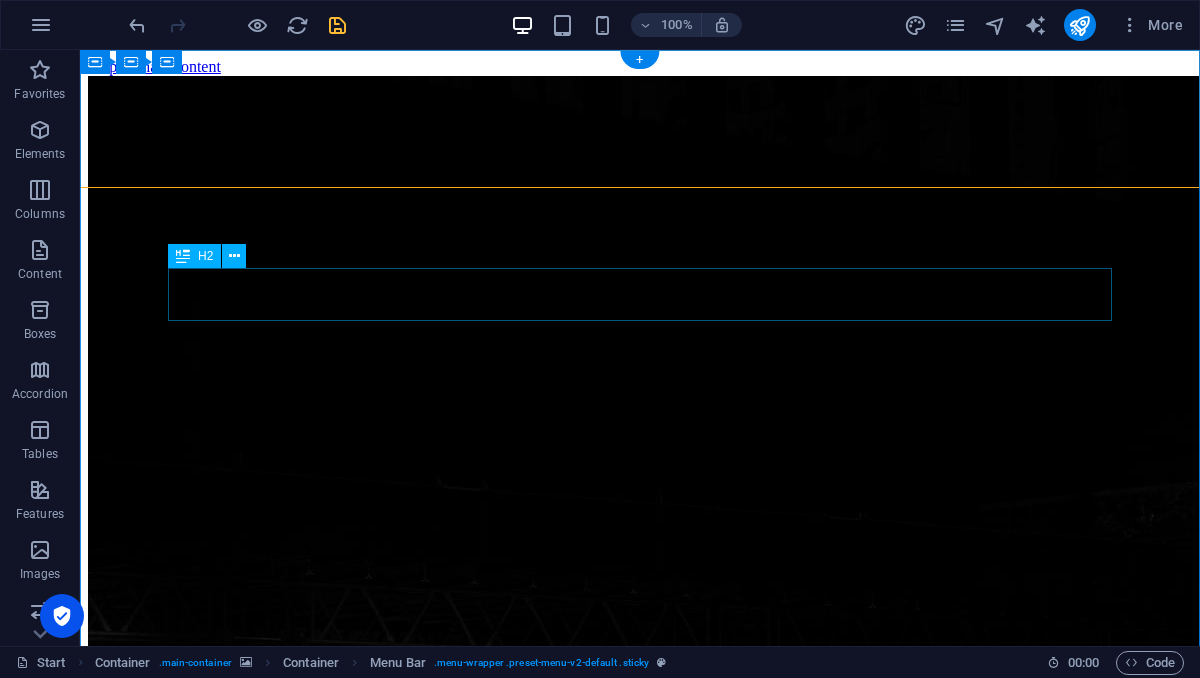 click on "The waiting is going to end soon..." at bounding box center (640, 2462) 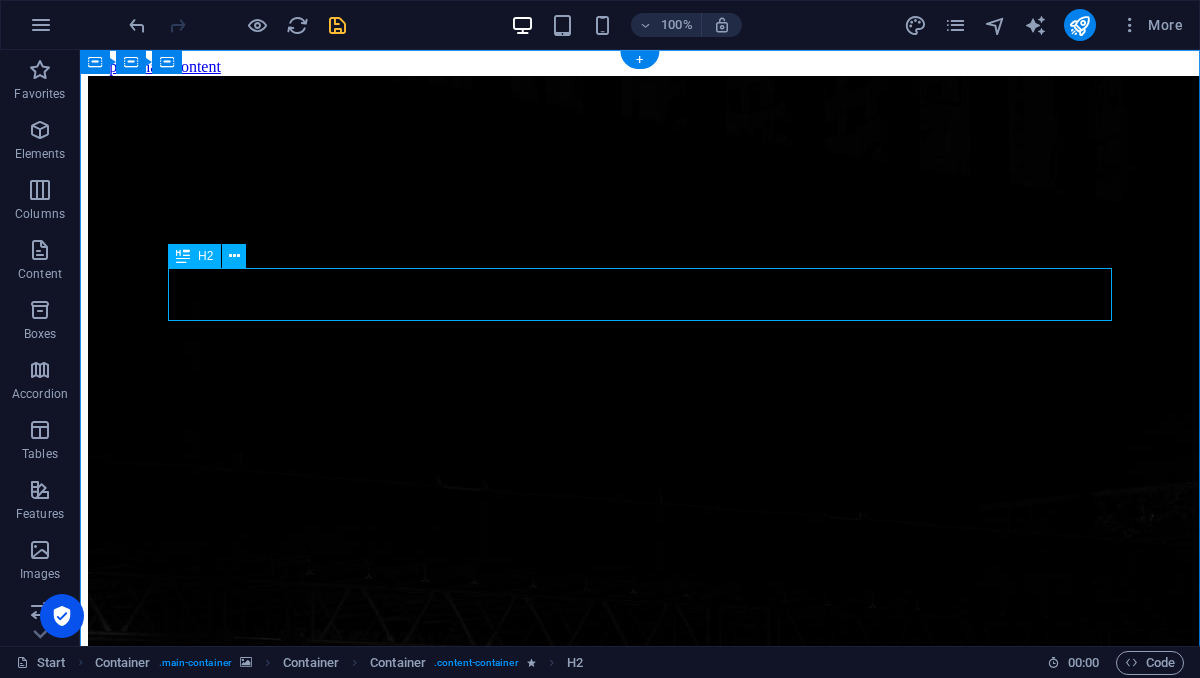 click on "The waiting is going to end soon..." at bounding box center [640, 2462] 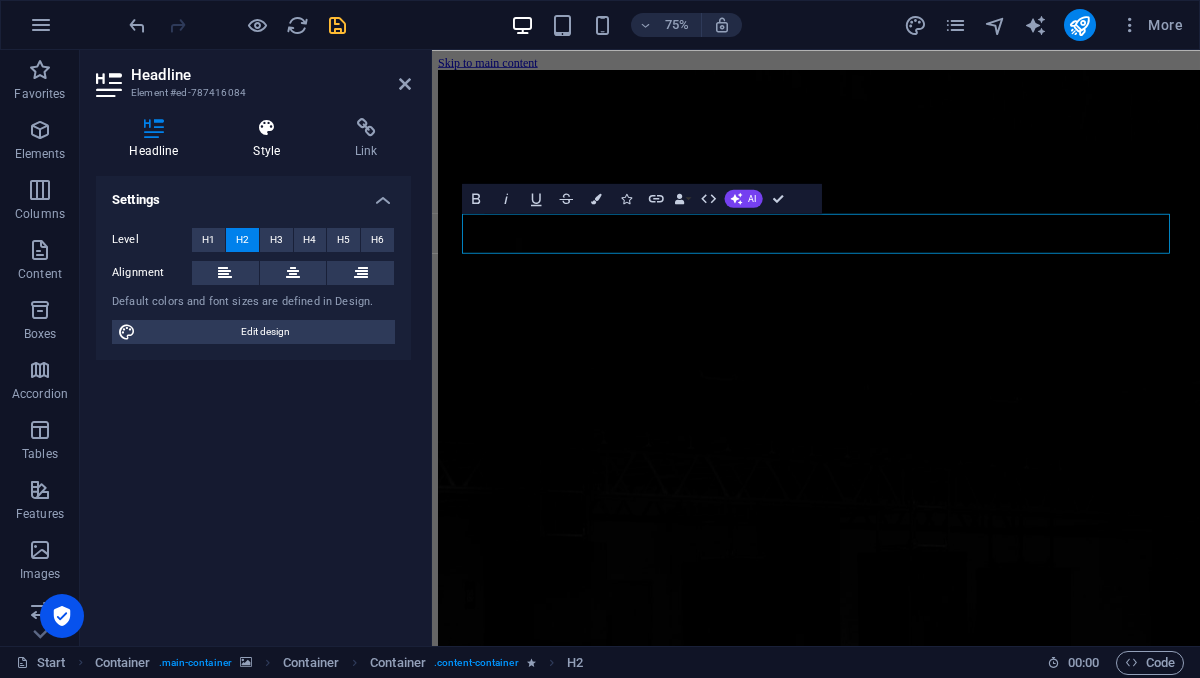 click at bounding box center [267, 128] 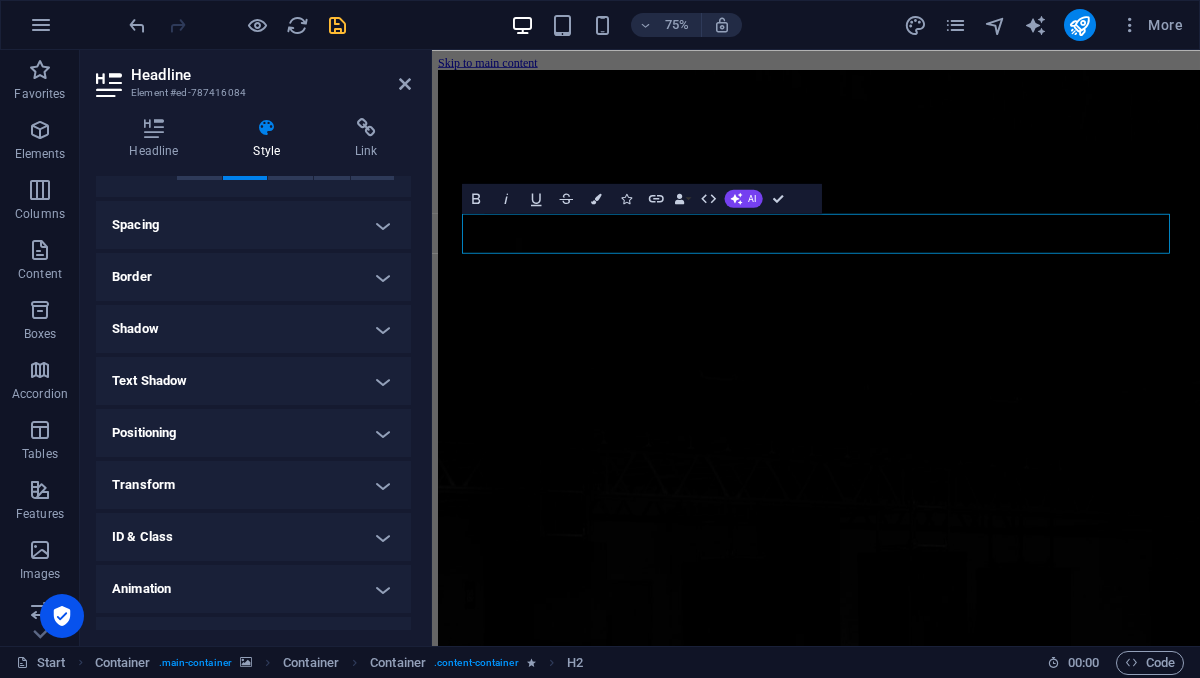 click on "Shadow" at bounding box center [253, 329] 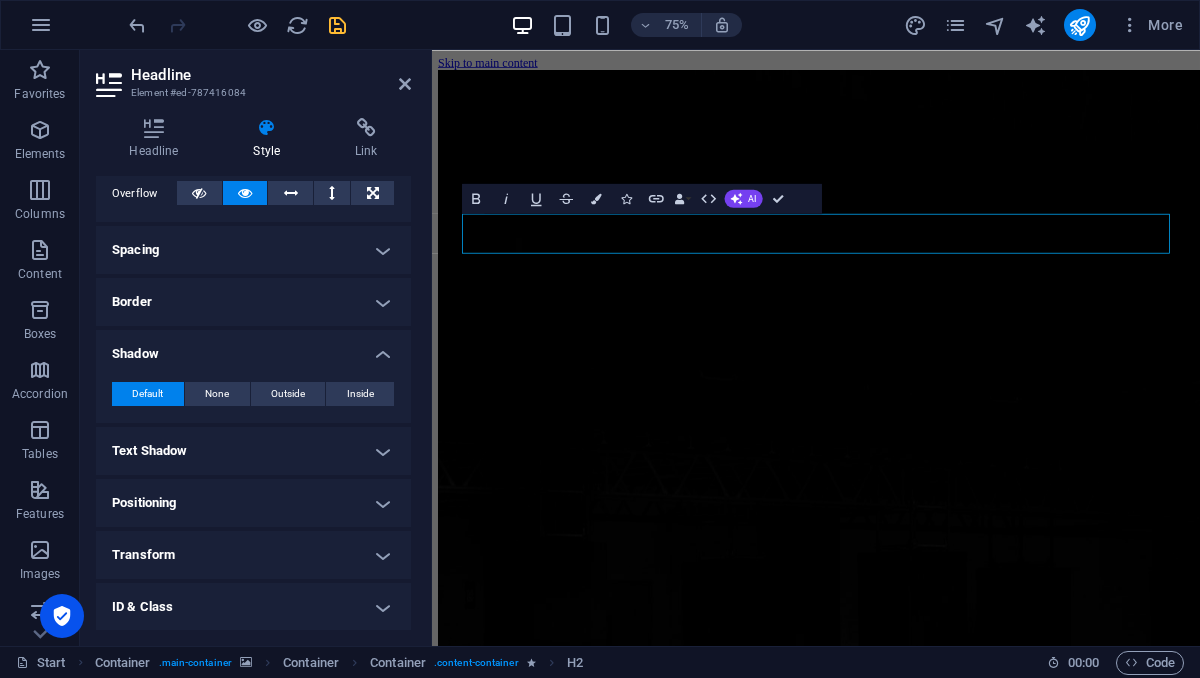scroll, scrollTop: 436, scrollLeft: 0, axis: vertical 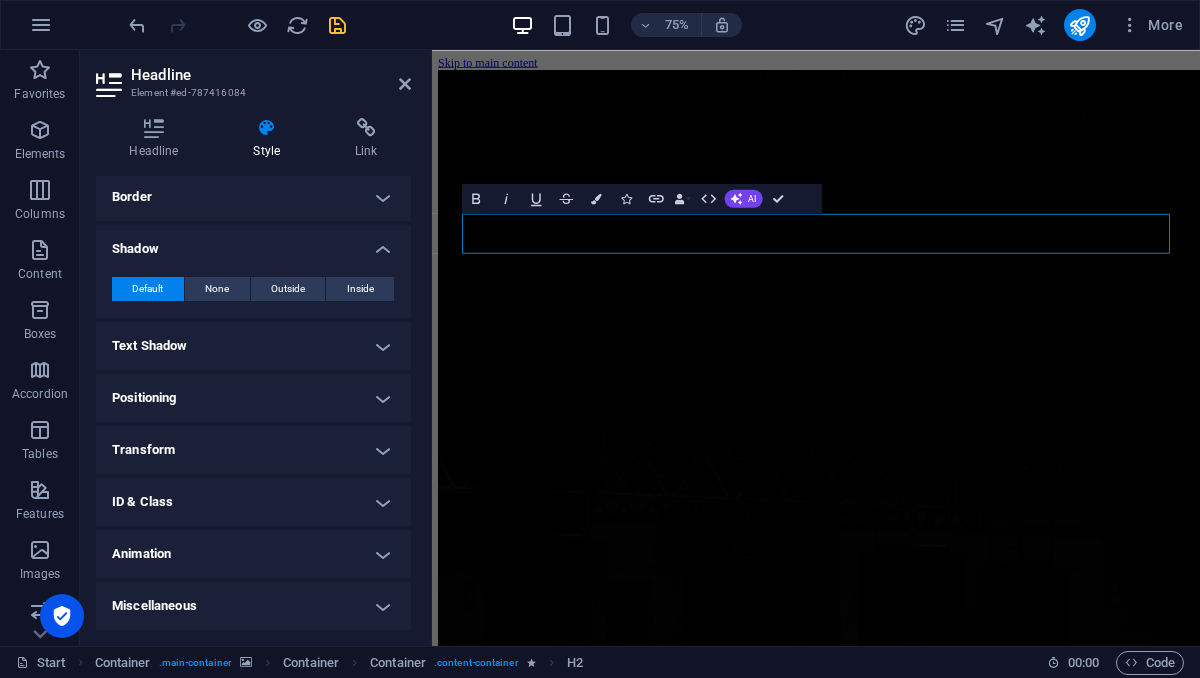 click on "Transform" at bounding box center (253, 450) 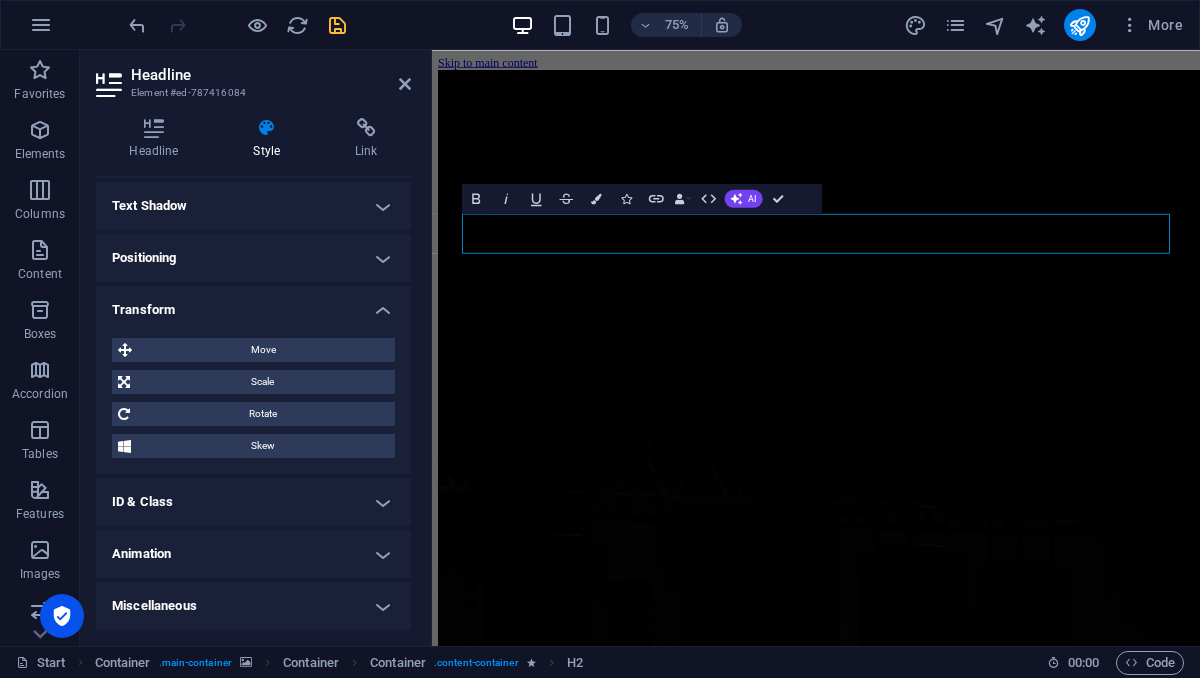 scroll, scrollTop: 0, scrollLeft: 0, axis: both 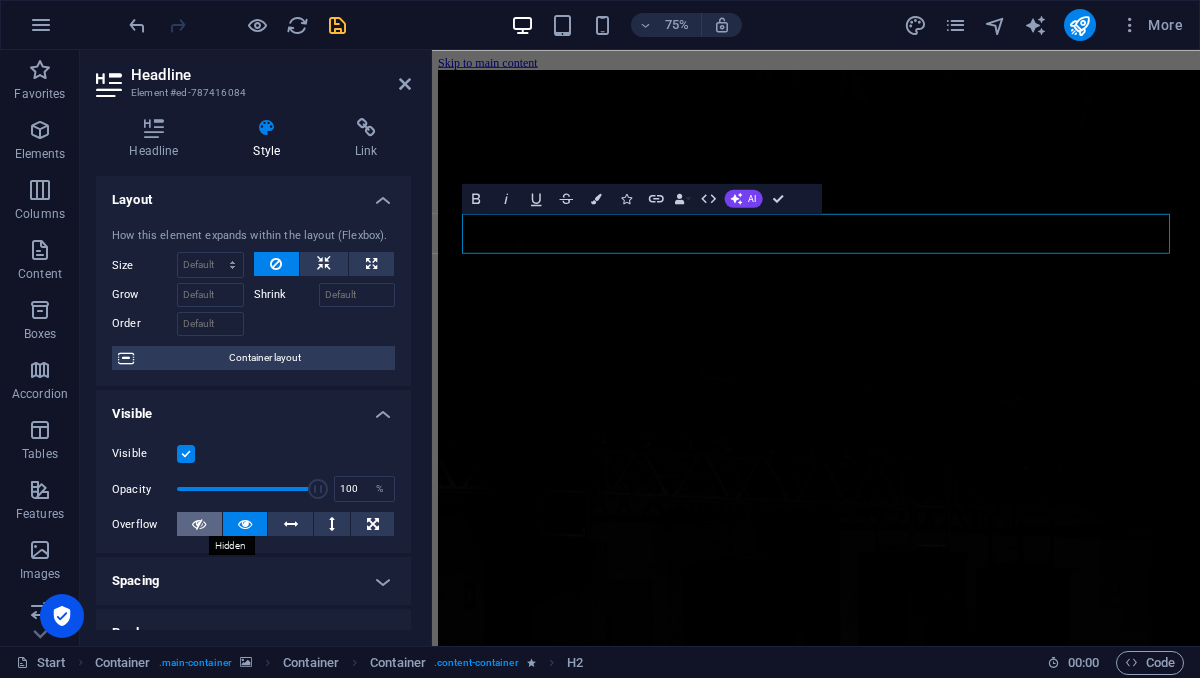 click at bounding box center (199, 524) 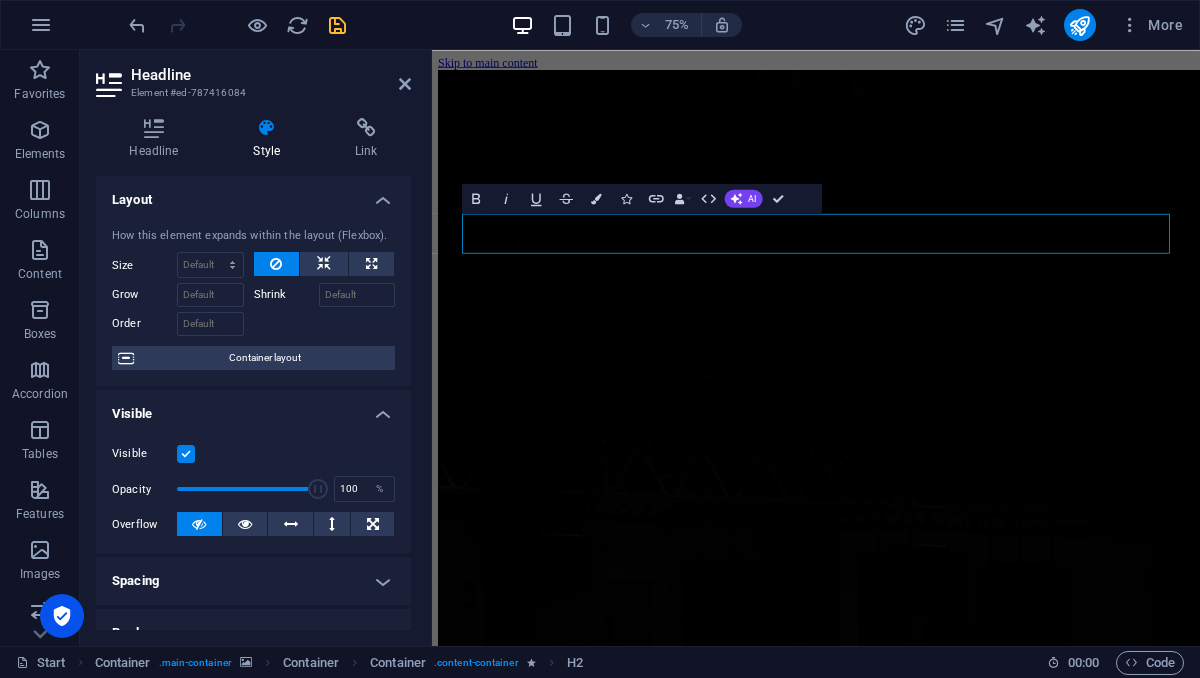click at bounding box center [199, 524] 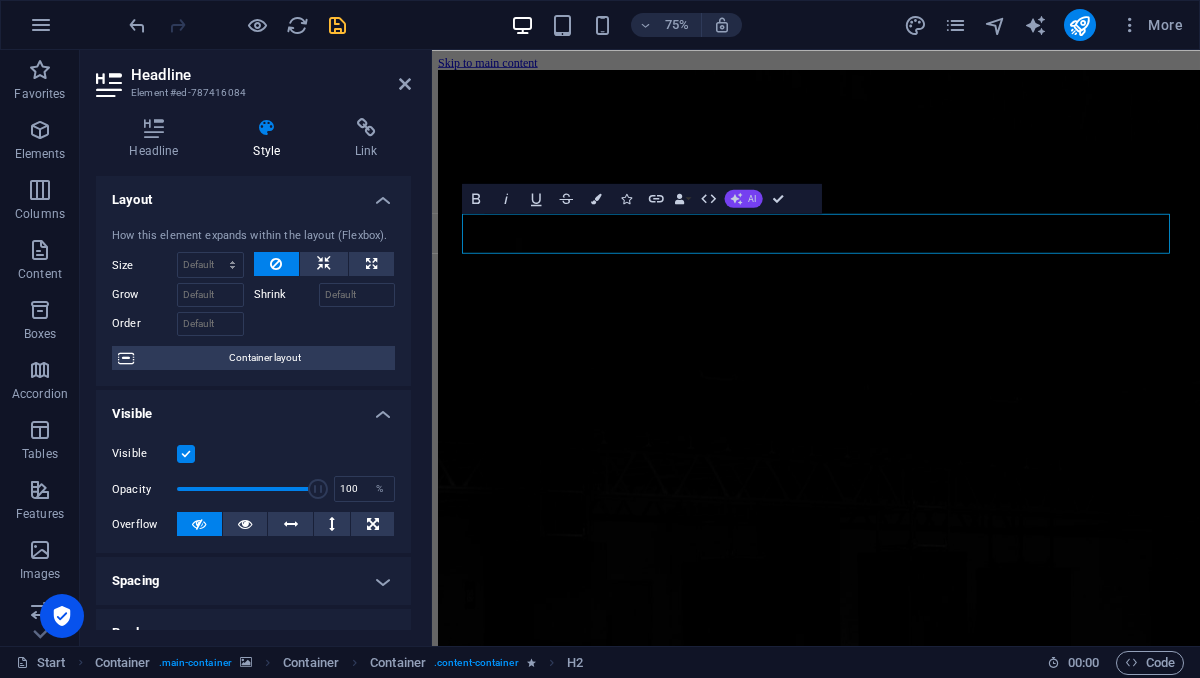 click on "AI" at bounding box center (744, 199) 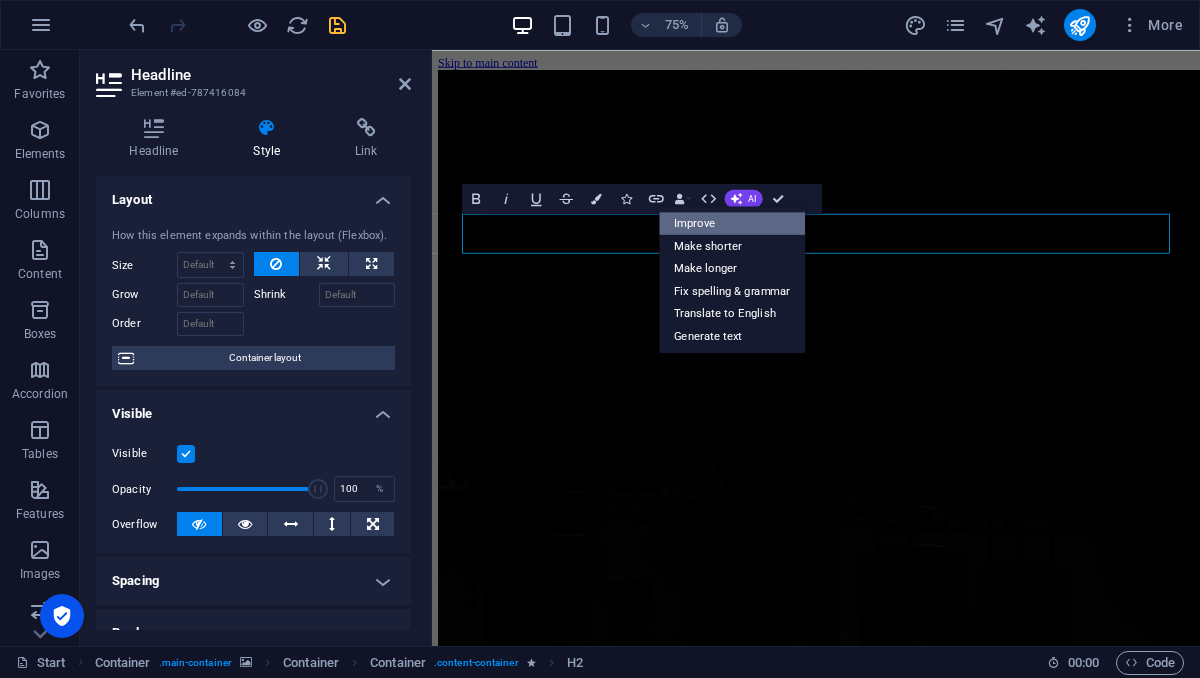 click on "Improve" at bounding box center [732, 223] 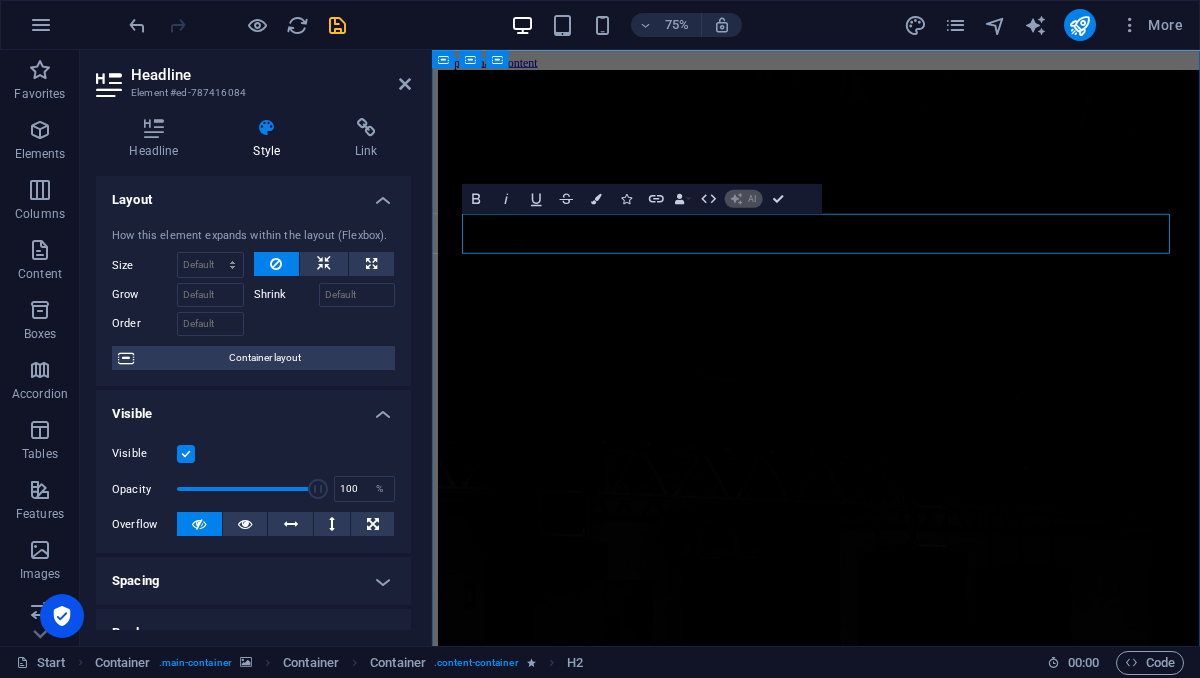 type 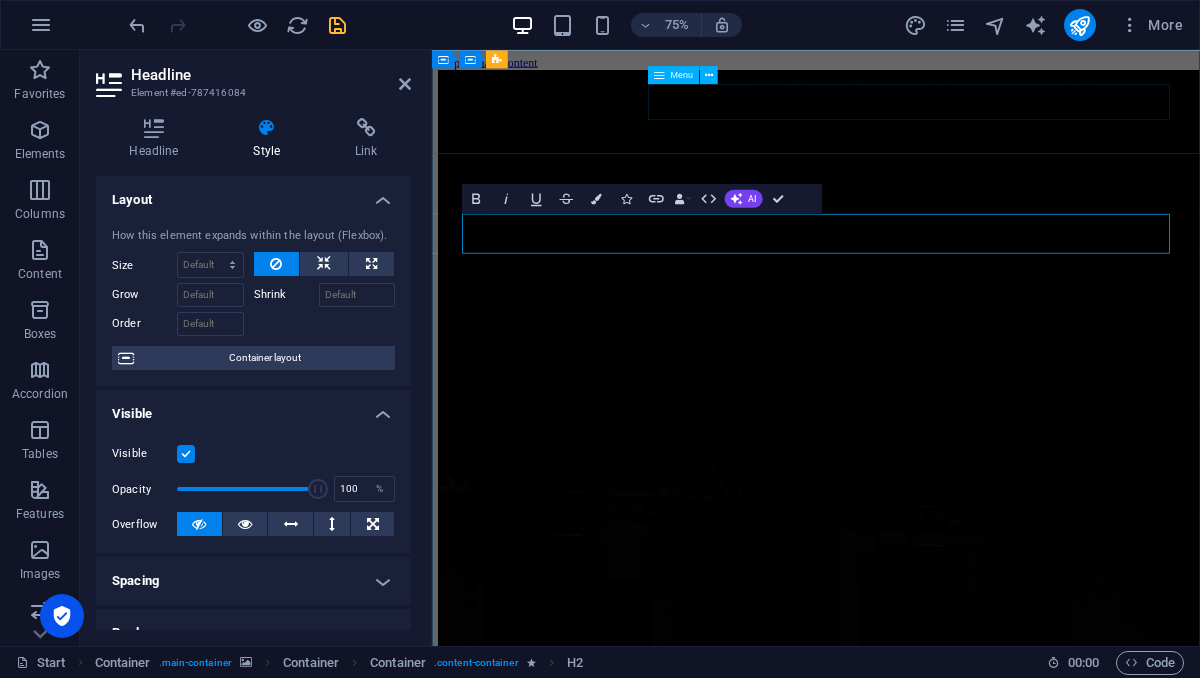click on "Home About Contact" at bounding box center (944, 2368) 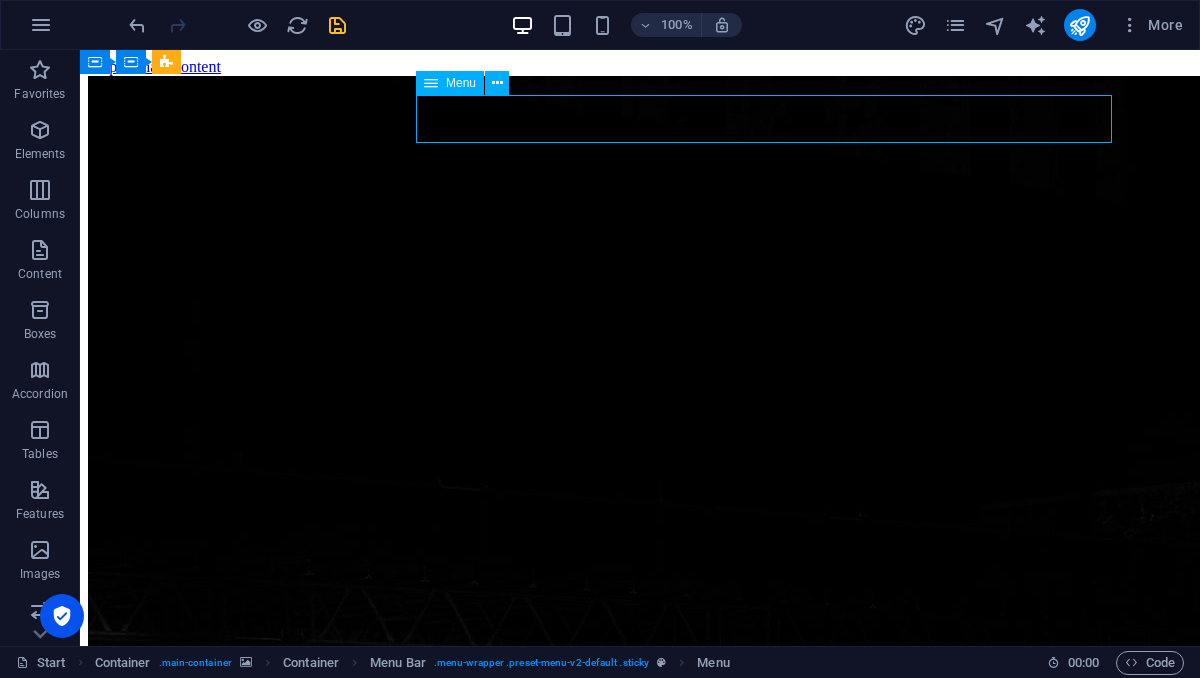 click on "Home About Contact" at bounding box center (640, 2368) 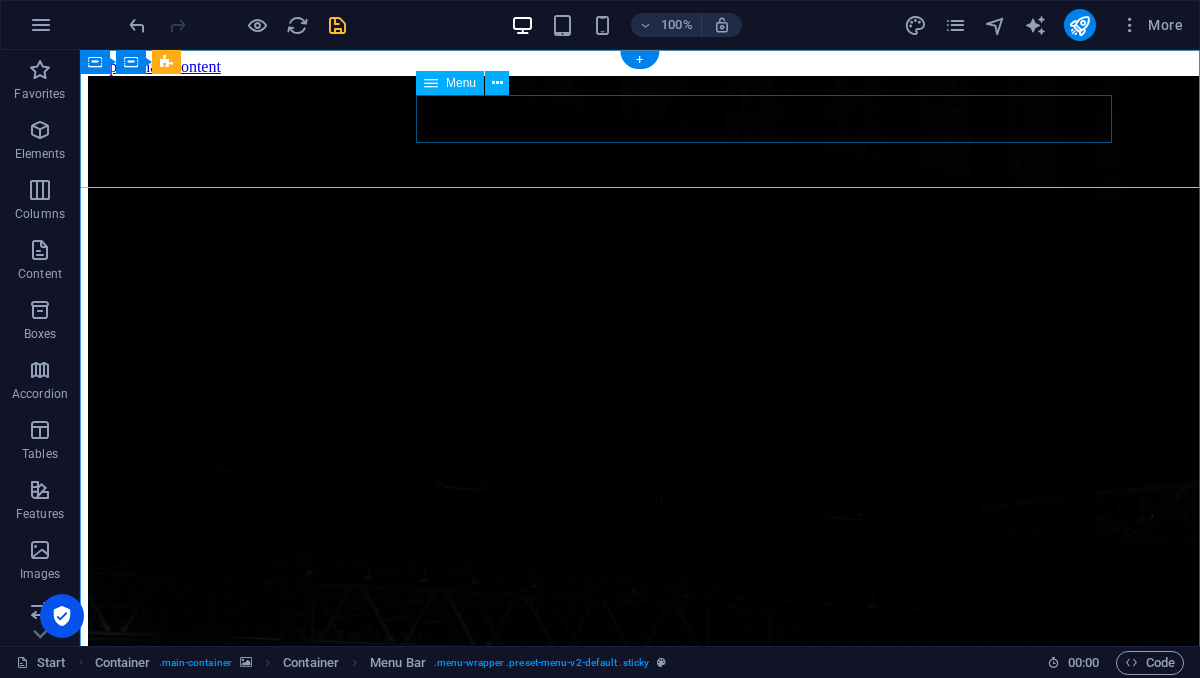 click on "Home About Contact" at bounding box center [640, 2368] 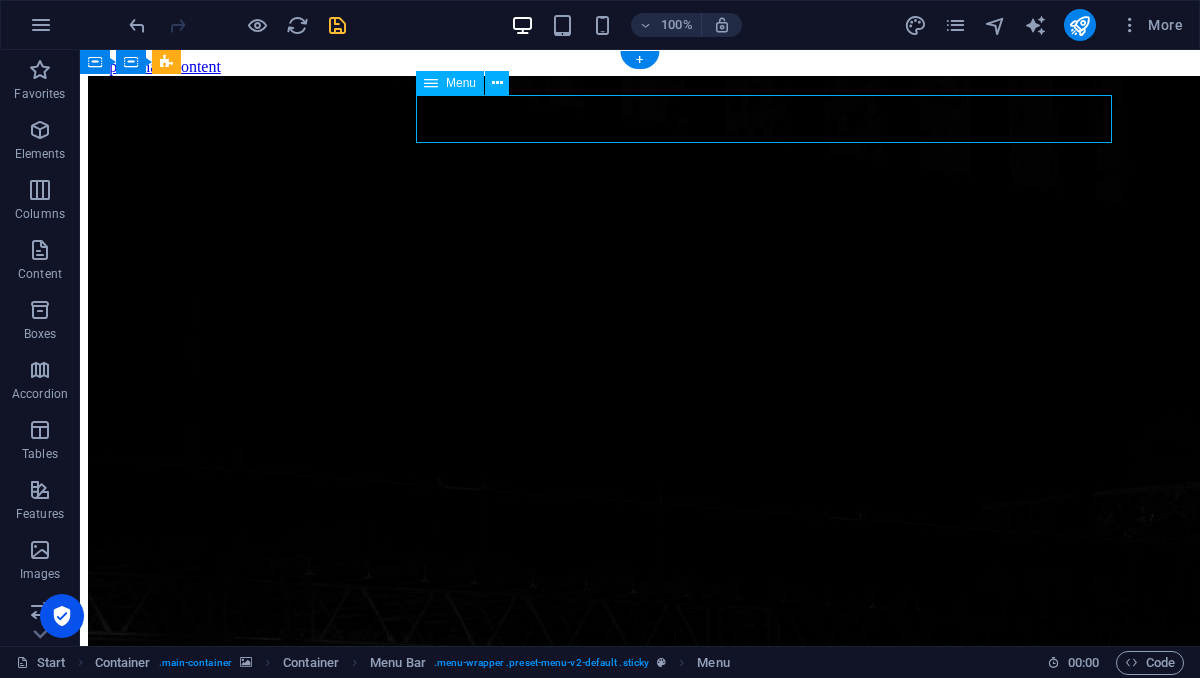 click on "Home About Contact" at bounding box center [640, 2368] 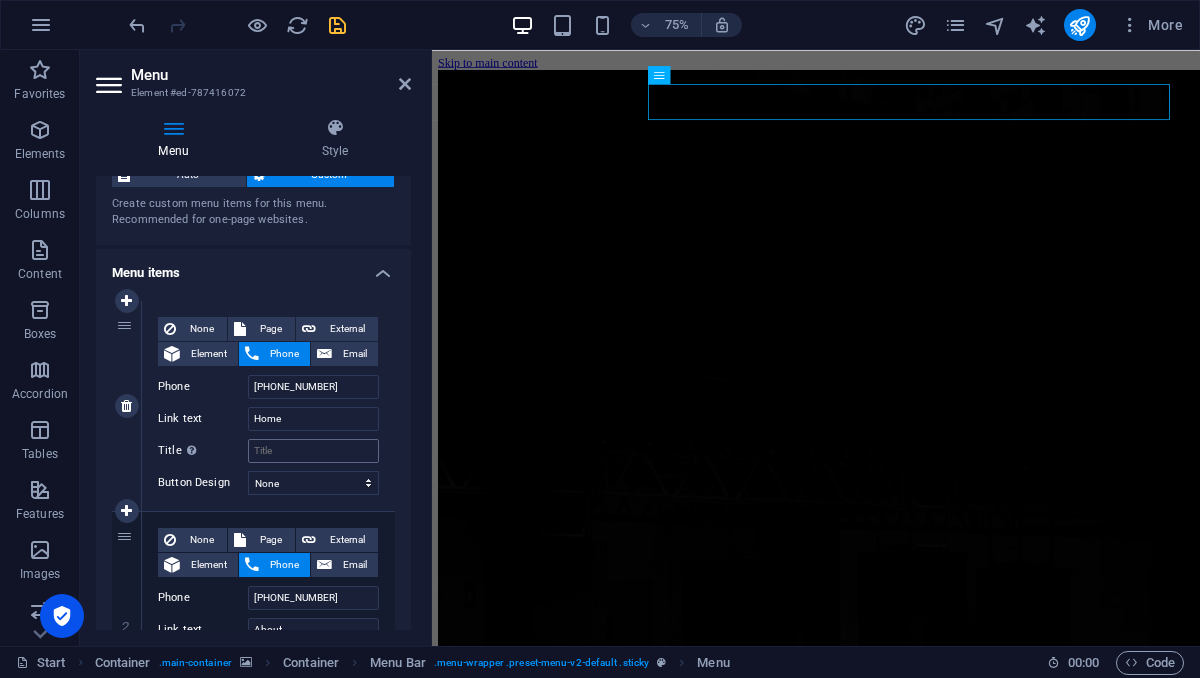 scroll, scrollTop: 64, scrollLeft: 0, axis: vertical 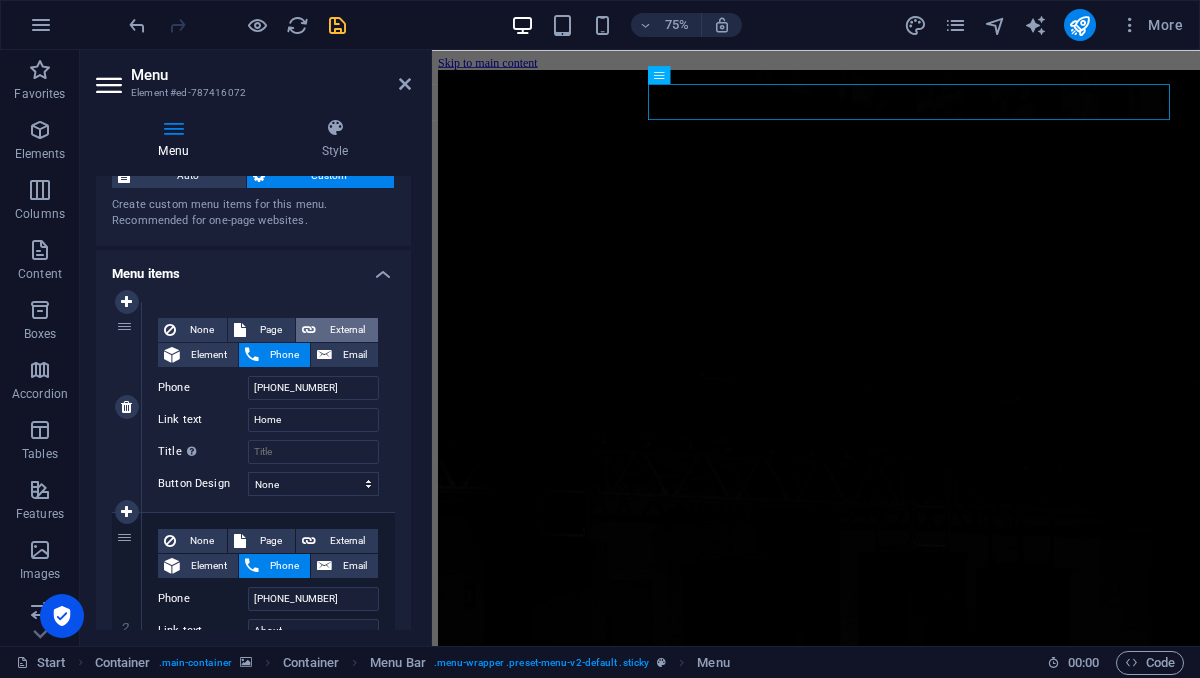 click on "External" at bounding box center [347, 330] 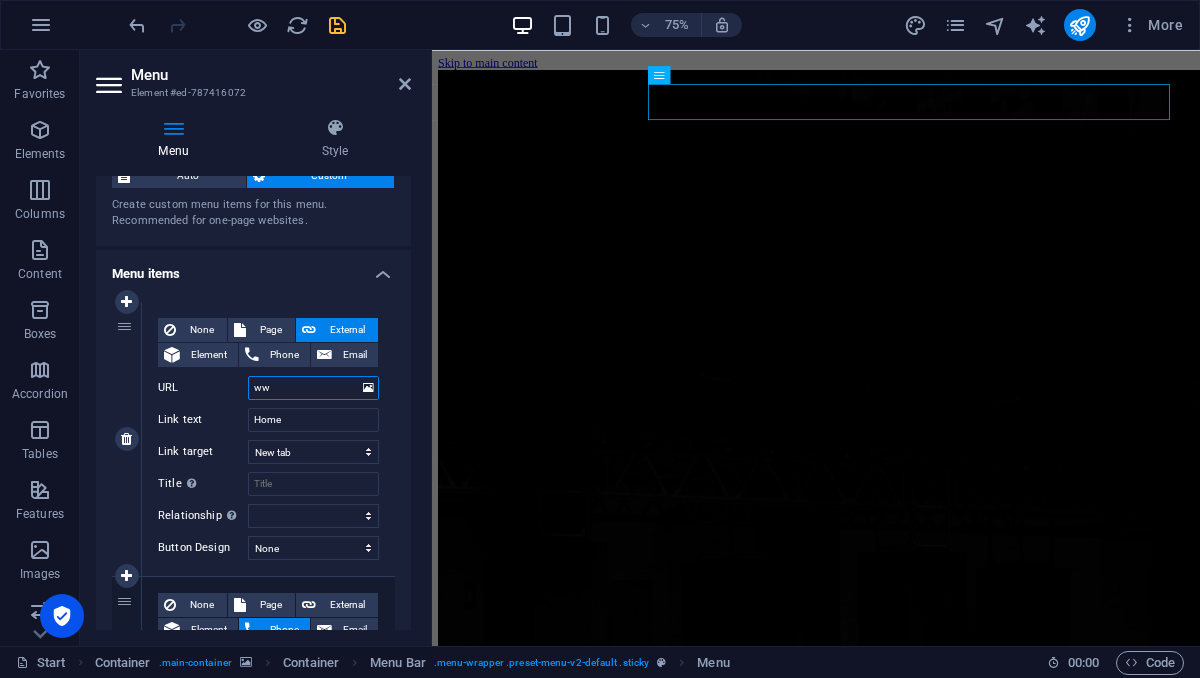 type on "www" 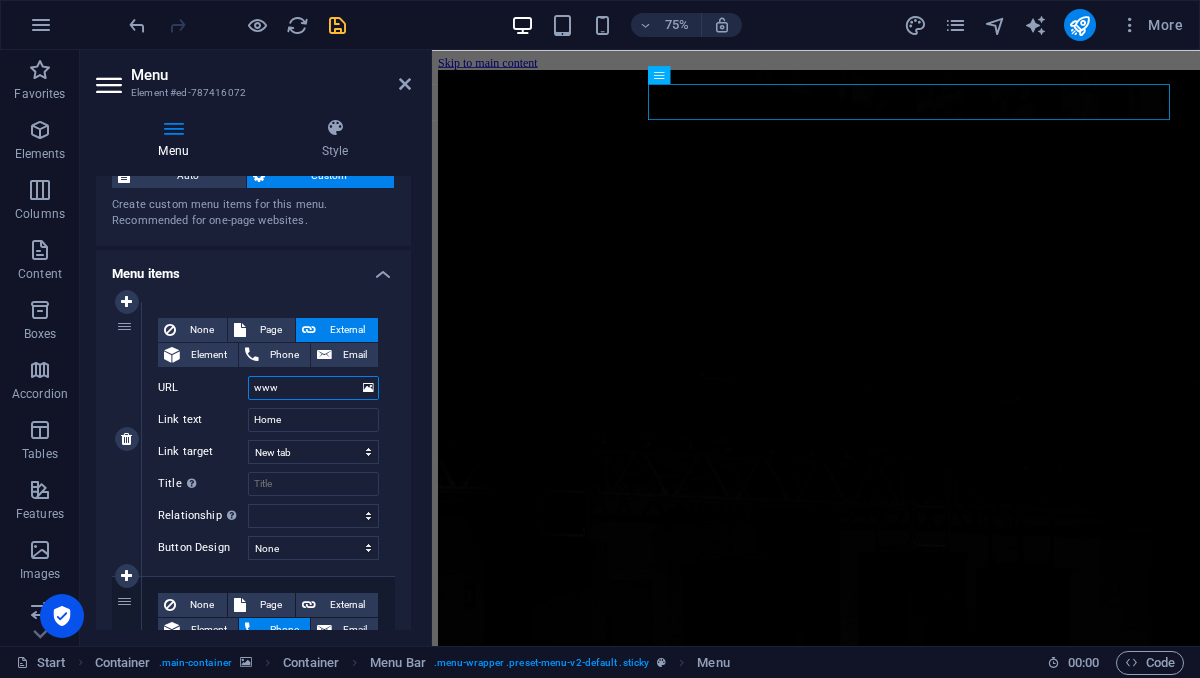 select 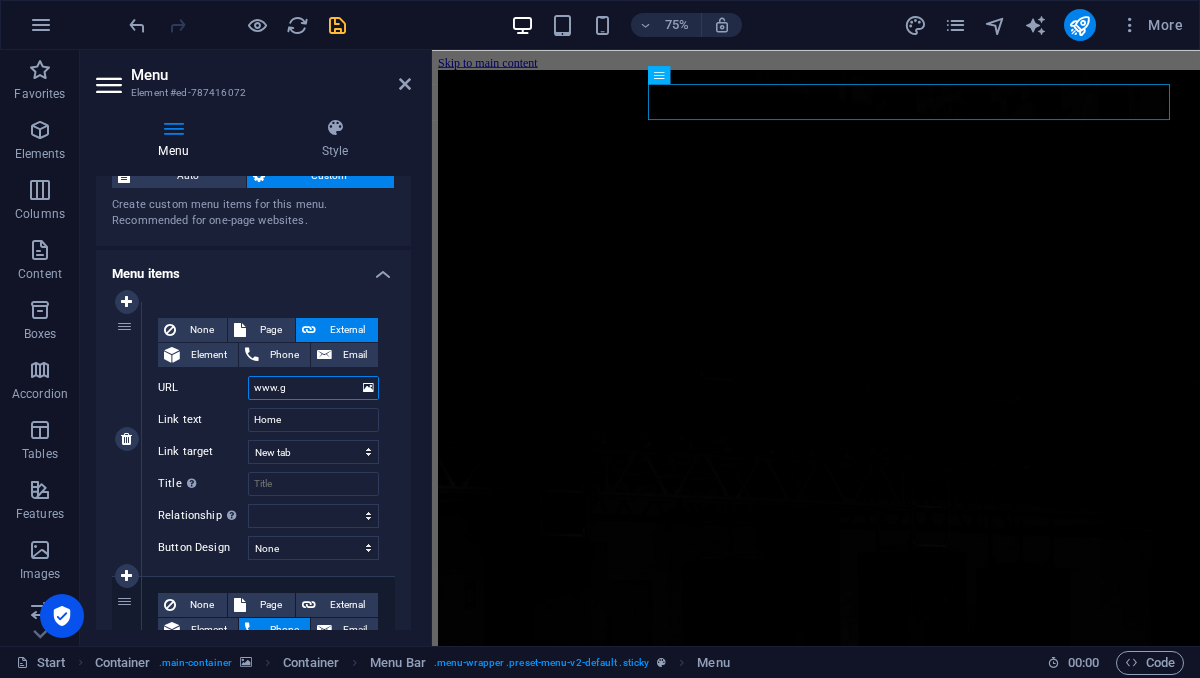 type on "www.gl" 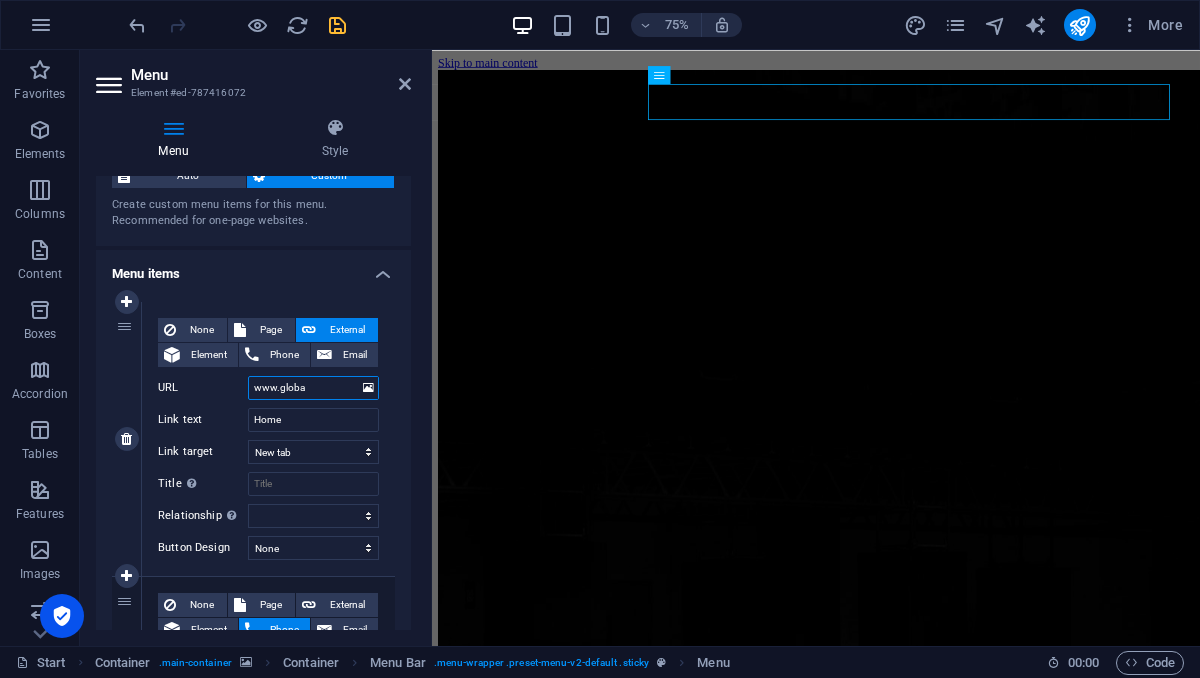 type on "www.globa;" 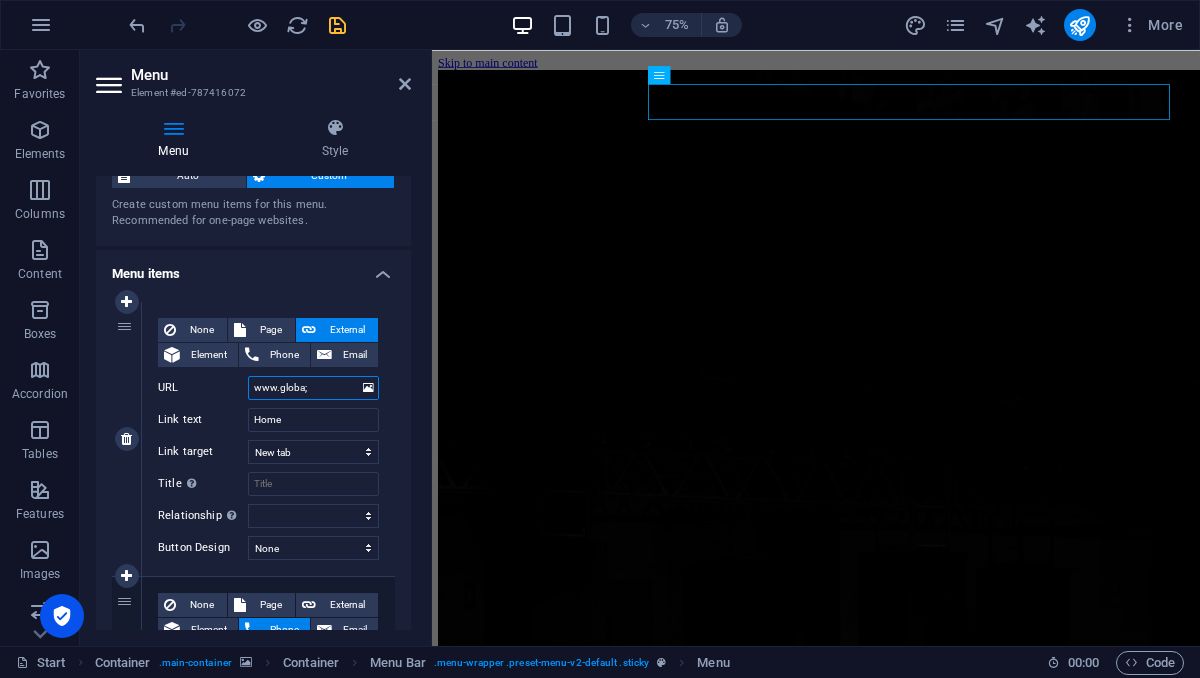 select 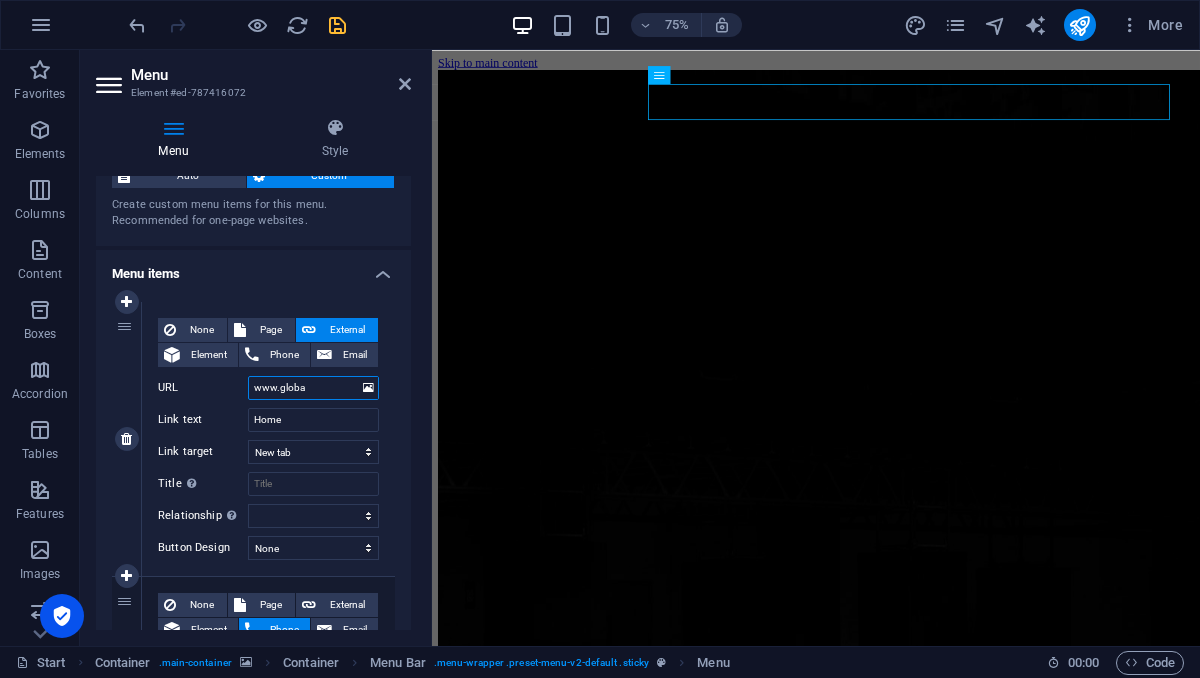 select 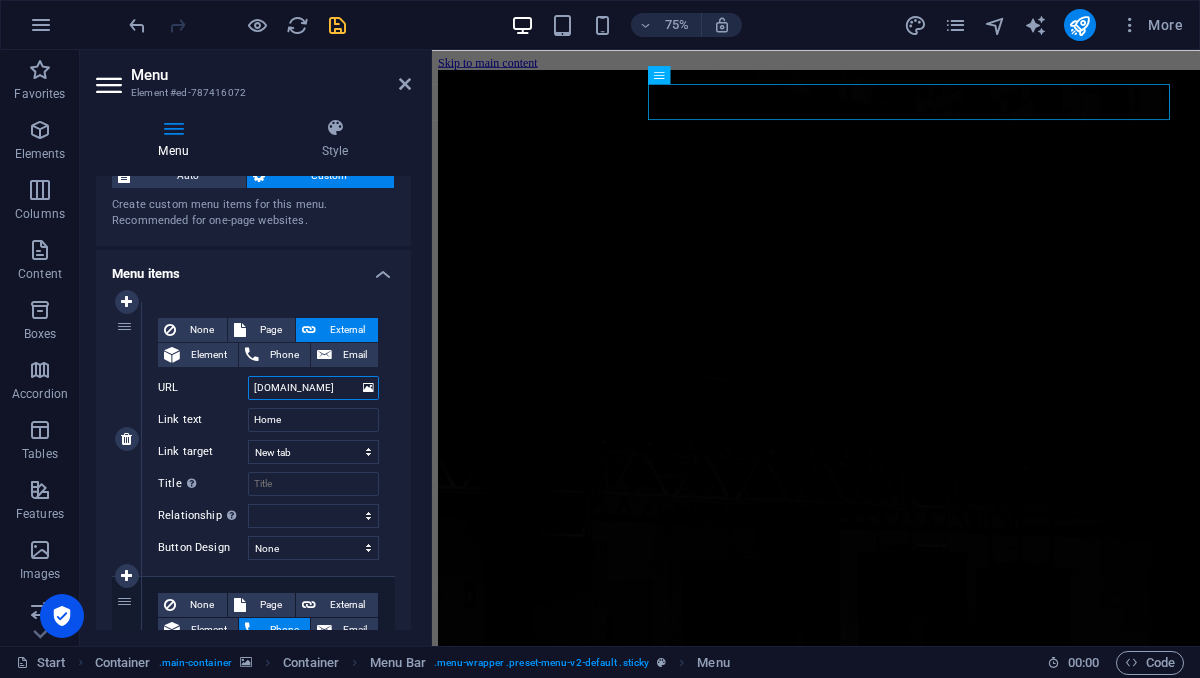 type on "www.globala" 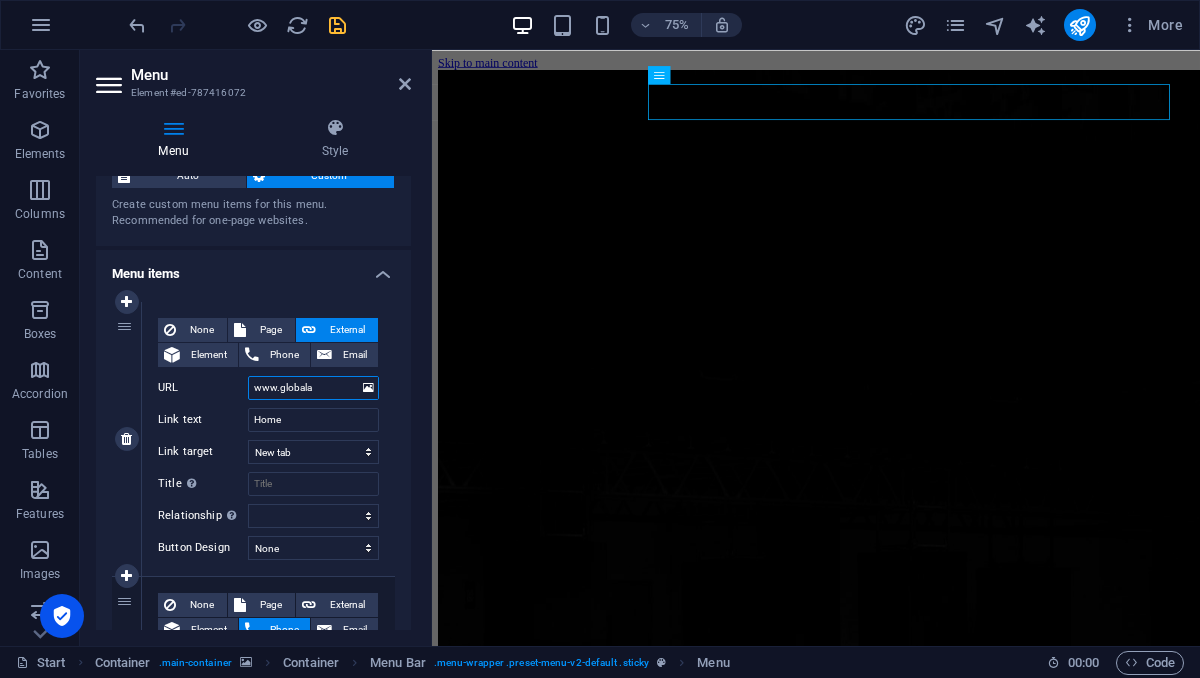 select 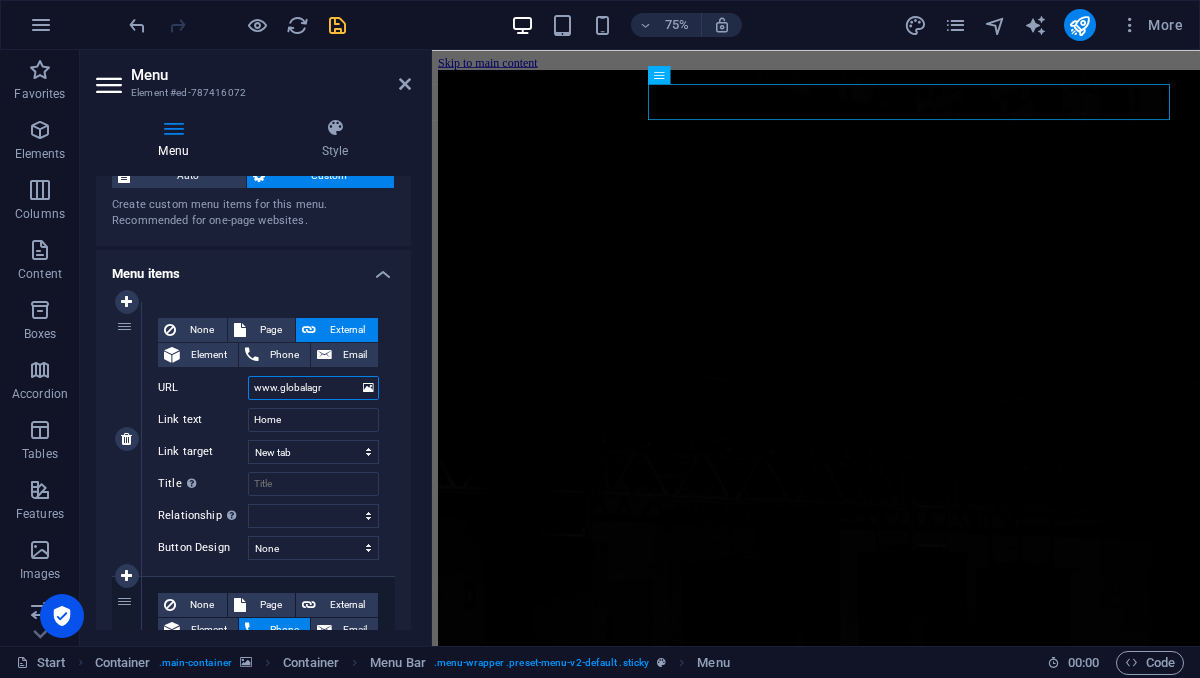 type on "www.globalagro" 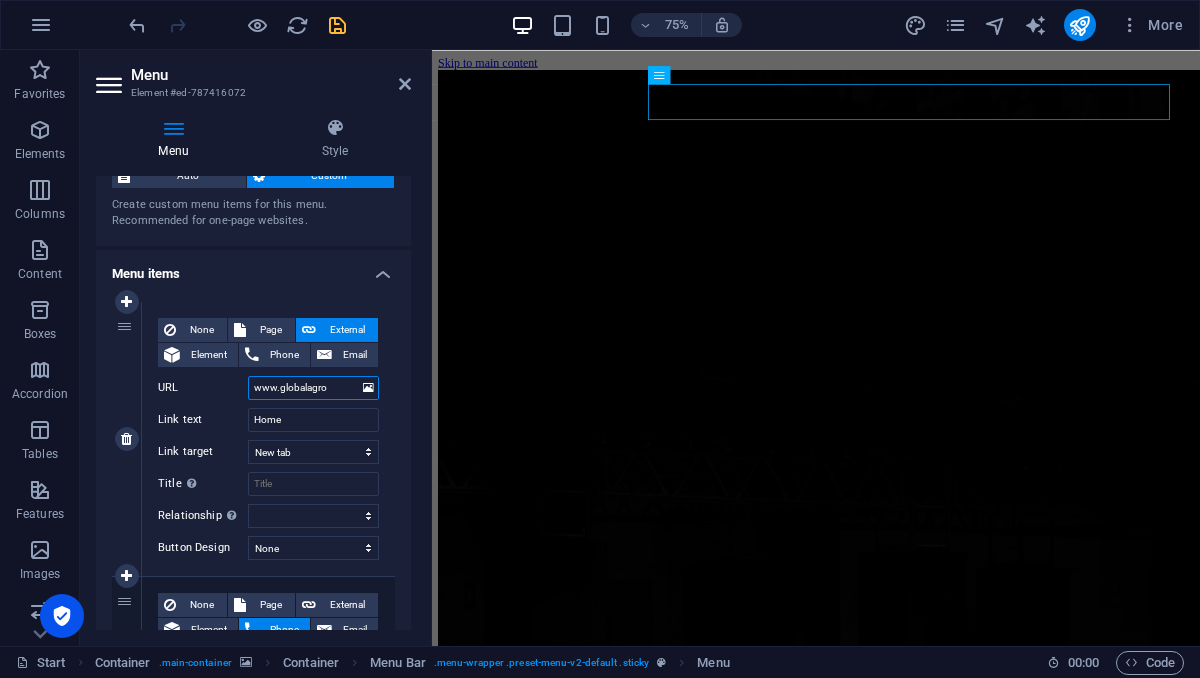 select 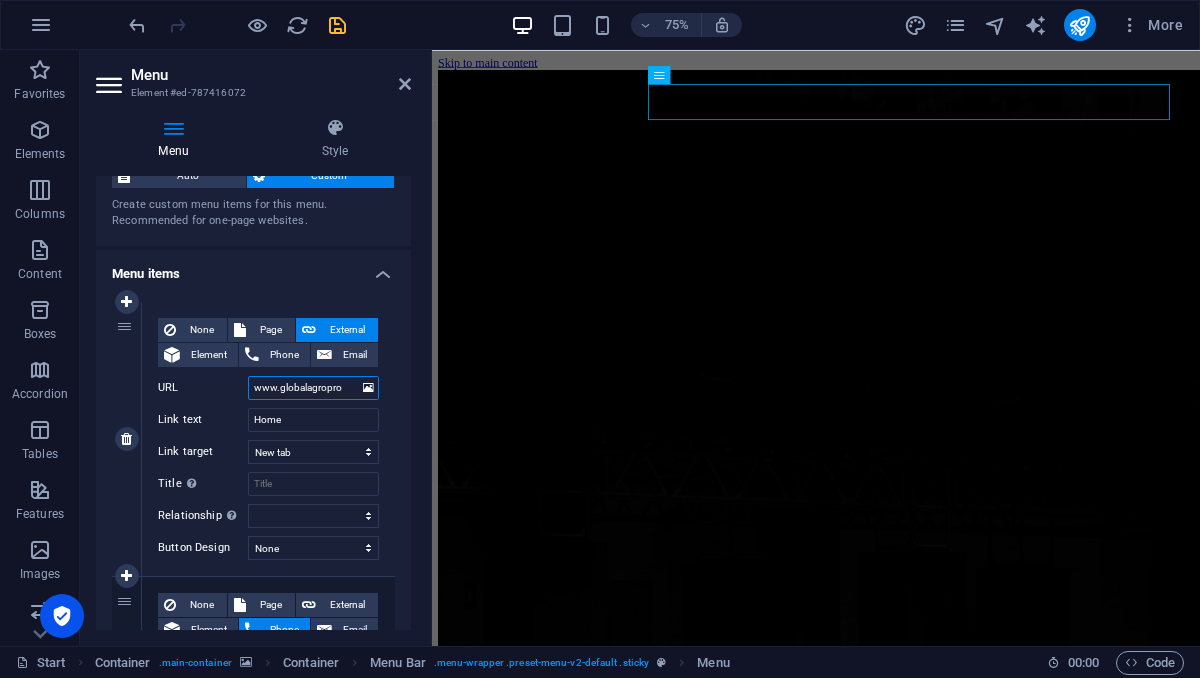 type on "www.globalagroprod" 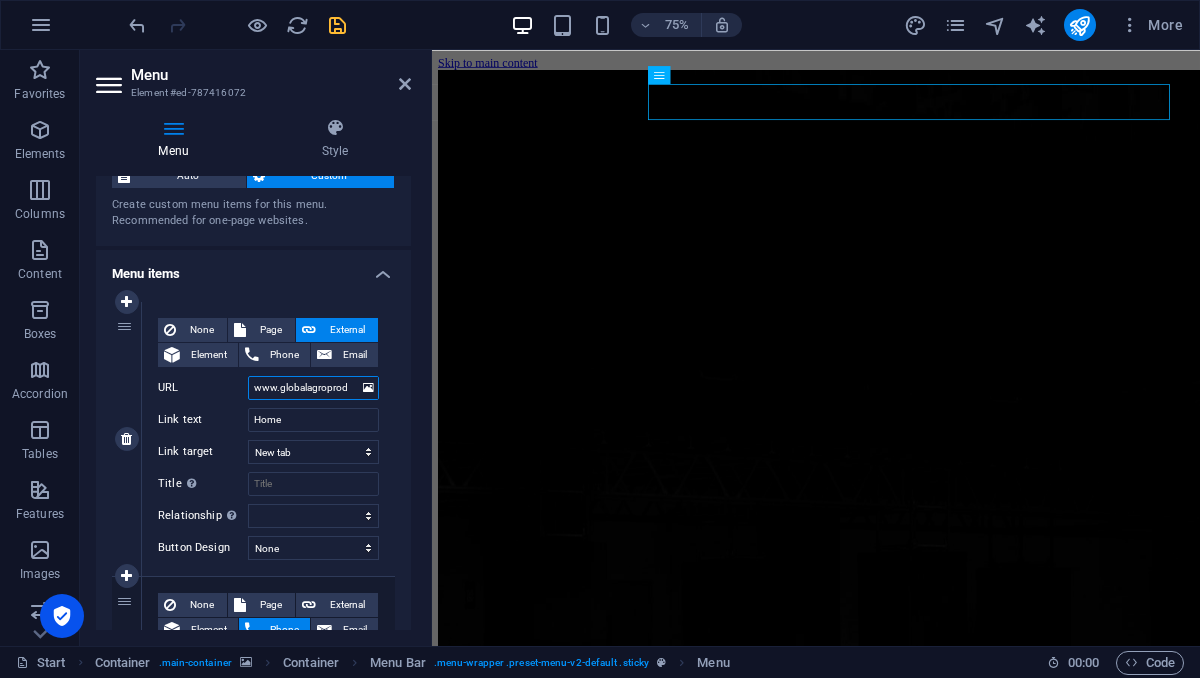 select 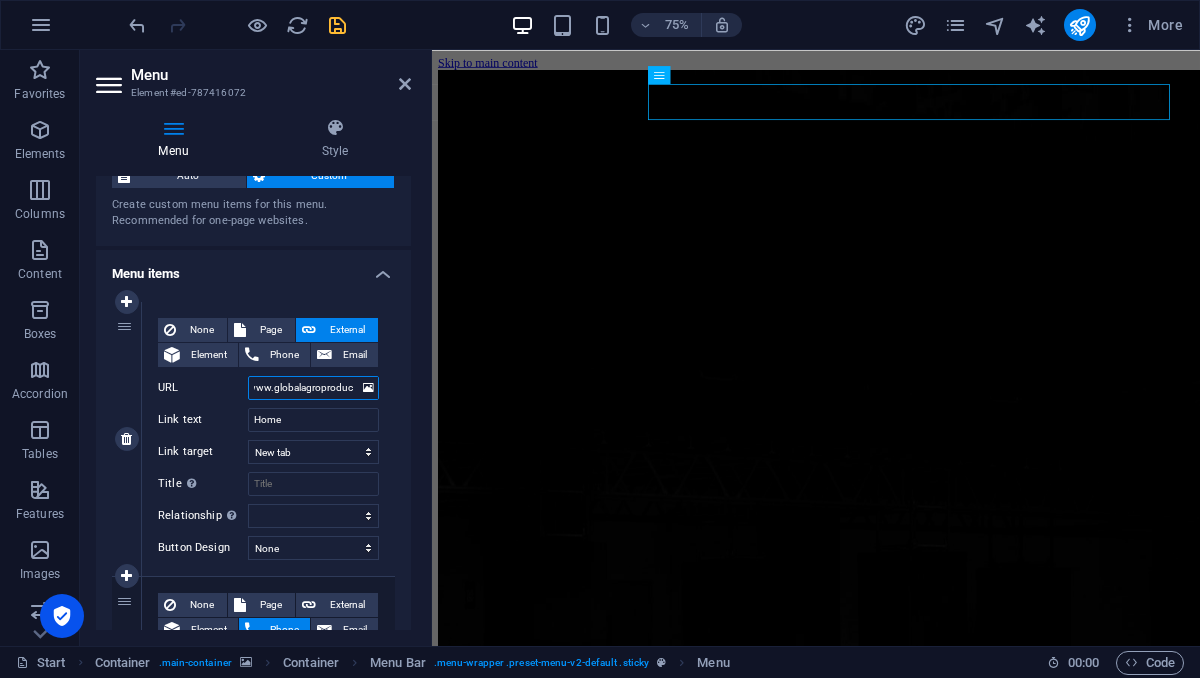 type on "www.globalagroproduct" 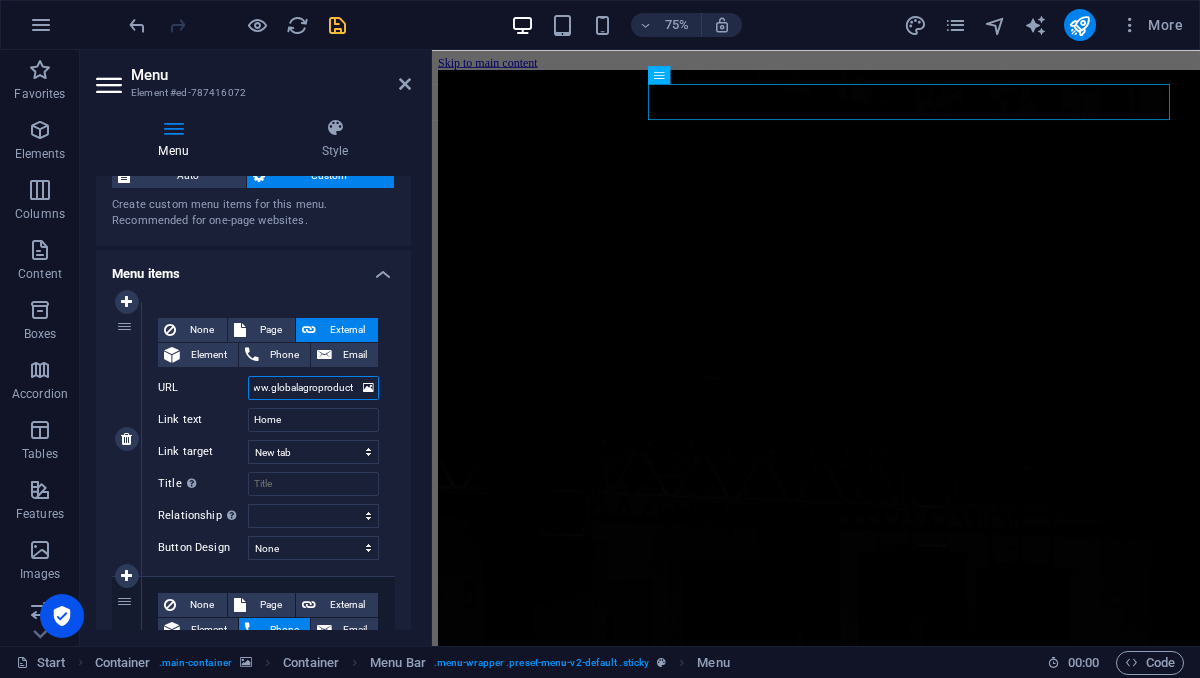 select 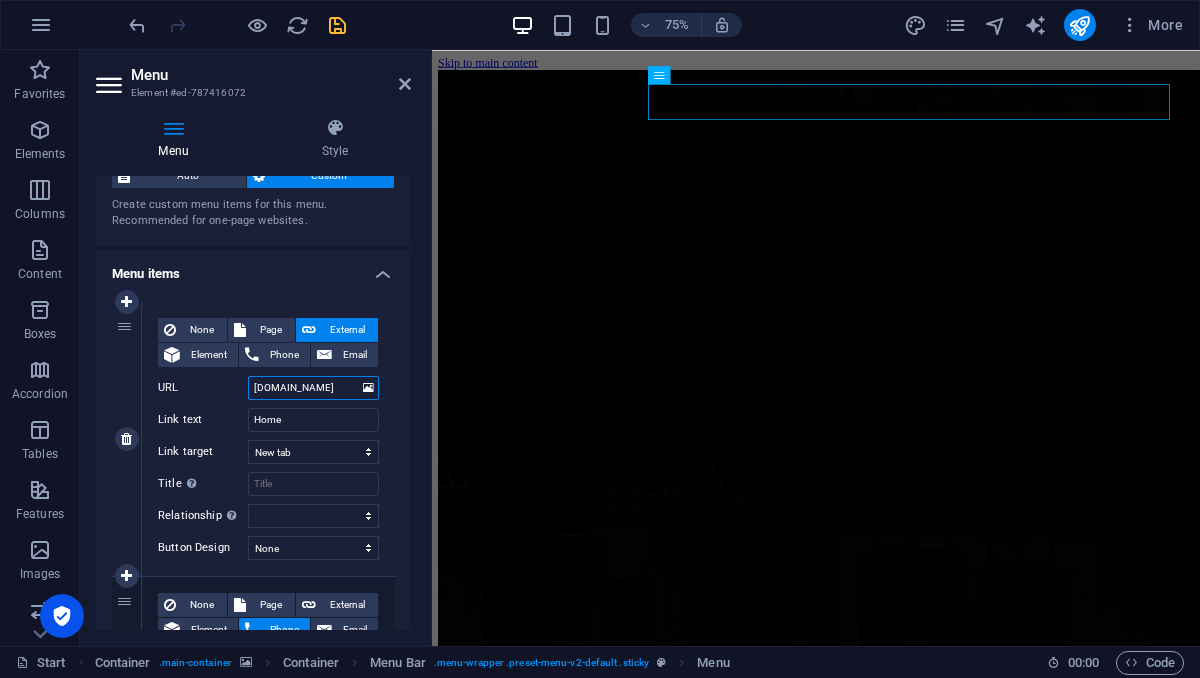 type on "[DOMAIN_NAME]" 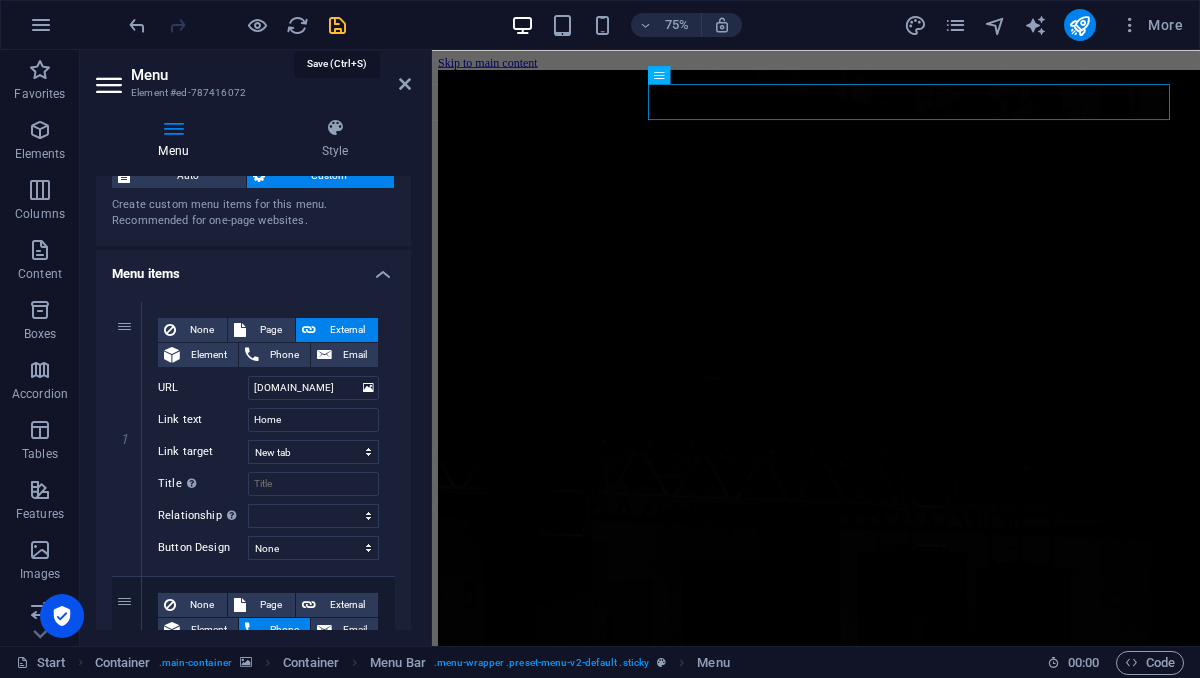 click at bounding box center [337, 25] 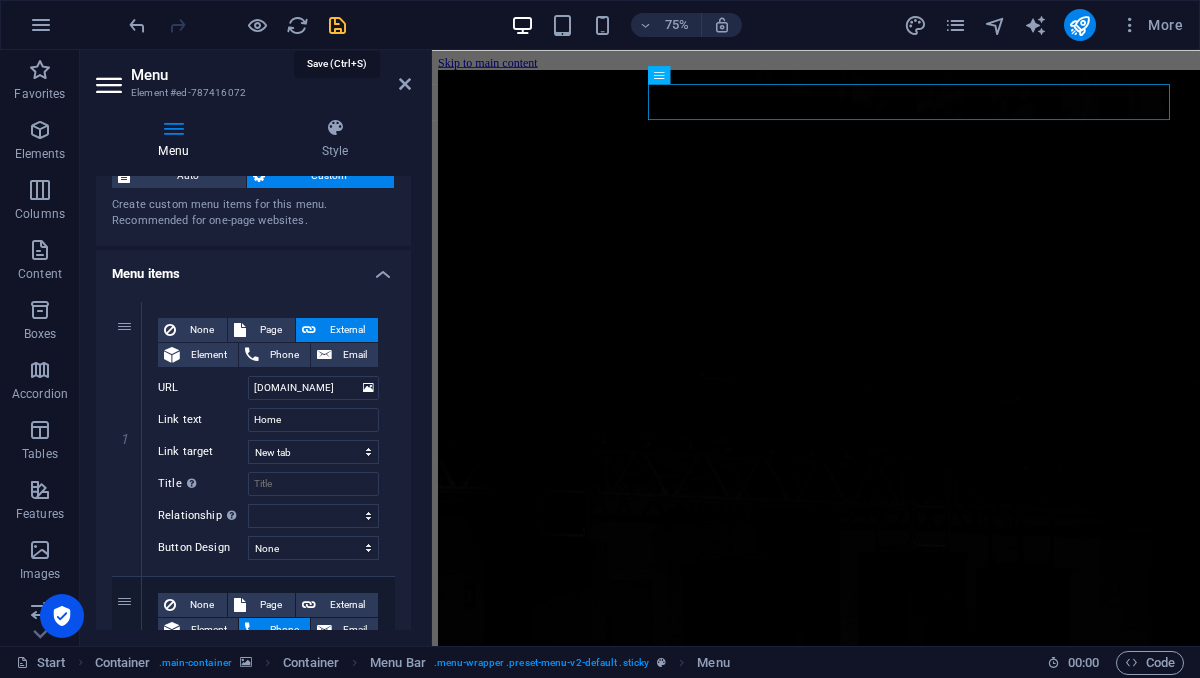 scroll, scrollTop: 0, scrollLeft: 0, axis: both 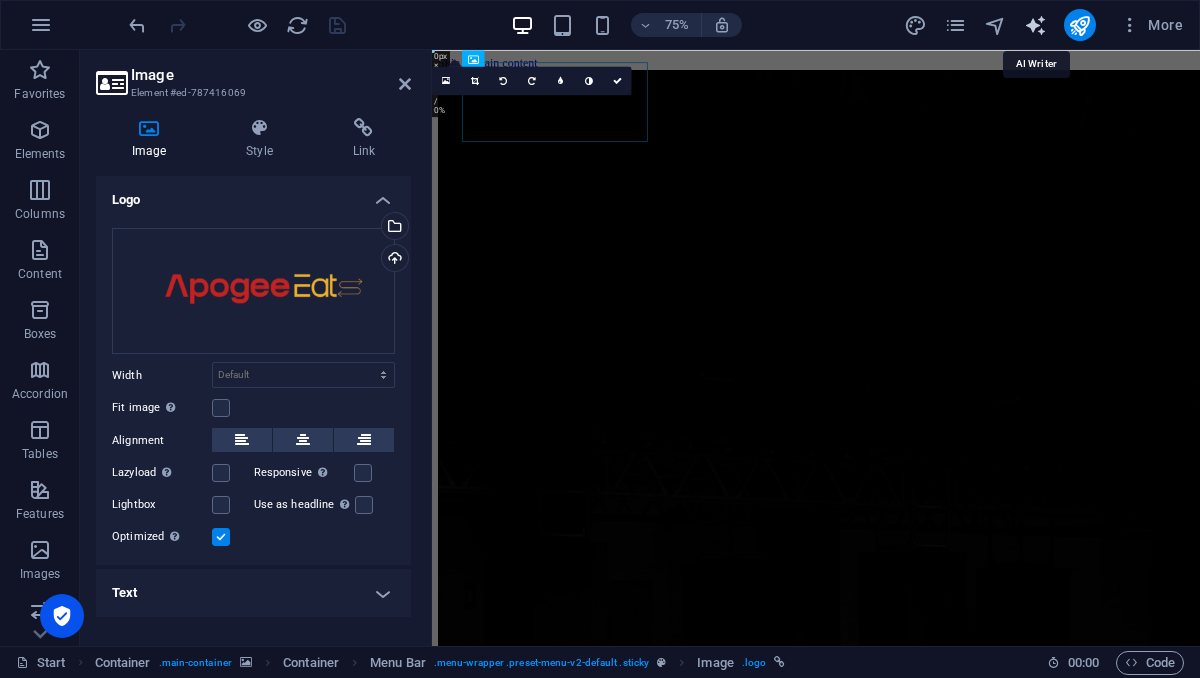 click at bounding box center [1035, 25] 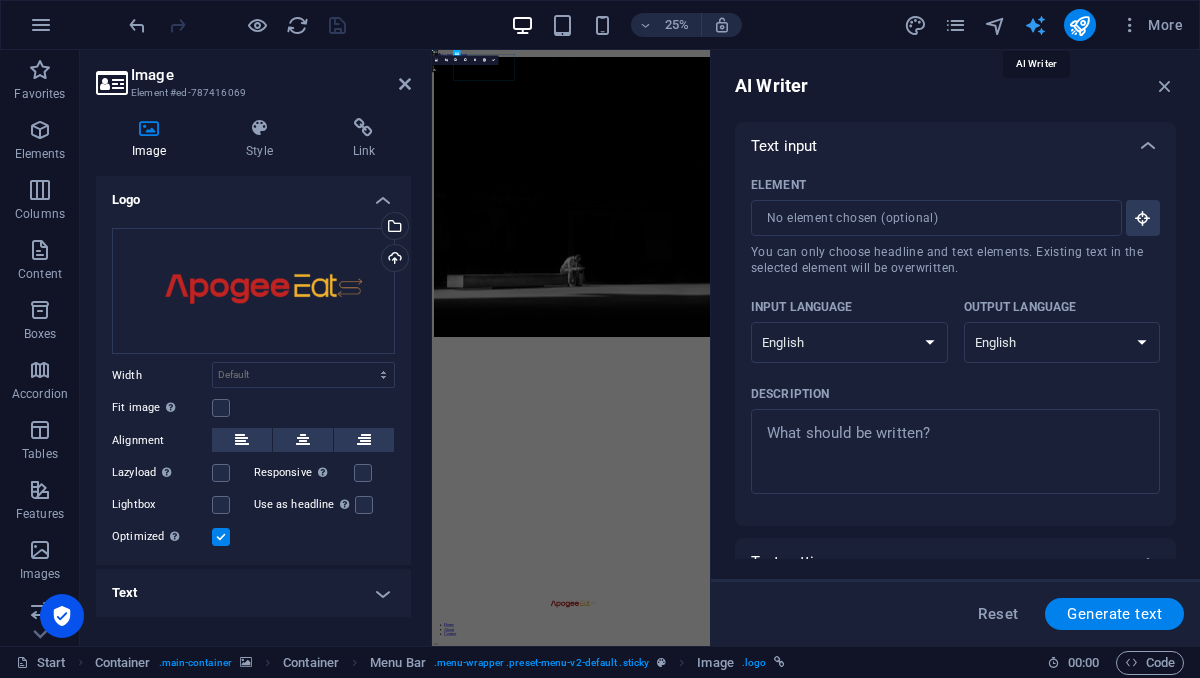 scroll, scrollTop: 0, scrollLeft: 0, axis: both 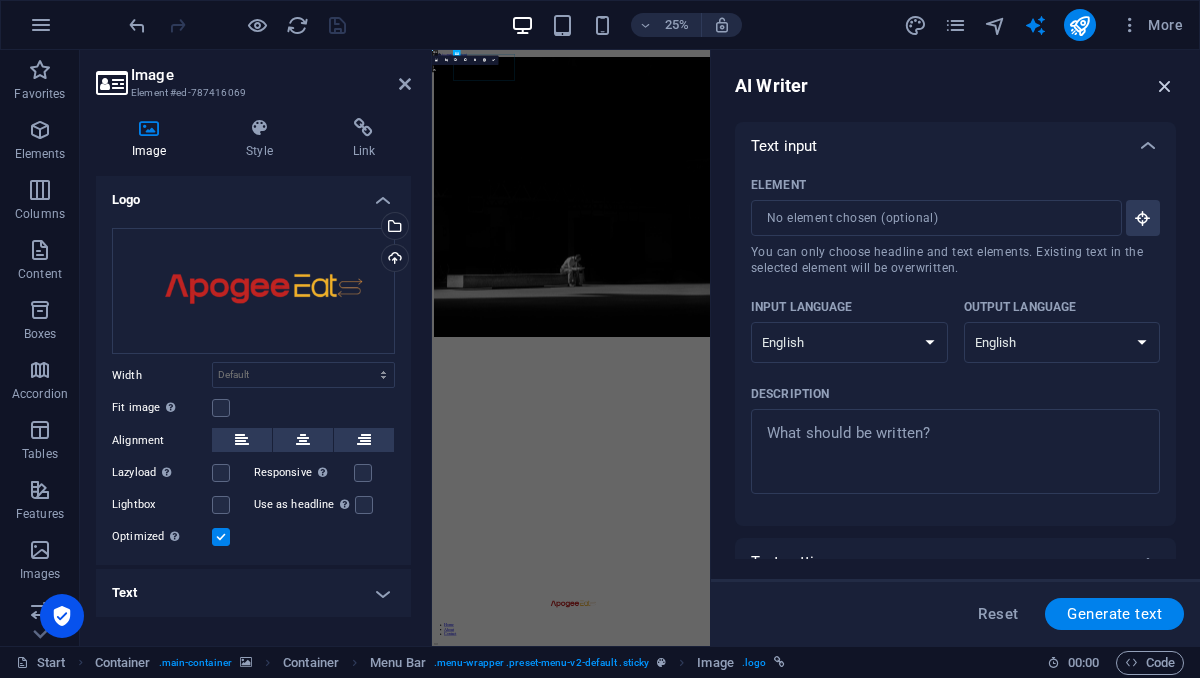 click at bounding box center [1165, 86] 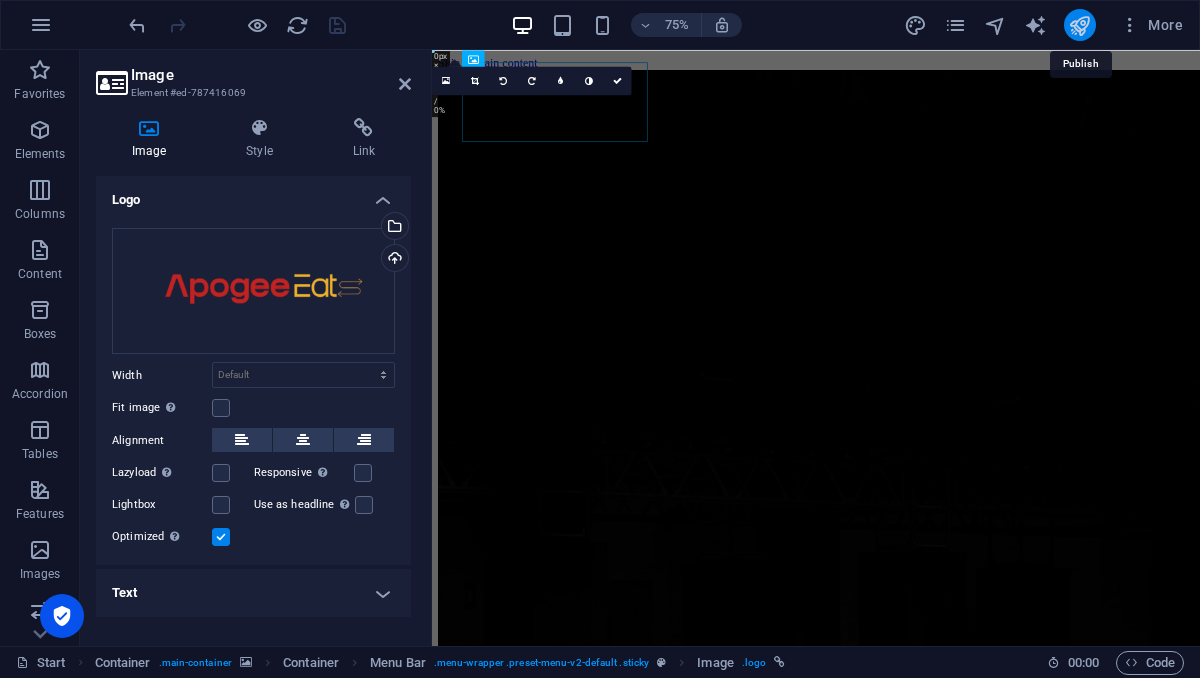 click at bounding box center [1079, 25] 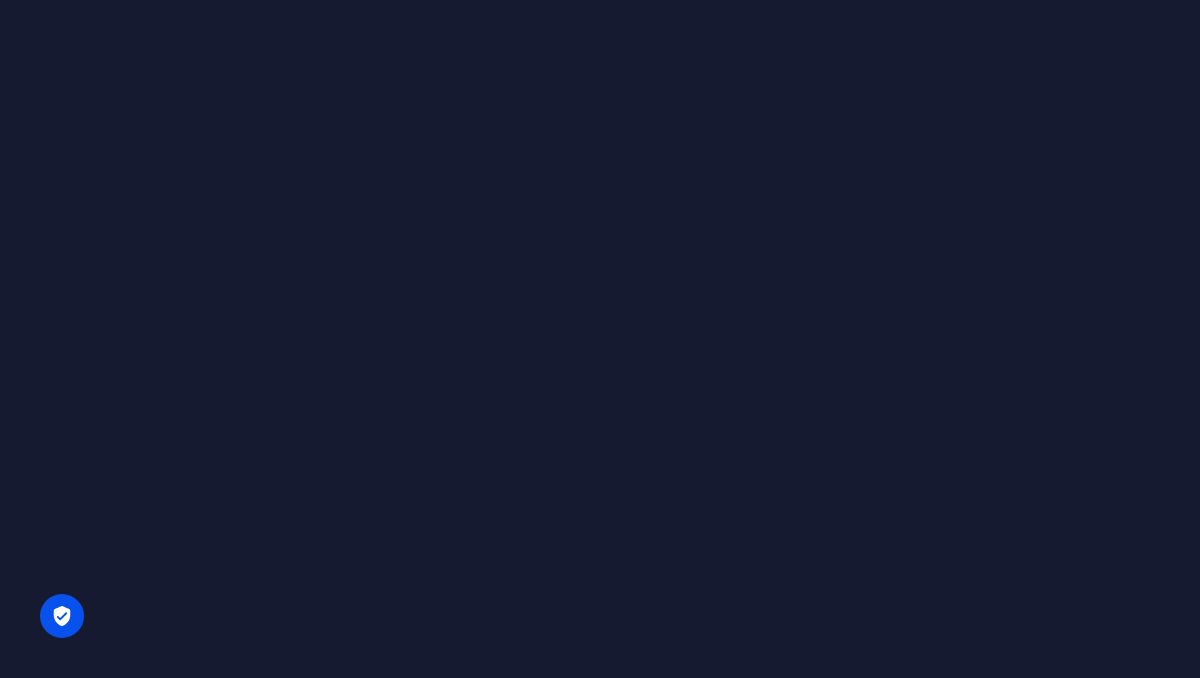 scroll, scrollTop: 0, scrollLeft: 0, axis: both 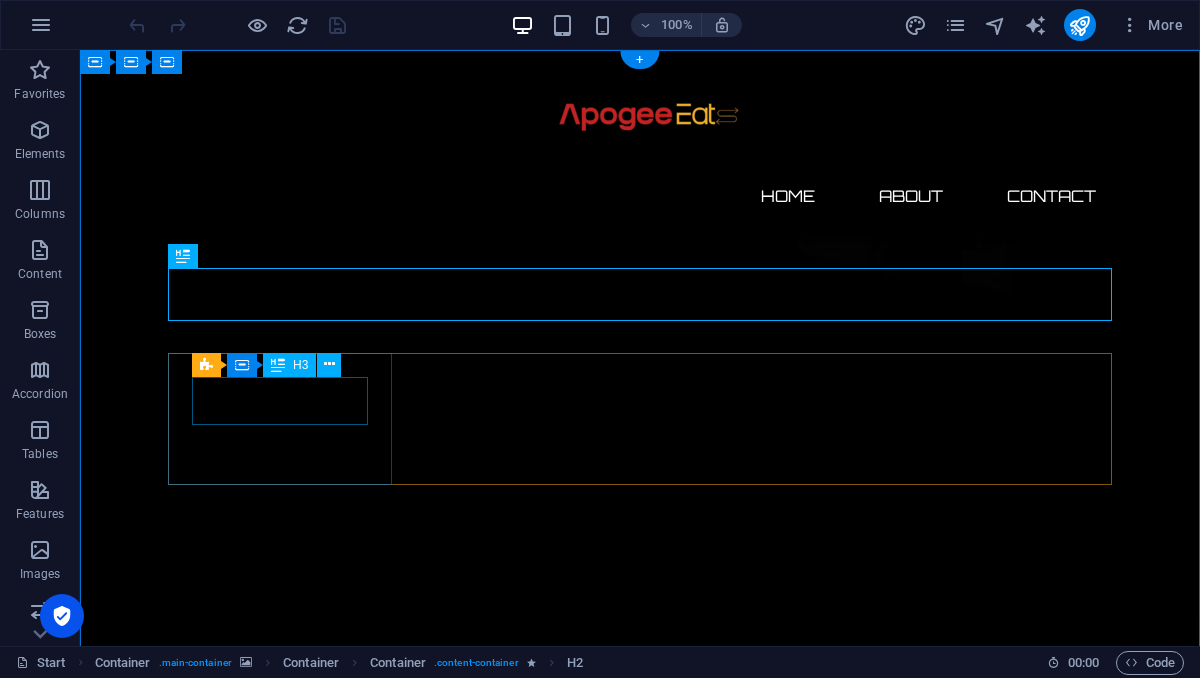 click on "23" at bounding box center (280, 2532) 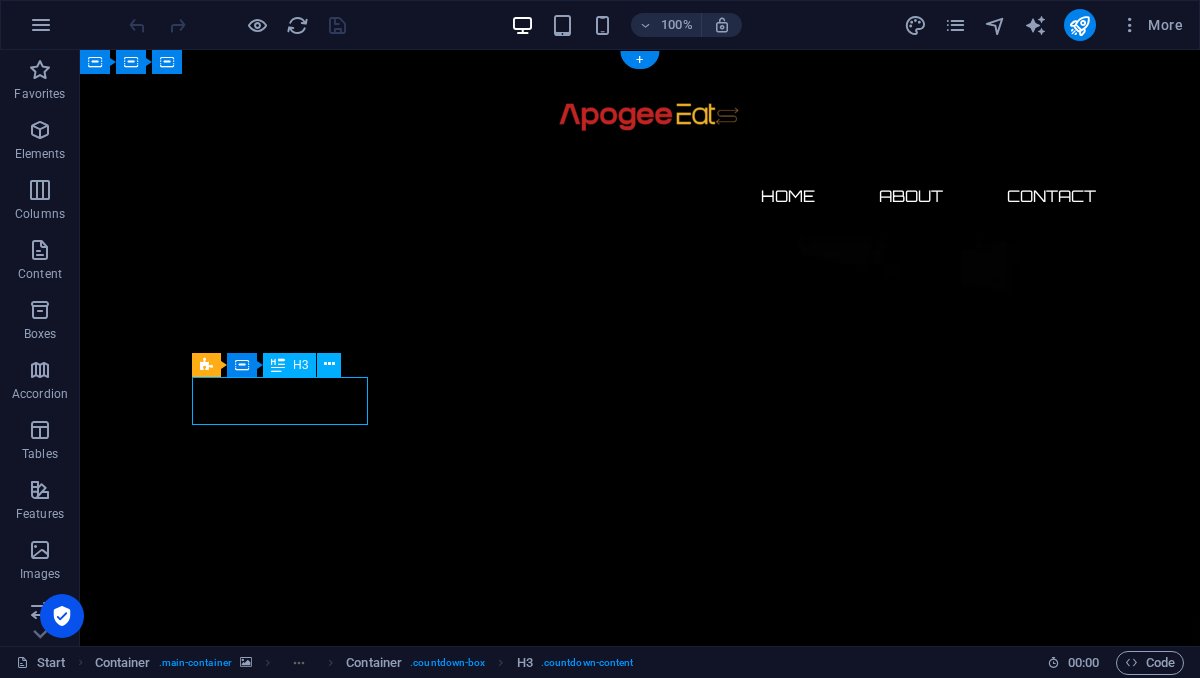 click on "23" at bounding box center [280, 2532] 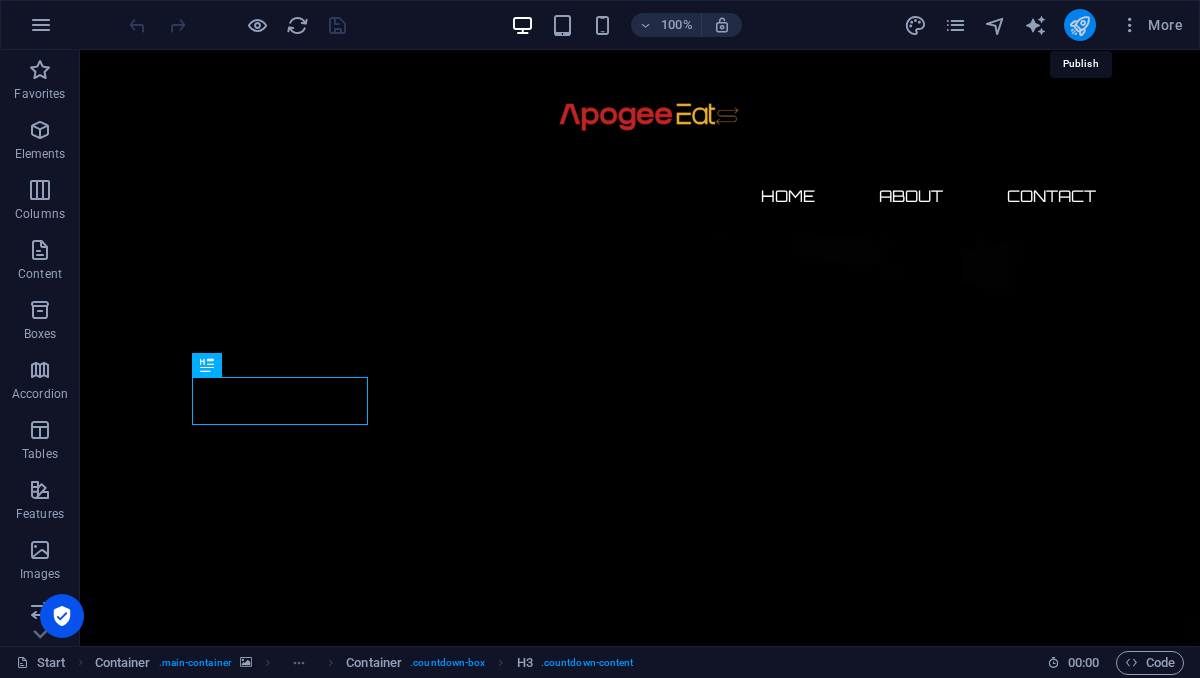 click at bounding box center [1079, 25] 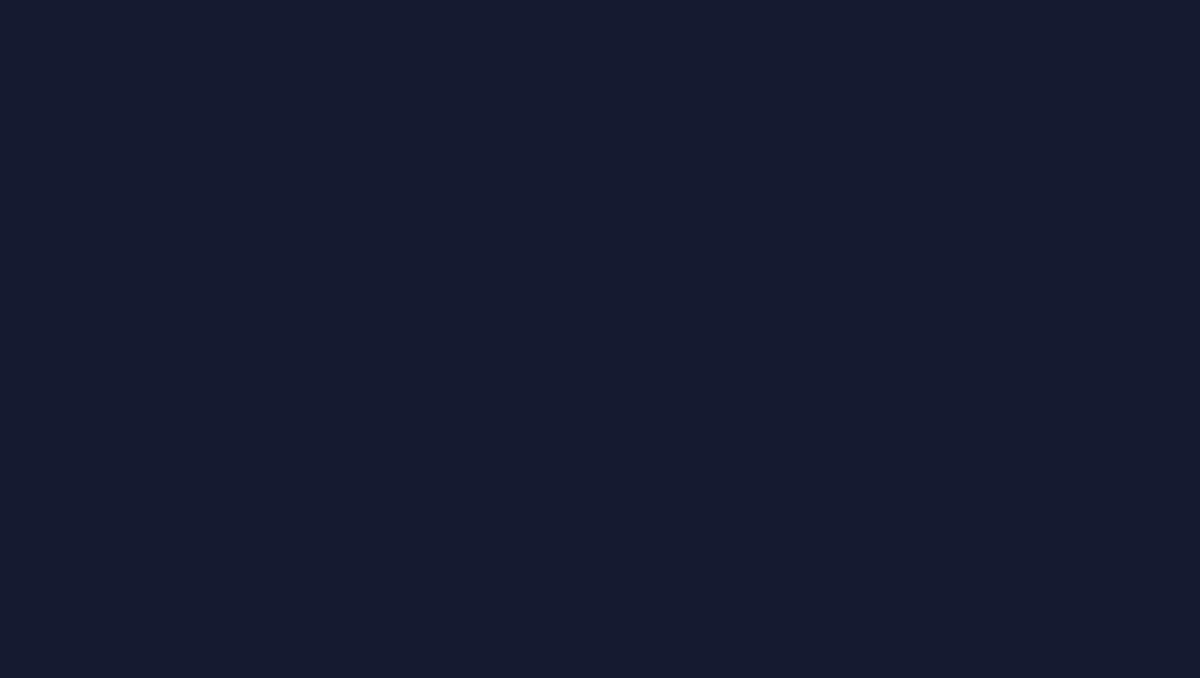 scroll, scrollTop: 0, scrollLeft: 0, axis: both 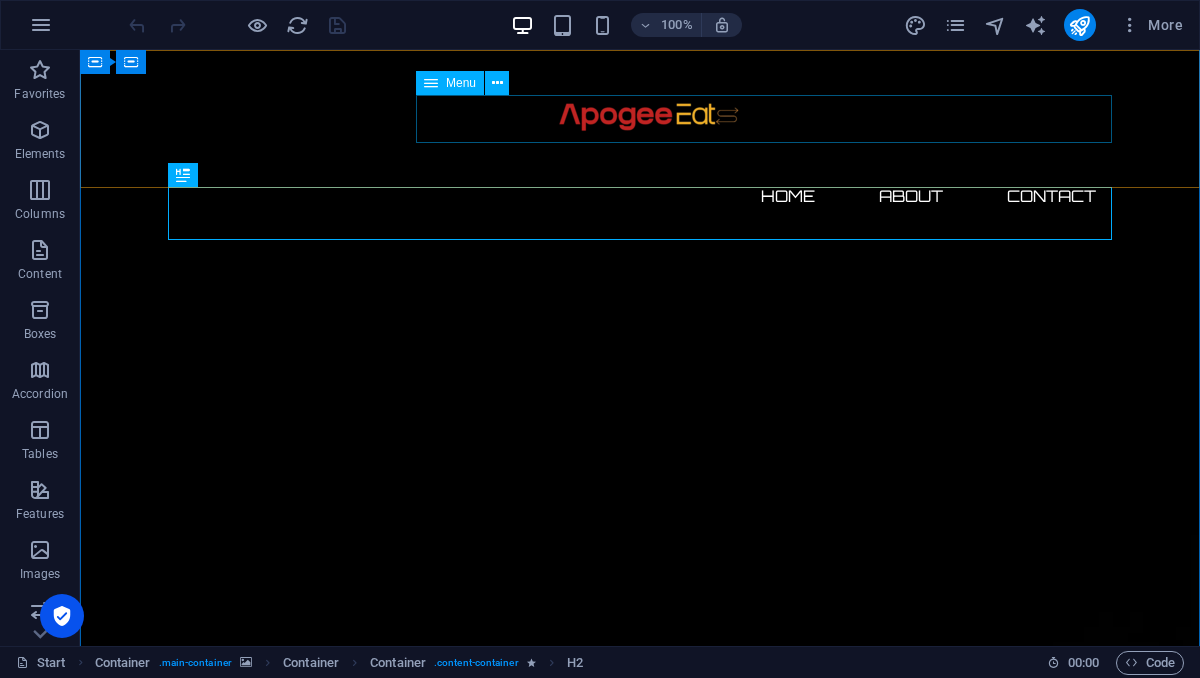 click on "Home About Contact" at bounding box center [640, 196] 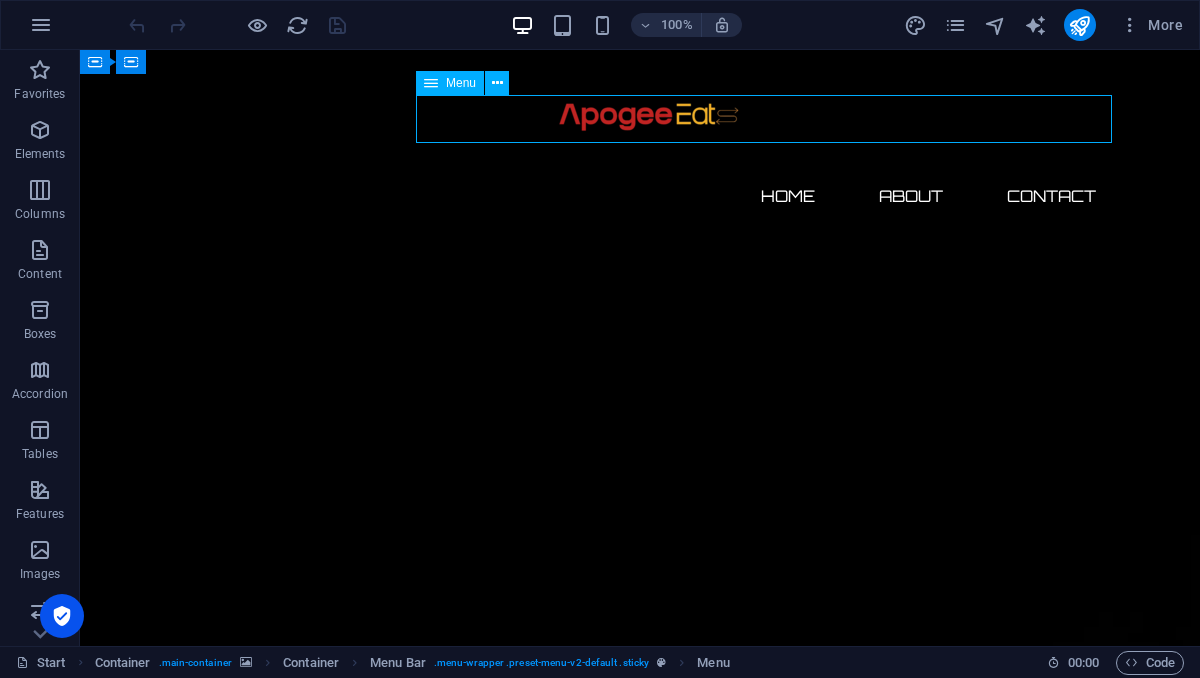 click on "Home About Contact" at bounding box center (640, 196) 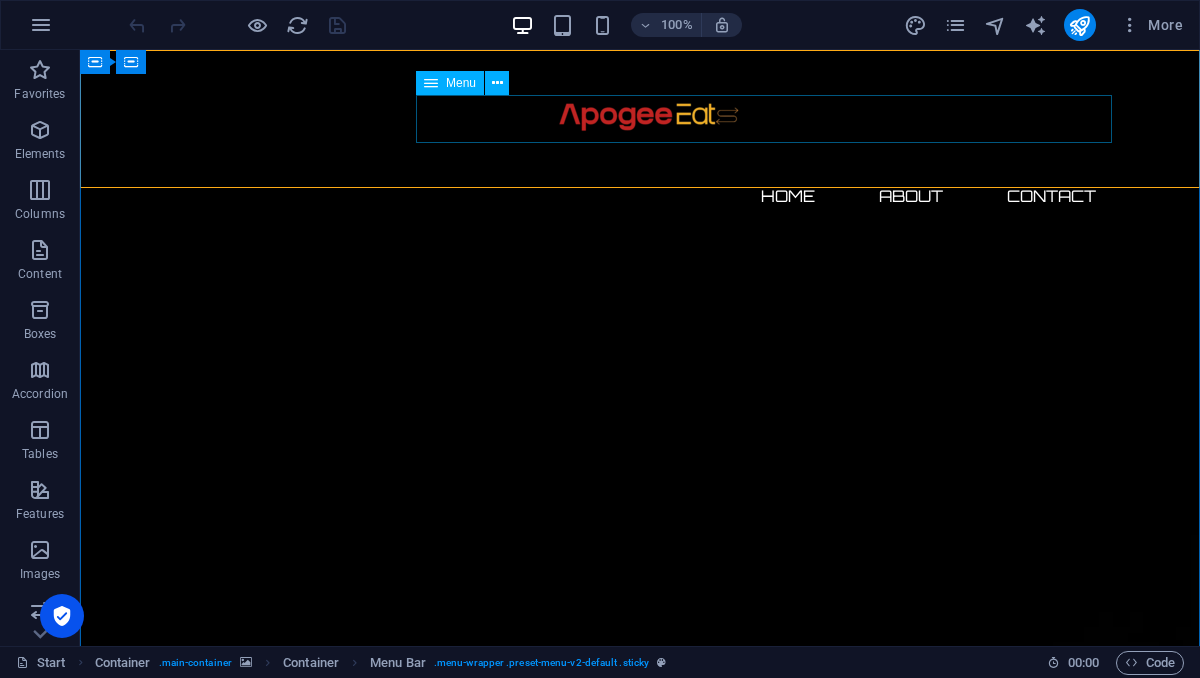 click on "Home About Contact" at bounding box center (640, 196) 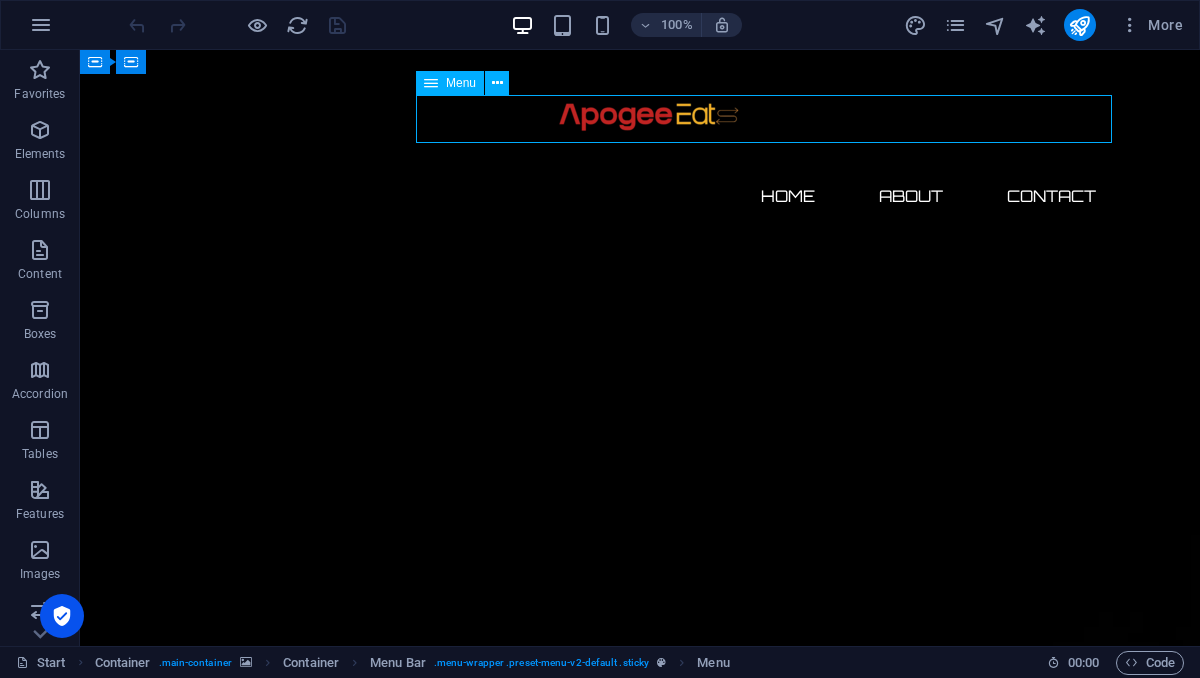 click on "Home About Contact" at bounding box center [640, 196] 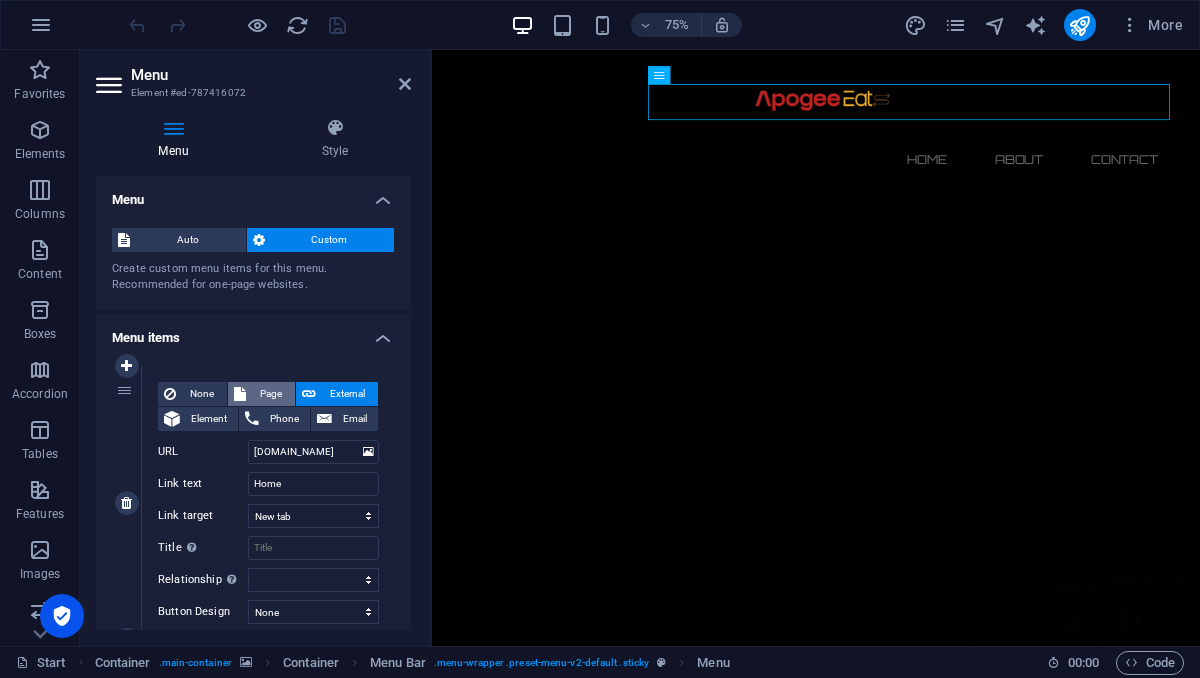 click on "Page" at bounding box center (270, 394) 